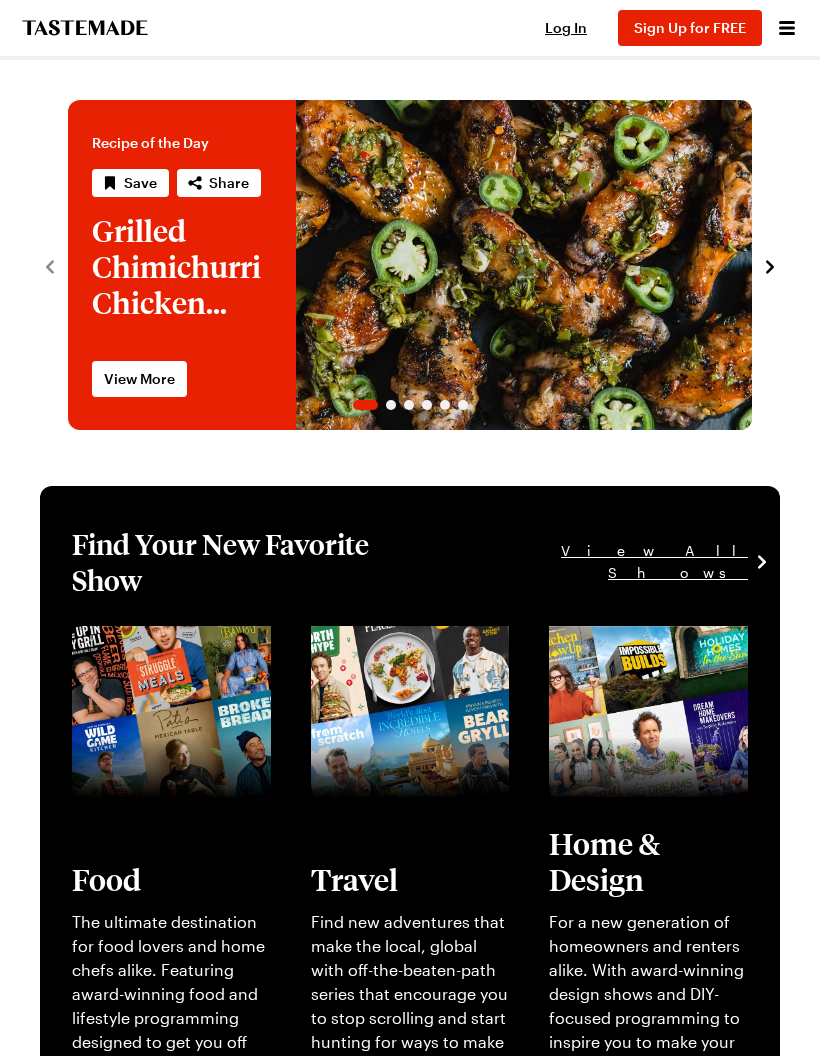 scroll, scrollTop: 0, scrollLeft: 0, axis: both 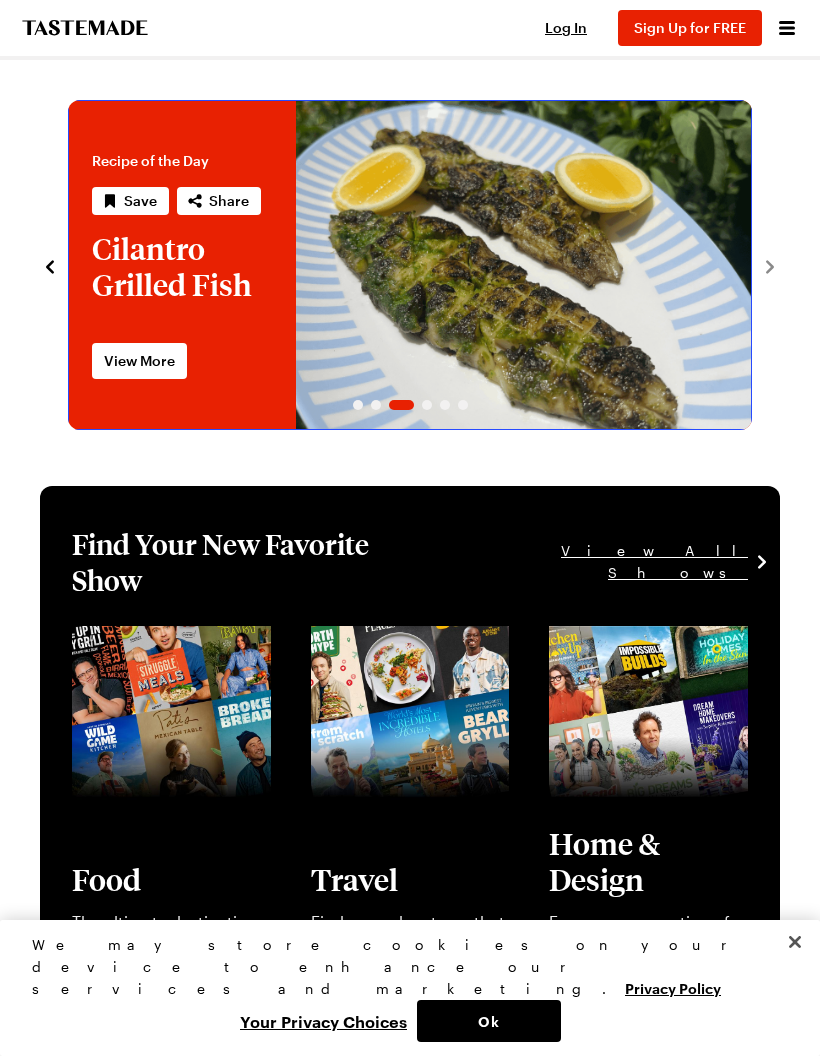 click at bounding box center (68, 265) 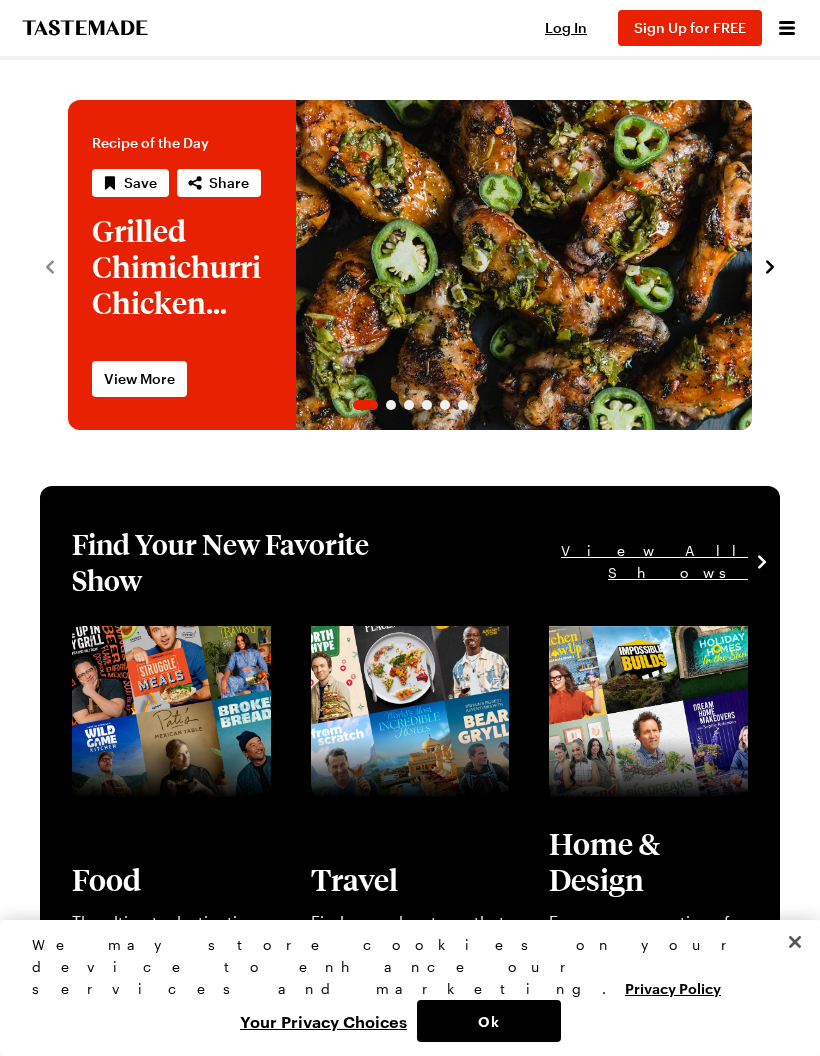 click 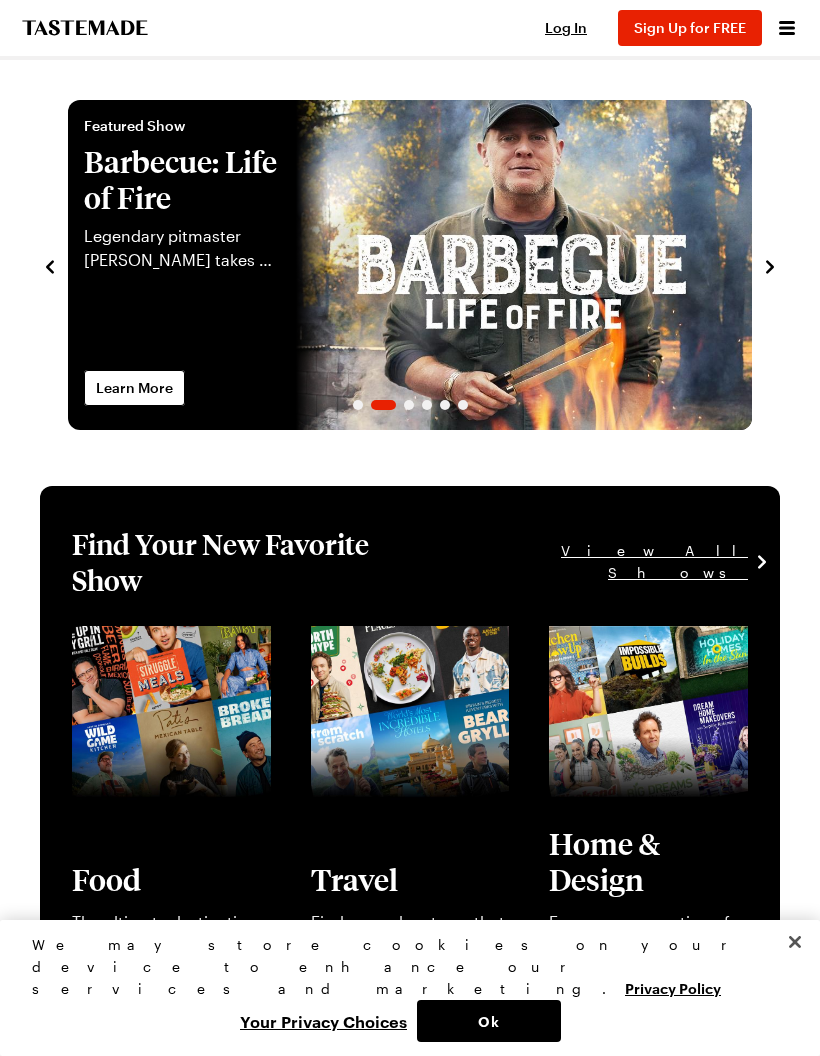 click 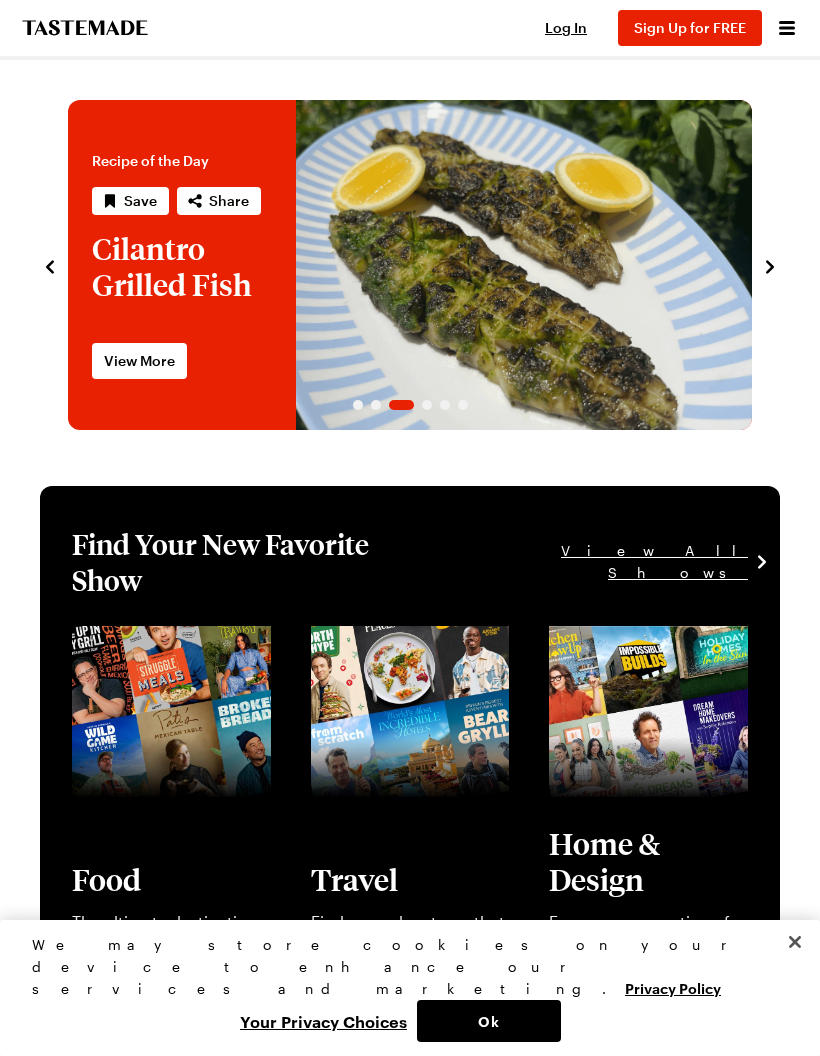 click 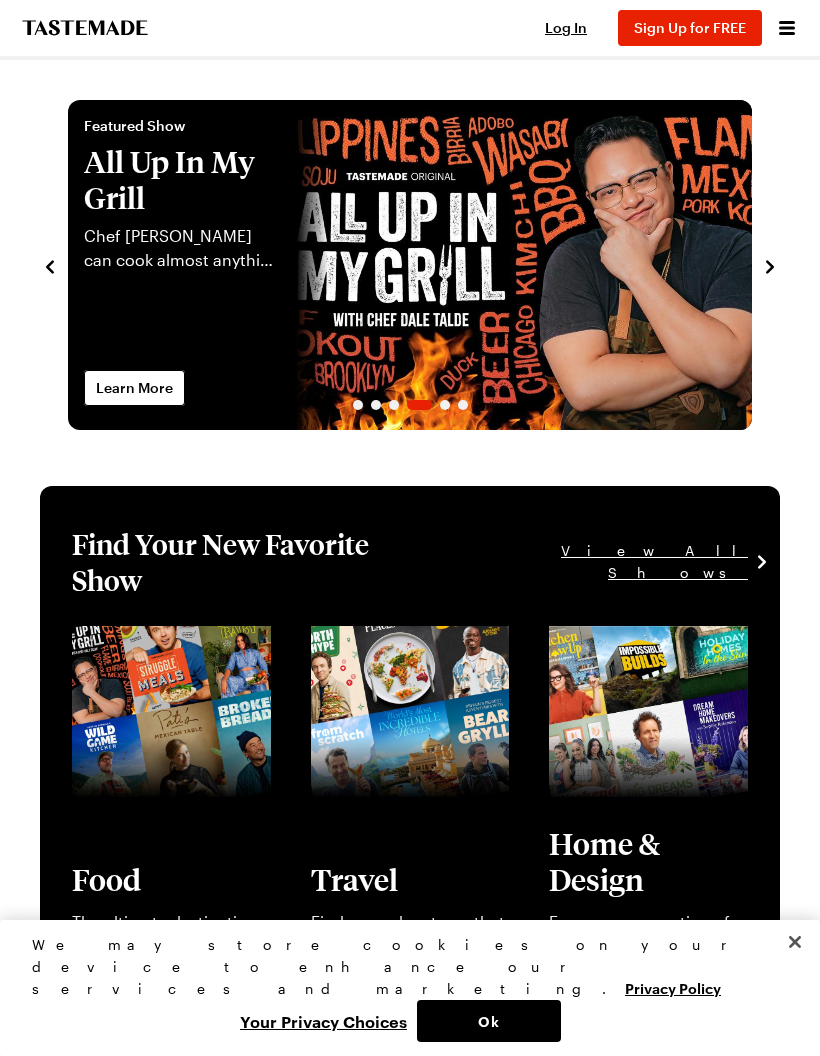click at bounding box center (770, 265) 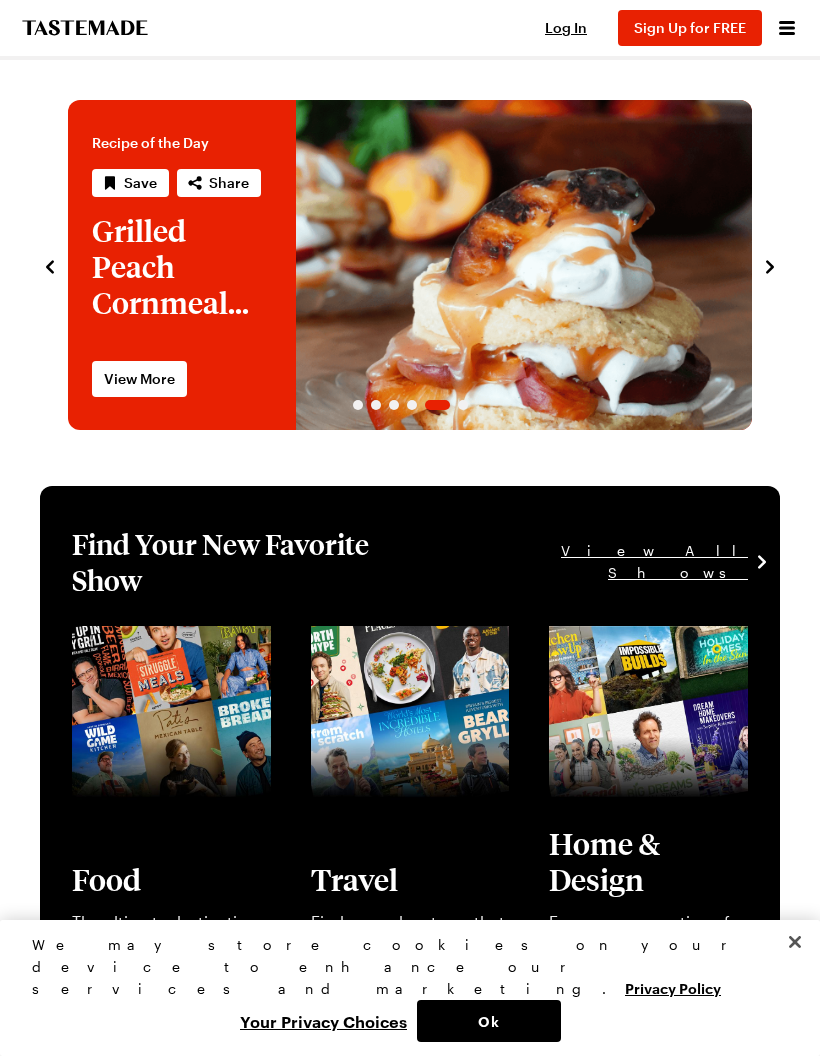 click at bounding box center [68, 265] 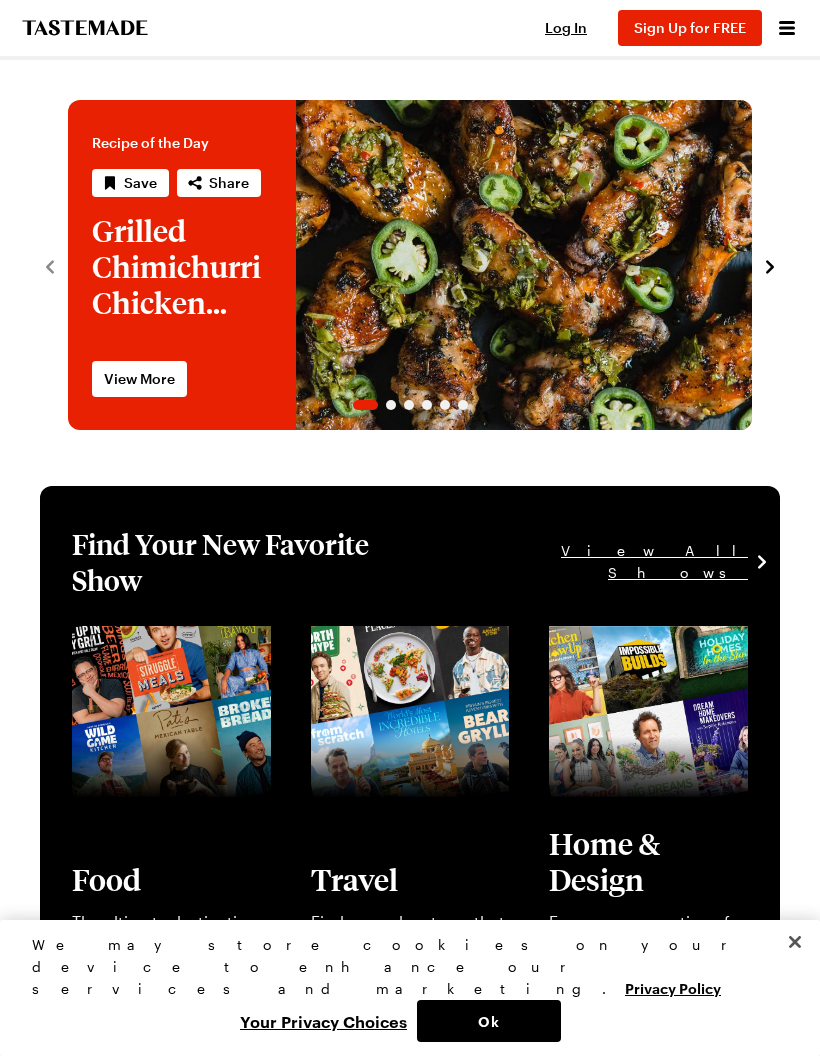 click 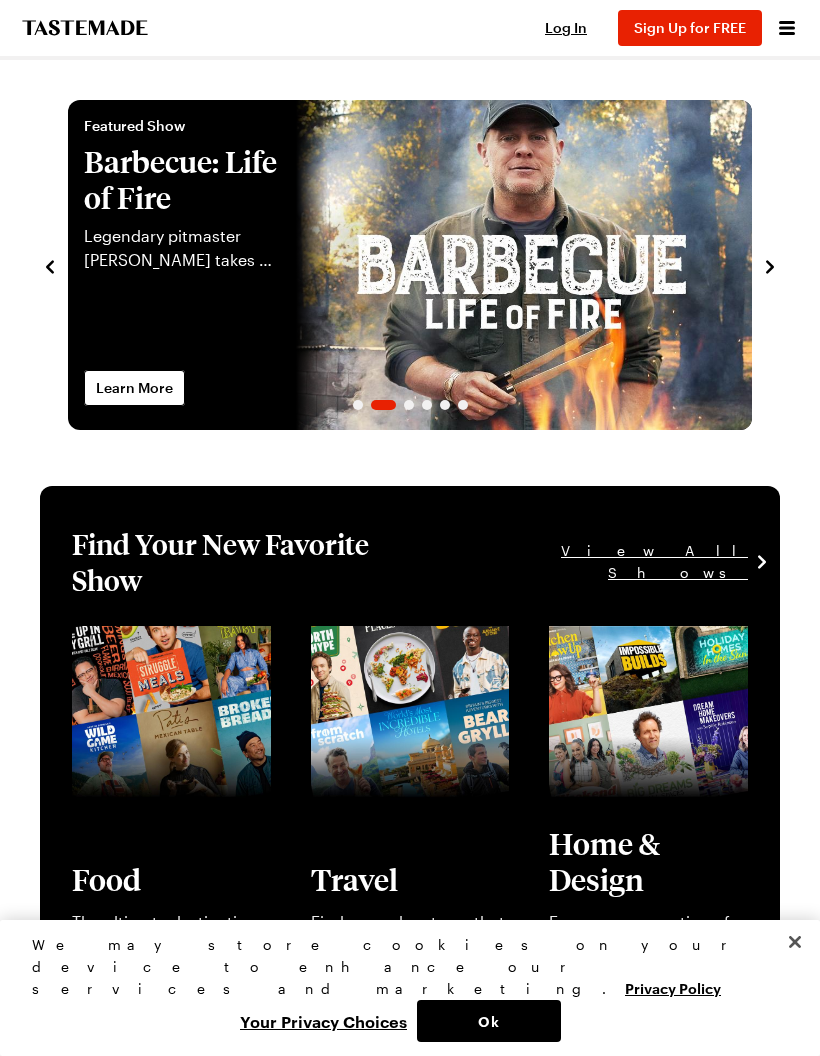 click 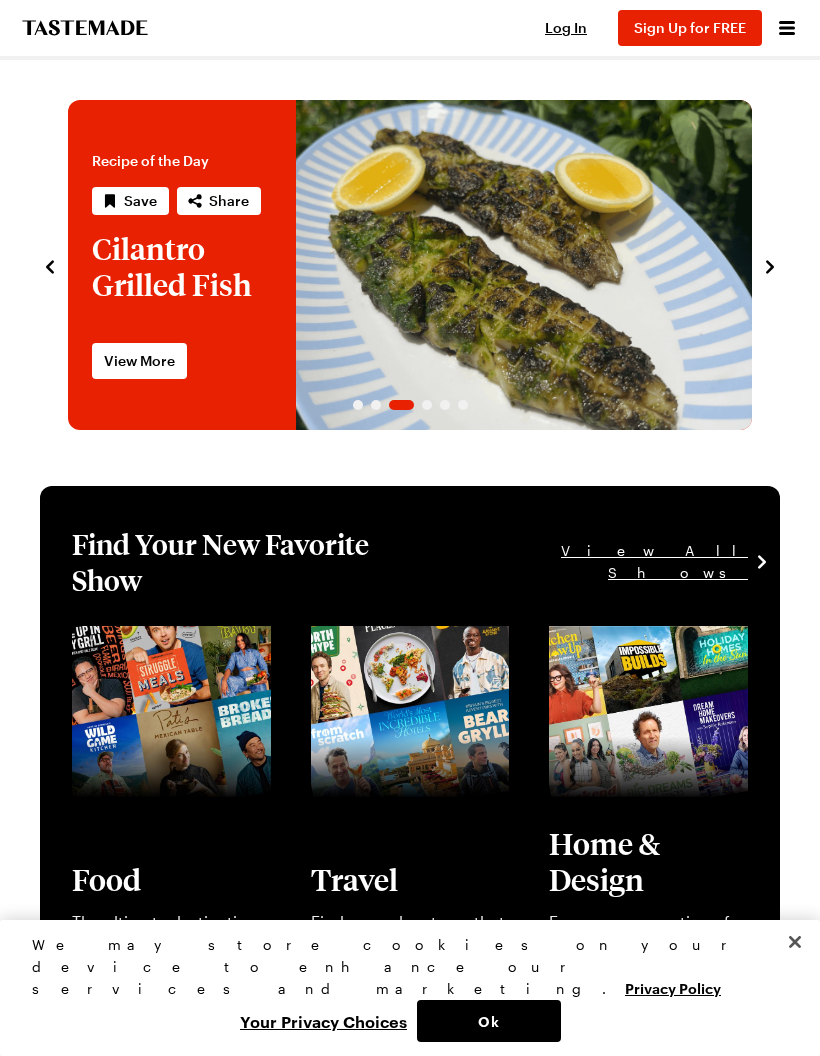 click on "Recipe of the Day Save Share Grilled Chimichurri Chicken Wings Add a tasty, spicy kick to your party spread with these zesty chimichurri chicken wings. View More Featured Show Barbecue: Life of Fire Legendary pitmaster [PERSON_NAME] takes us on a food adventure to master the American tradition of barbecue. Learn More Recipe of the Day Save Share Cilantro Grilled Fish Grilling fish is one of [PERSON_NAME]’s favorite ways to keep things simple but full of flavor. This recipe leans into bold, vibrant ingredients with fresh herbs, spicy [PERSON_NAME], and fish sauce for a punchy cilantro sauce that doubles as a marinade. It’s a perfect summer move: easy to prep, fun to grill, and impressive on the plate. View More Featured Show All Up In My Grill Chef [PERSON_NAME] can cook almost anything on a grill and will make your backyard barbecues legendary. Learn More Recipe of the Day Save Share Grilled Peach Cornmeal Shortcakes View More Featured Show [PERSON_NAME] Wild Game Kitchen Learn More" at bounding box center (410, 255) 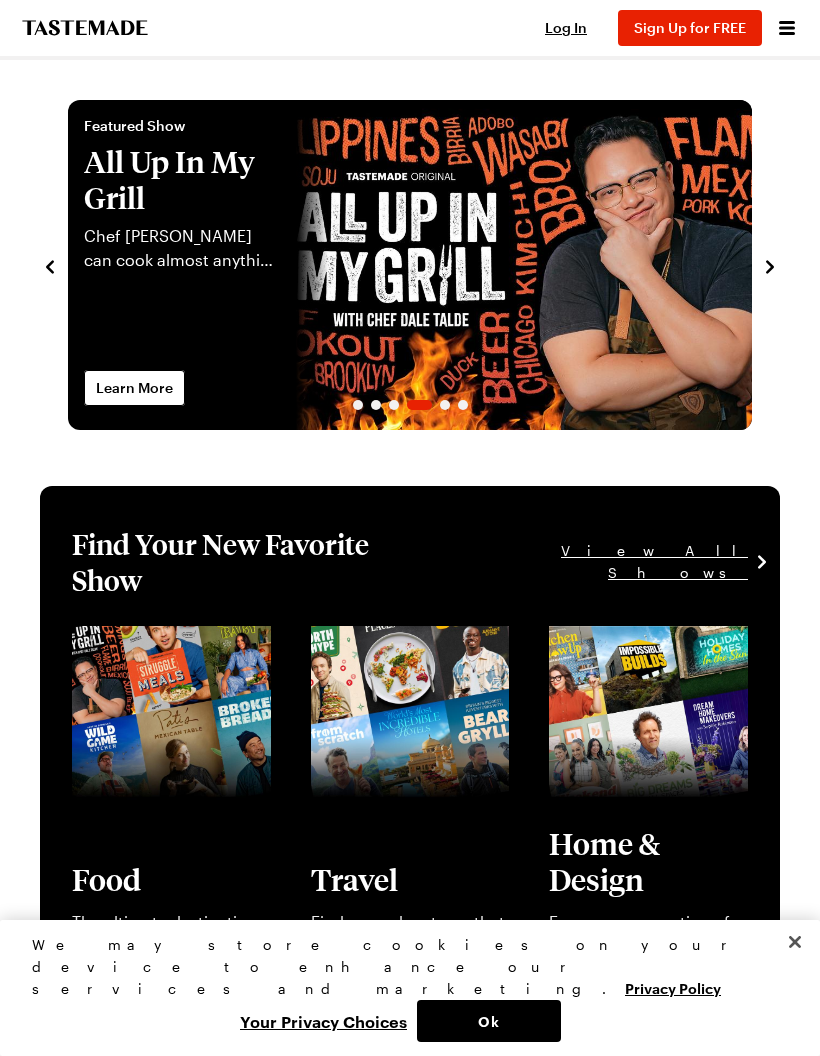 click 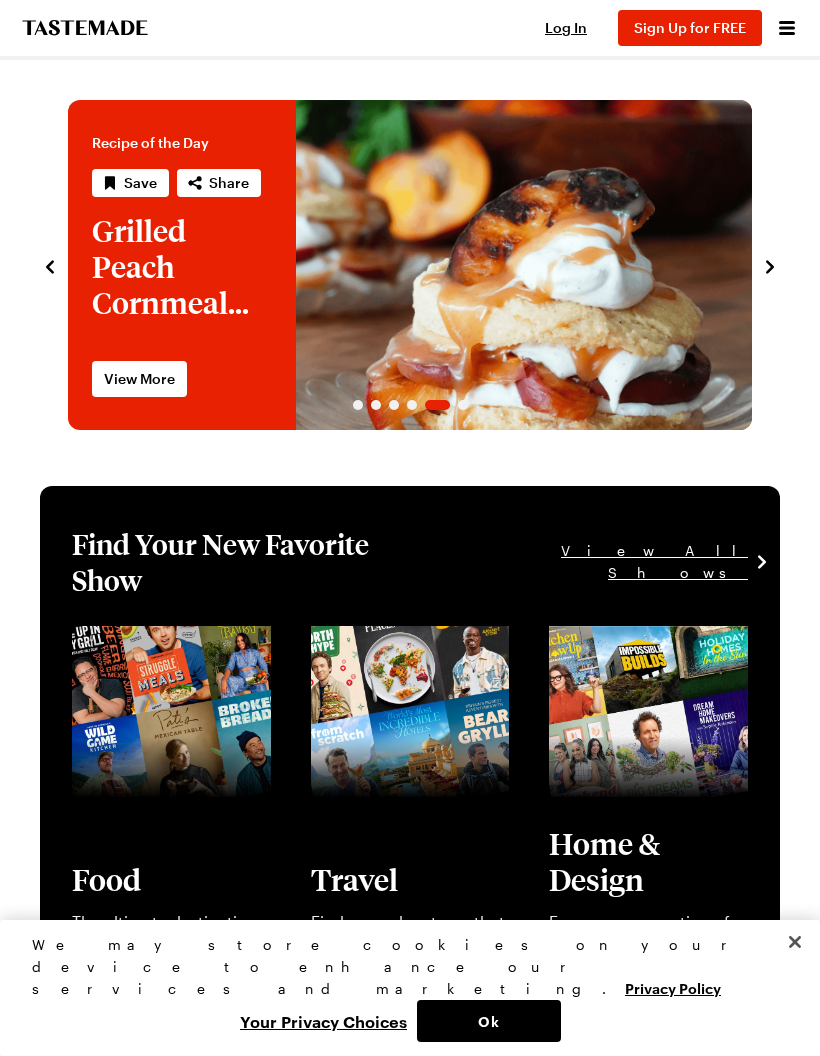 click at bounding box center (770, 265) 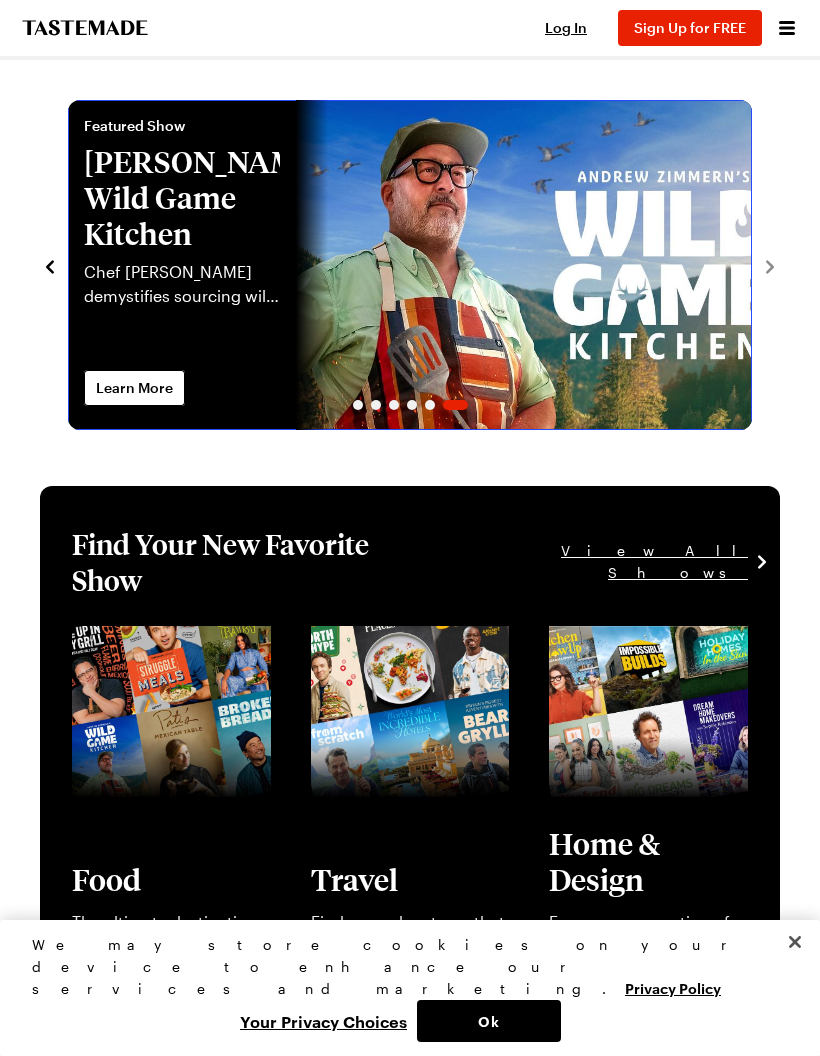 click at bounding box center [68, 265] 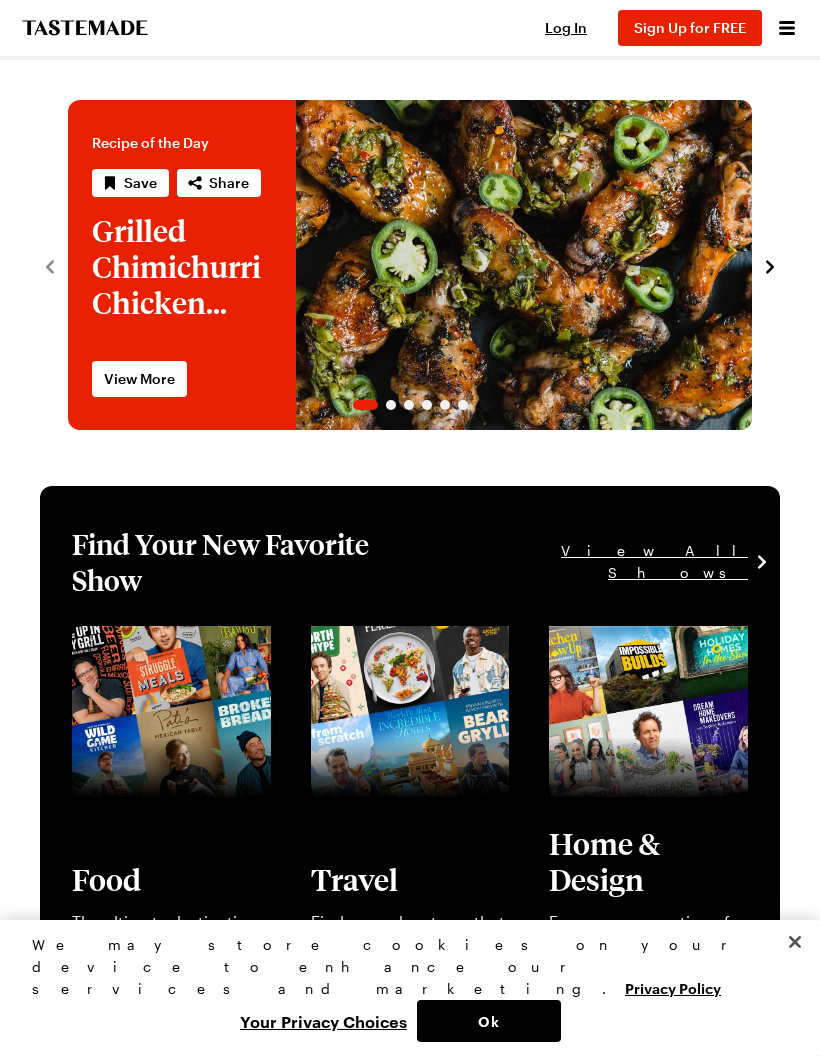 click 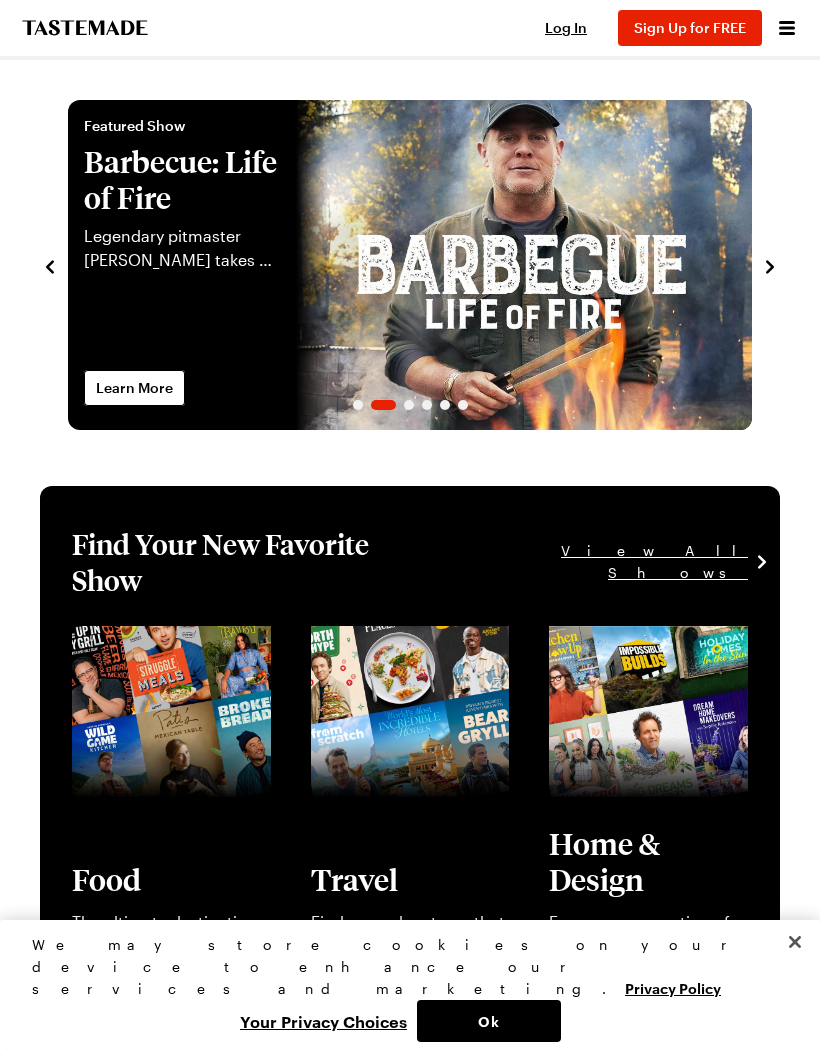 click 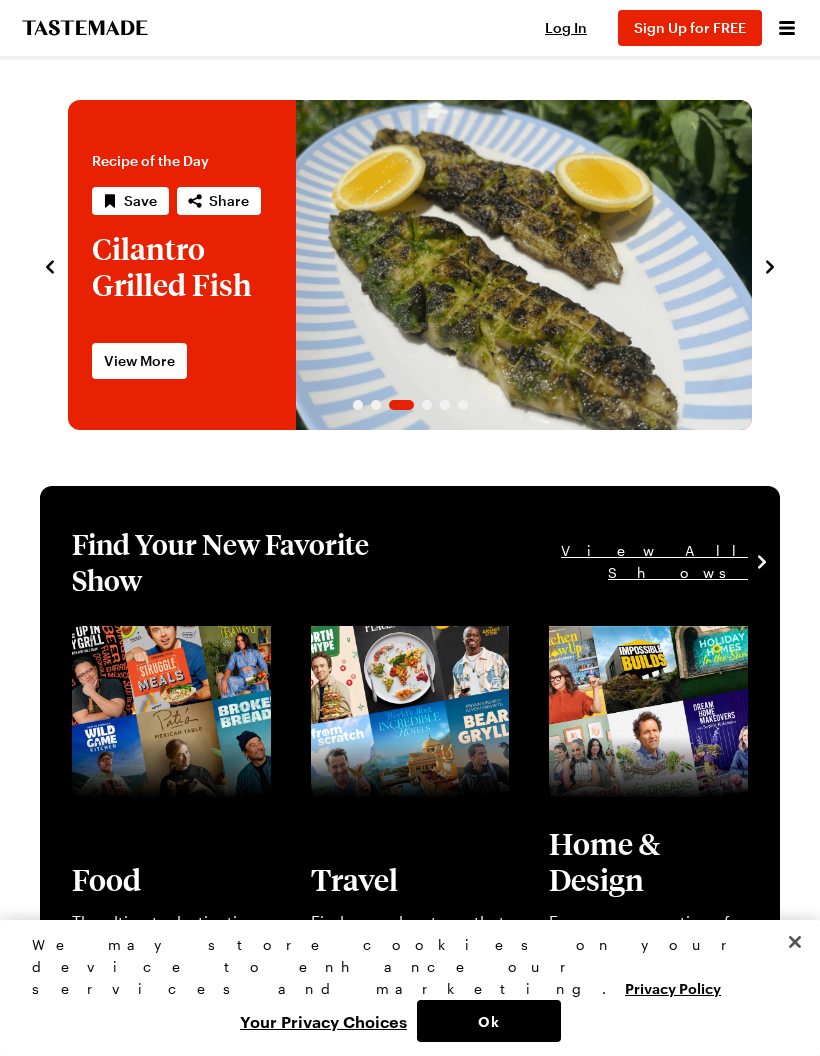 click 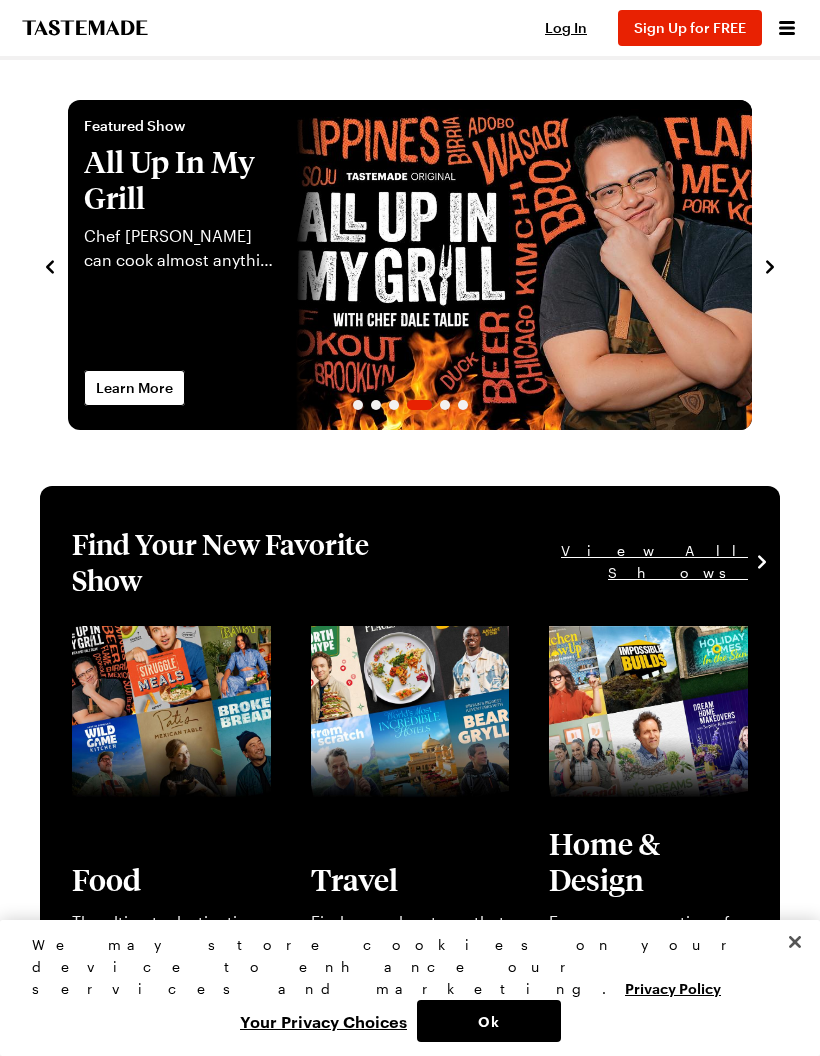 click 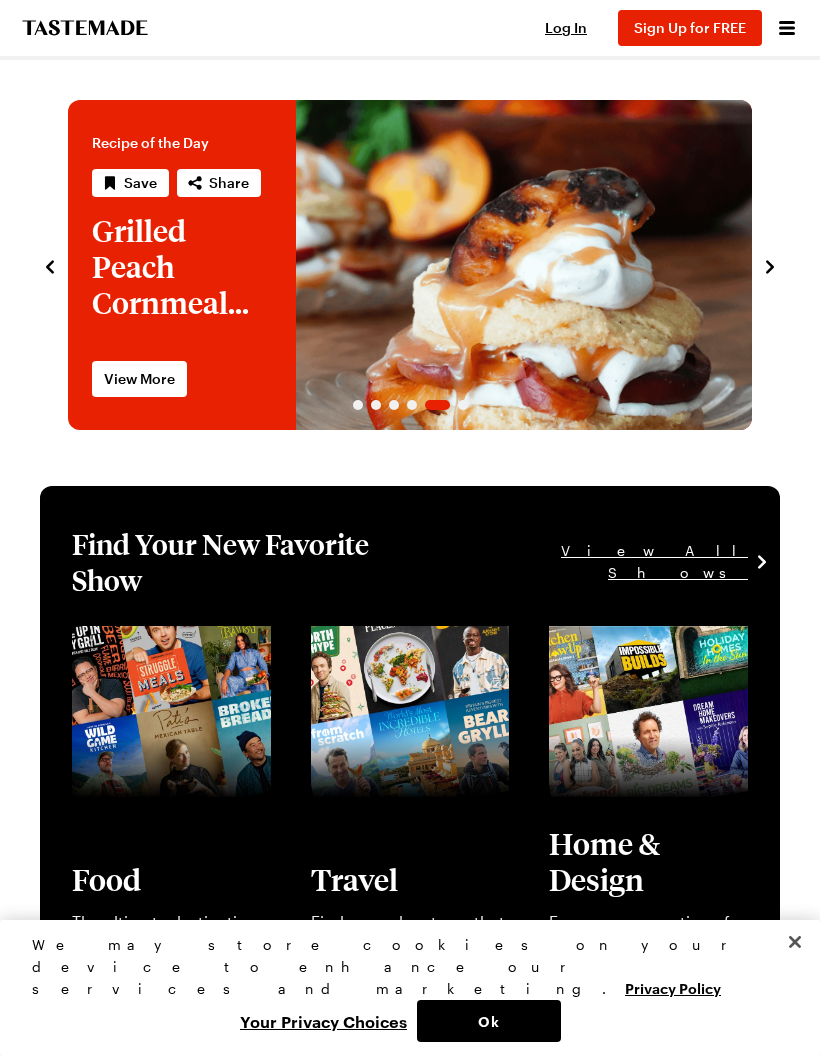 click 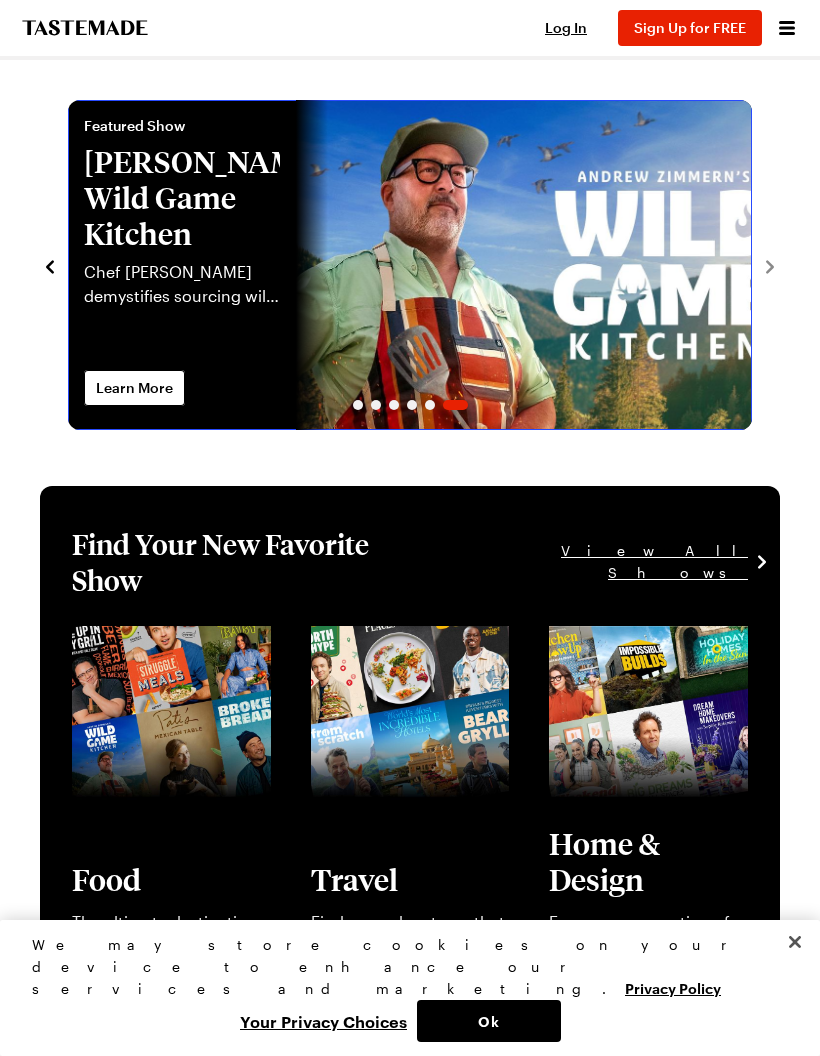click at bounding box center [68, 265] 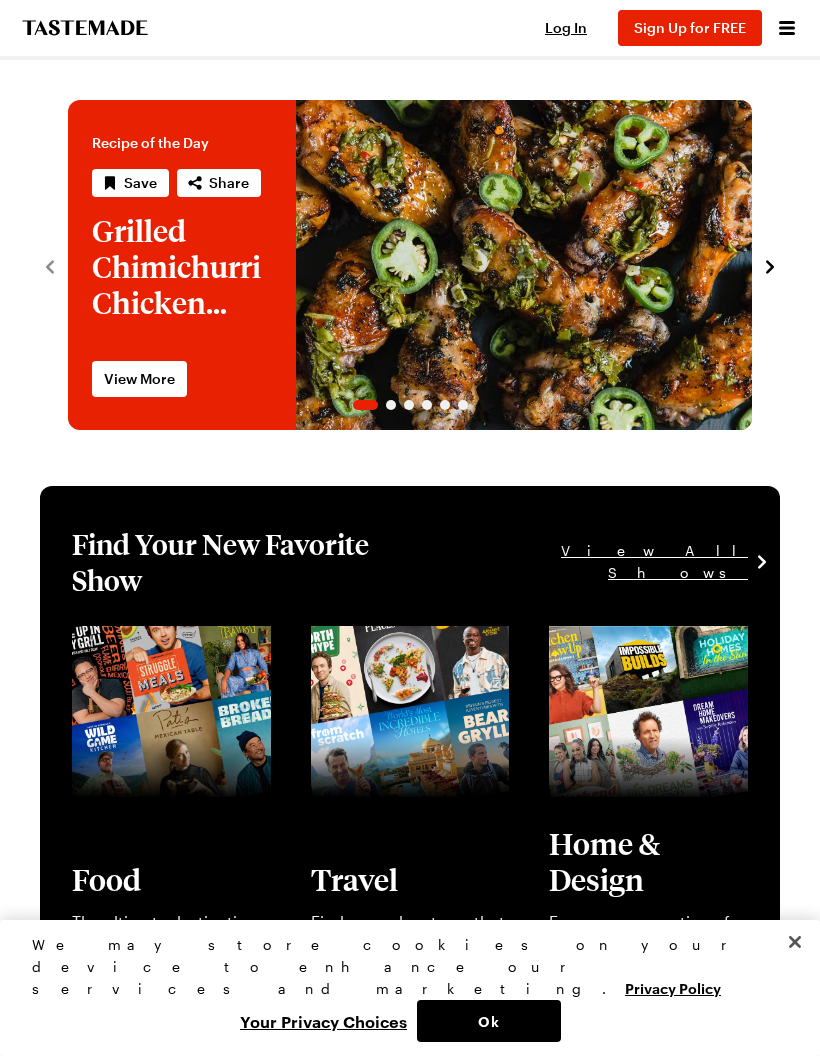 click 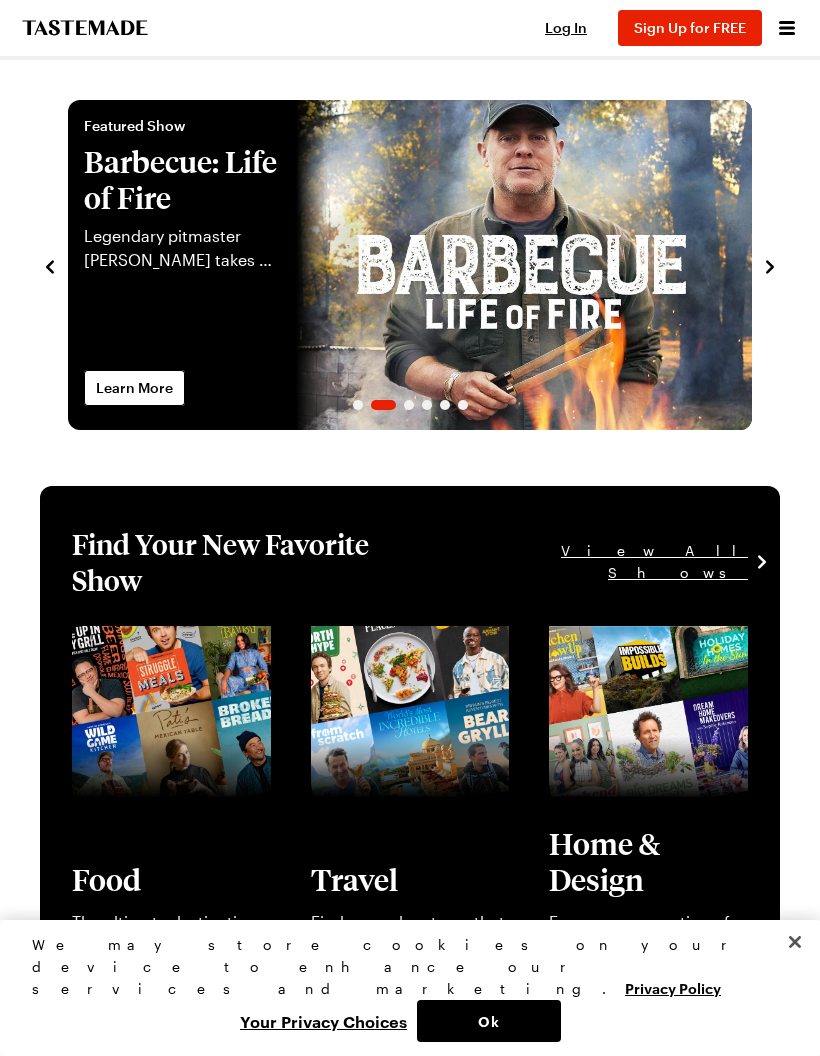 click 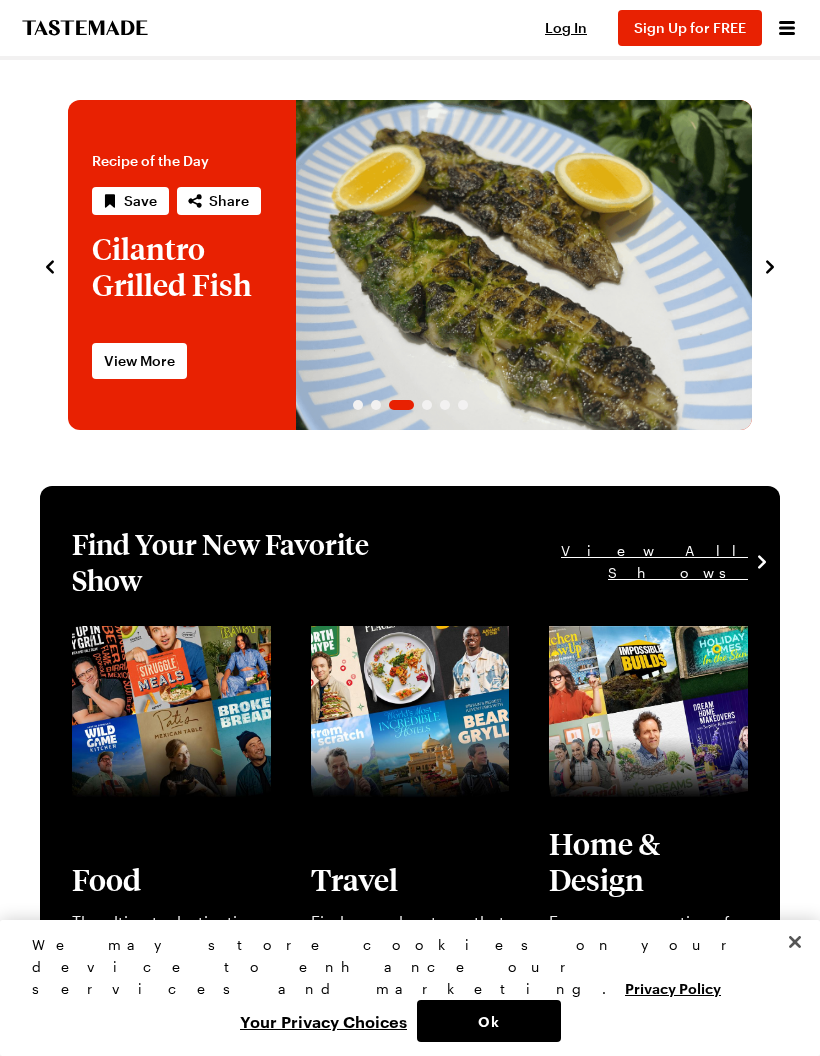 click 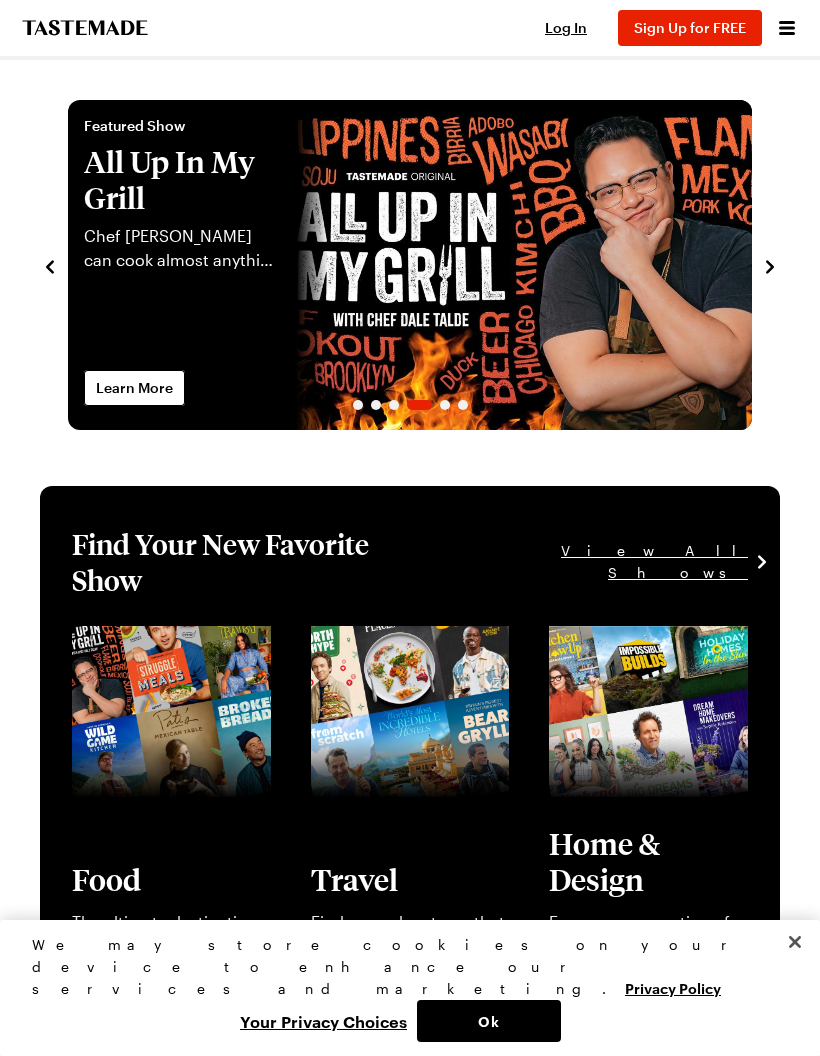 click 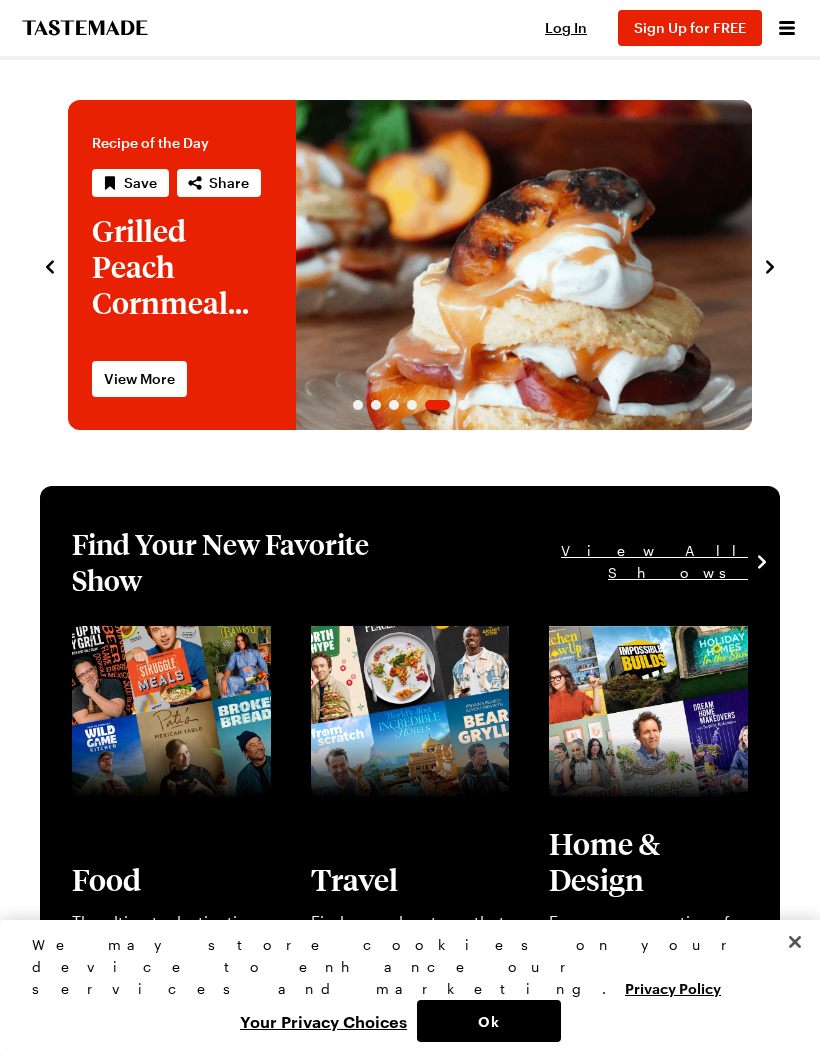 click 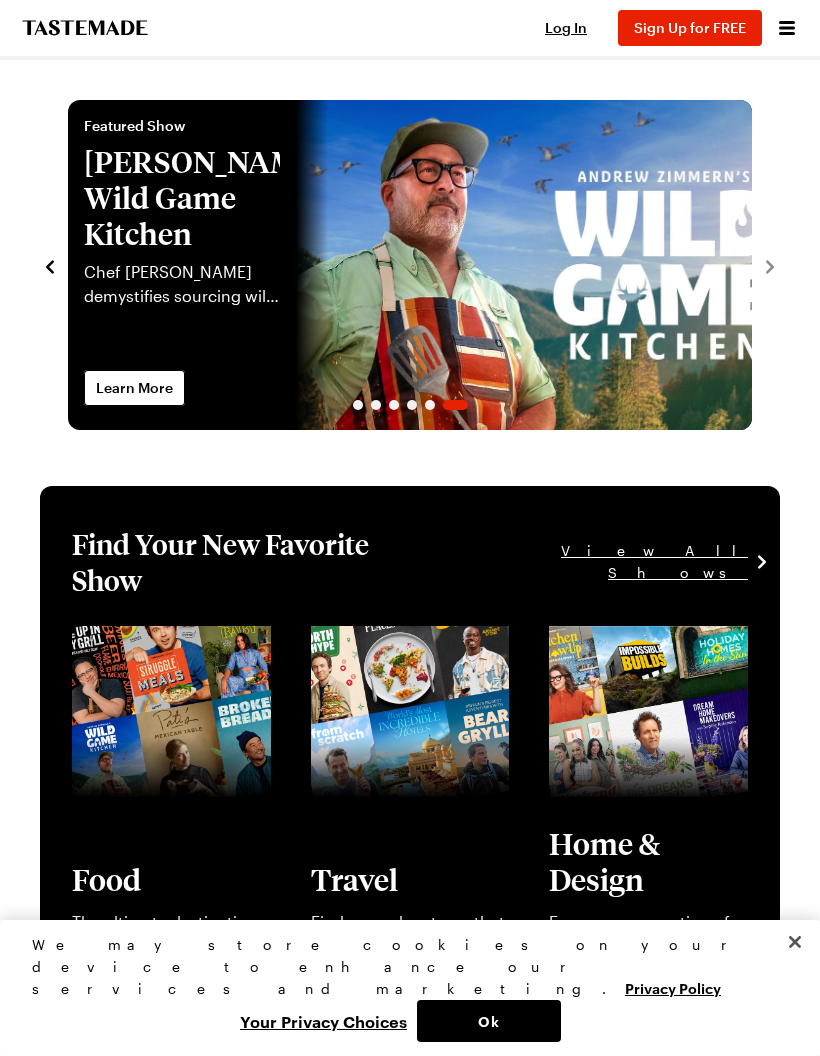 click on "Log In Sign Up Log In Sign Up for FREE" at bounding box center [663, 28] 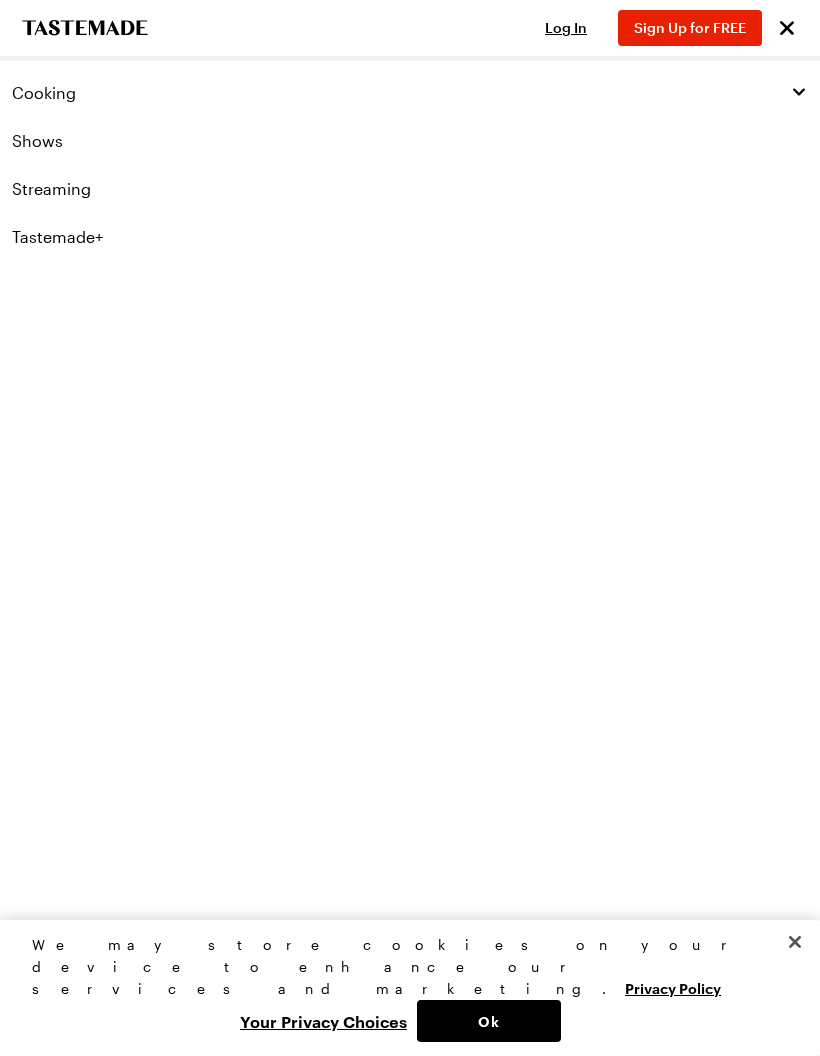 click on "Shows" at bounding box center [410, 141] 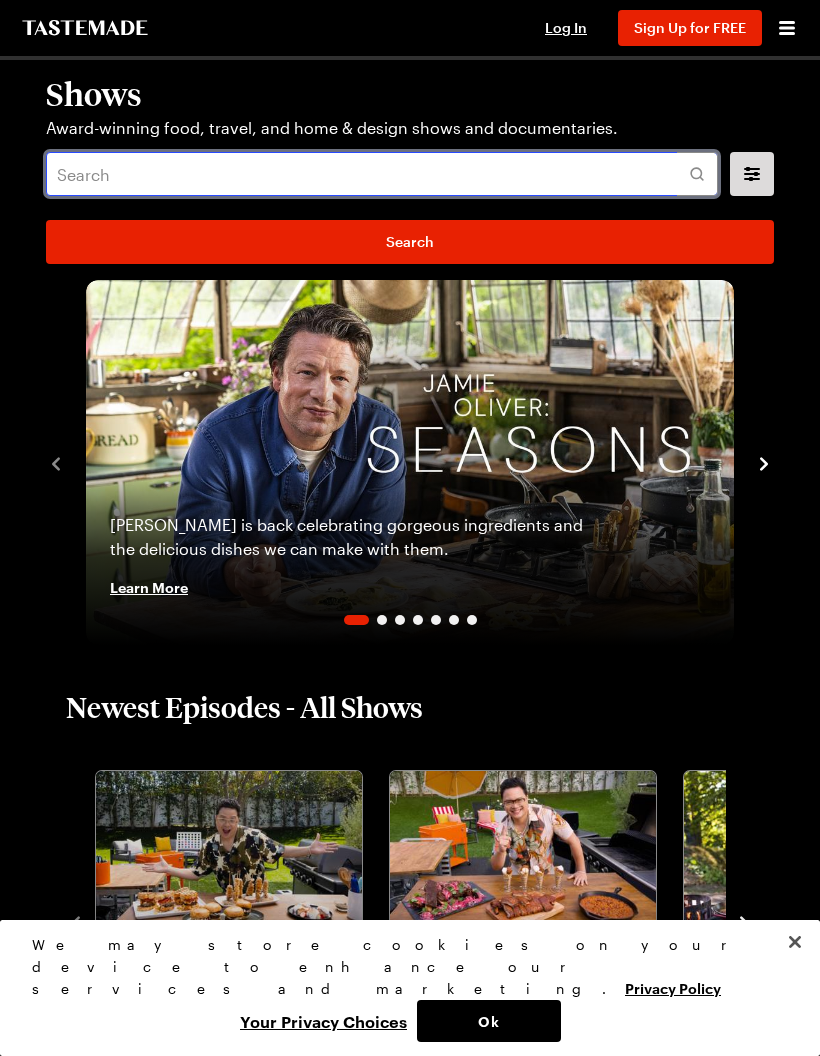 click at bounding box center (382, 174) 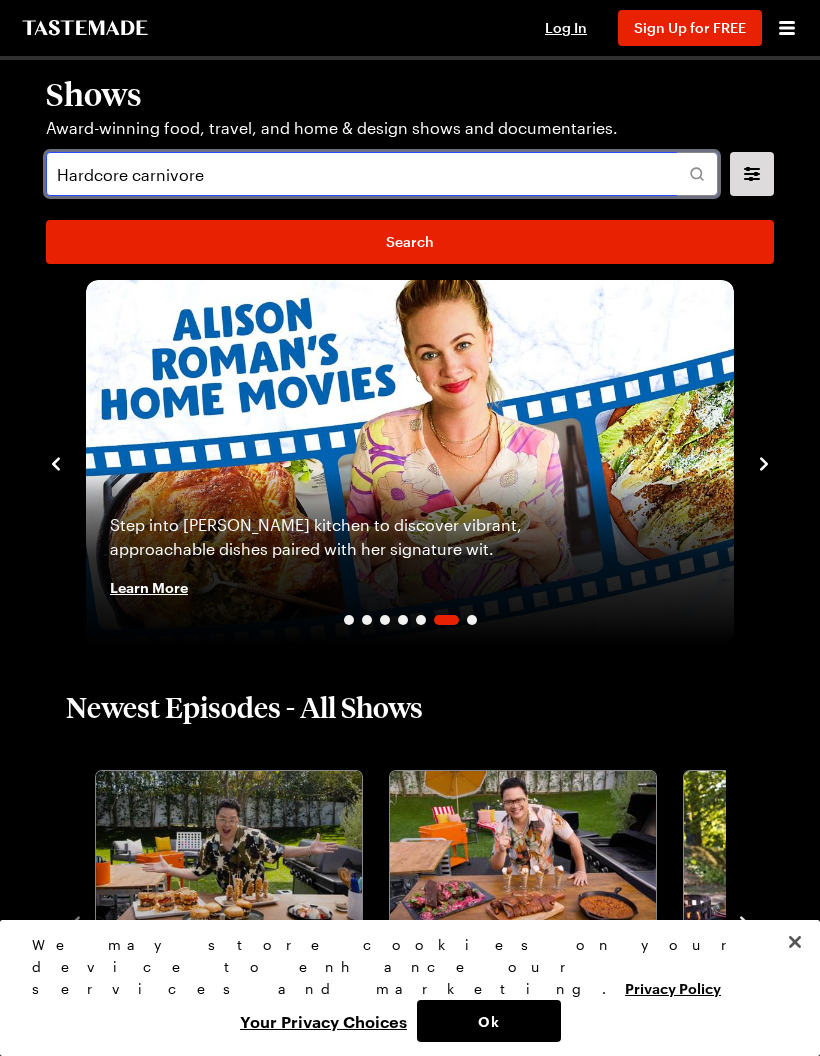 type on "Hardcore carnivore" 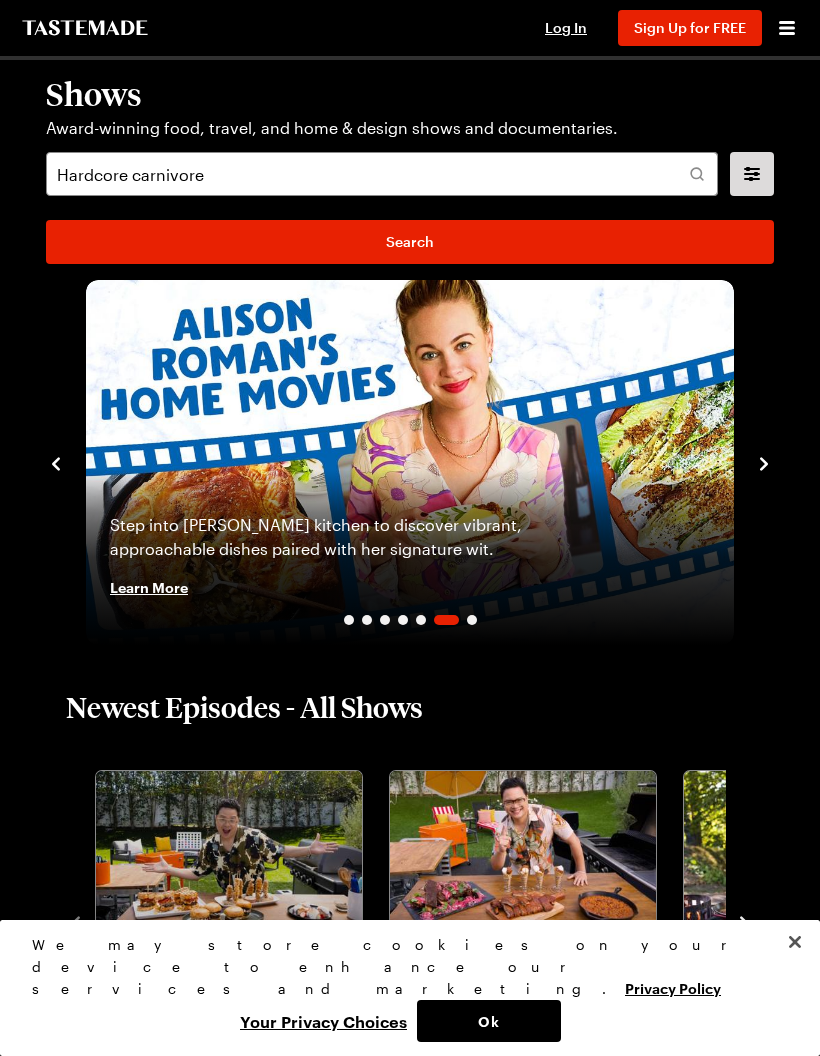 click 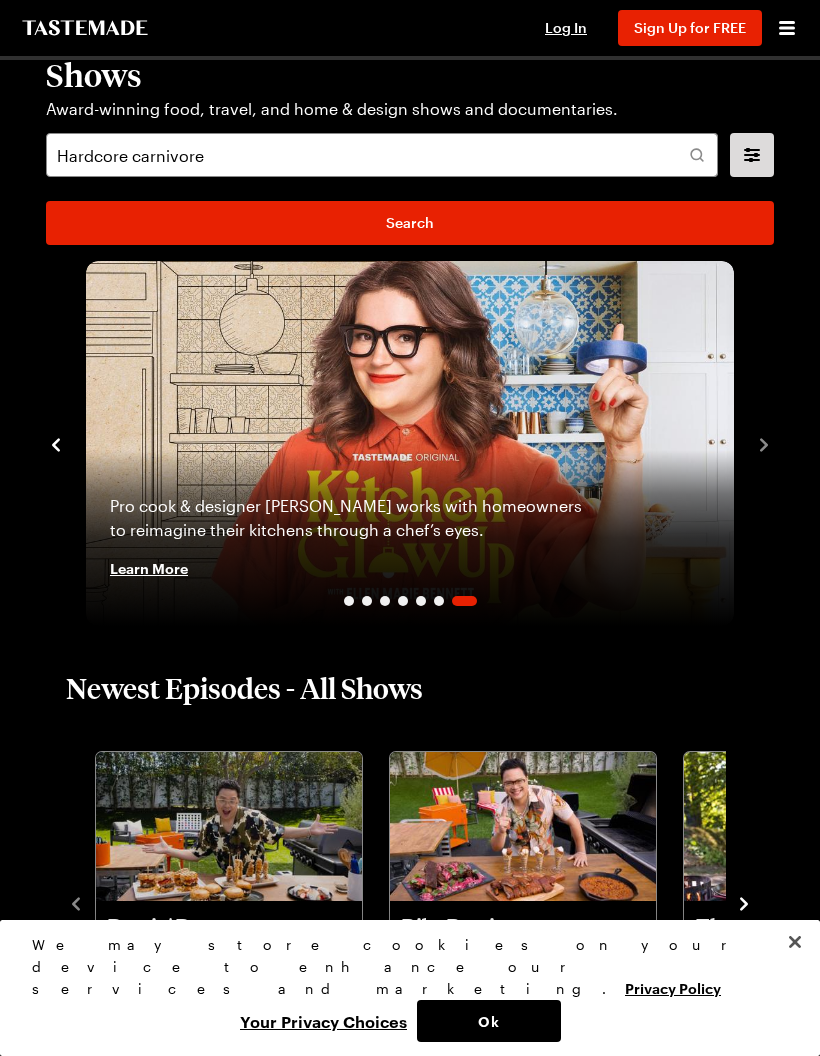 scroll, scrollTop: 18, scrollLeft: 0, axis: vertical 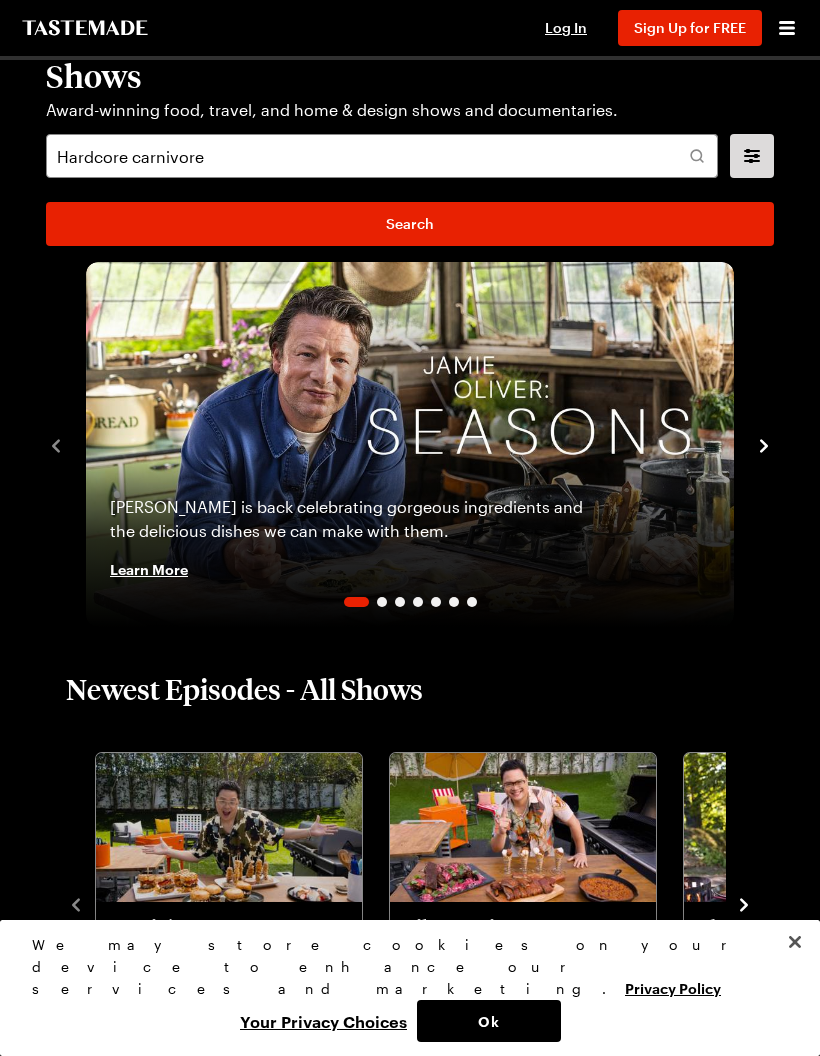 click 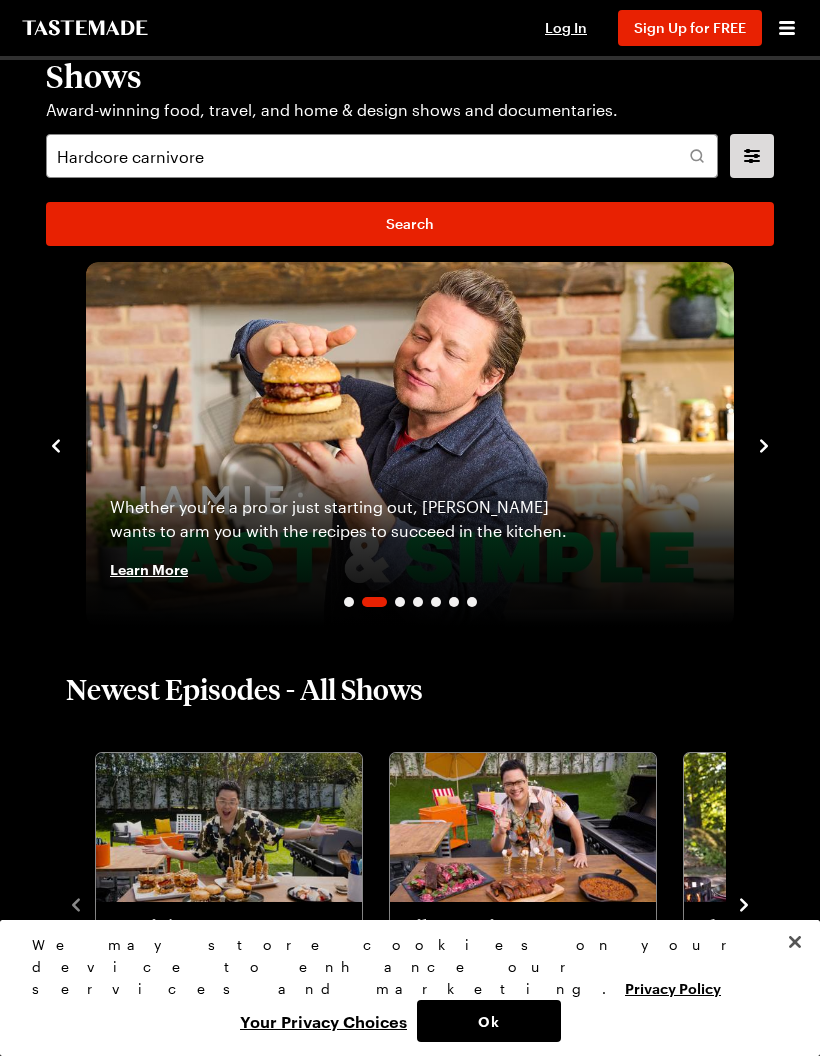 click 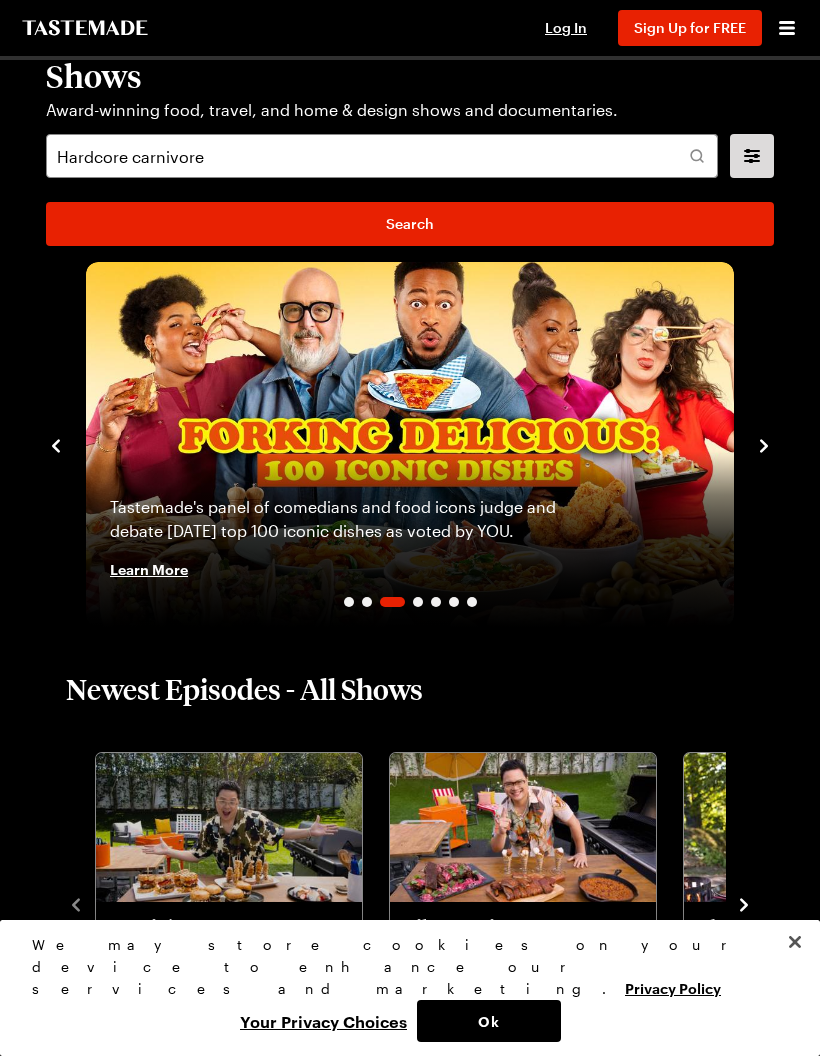 click 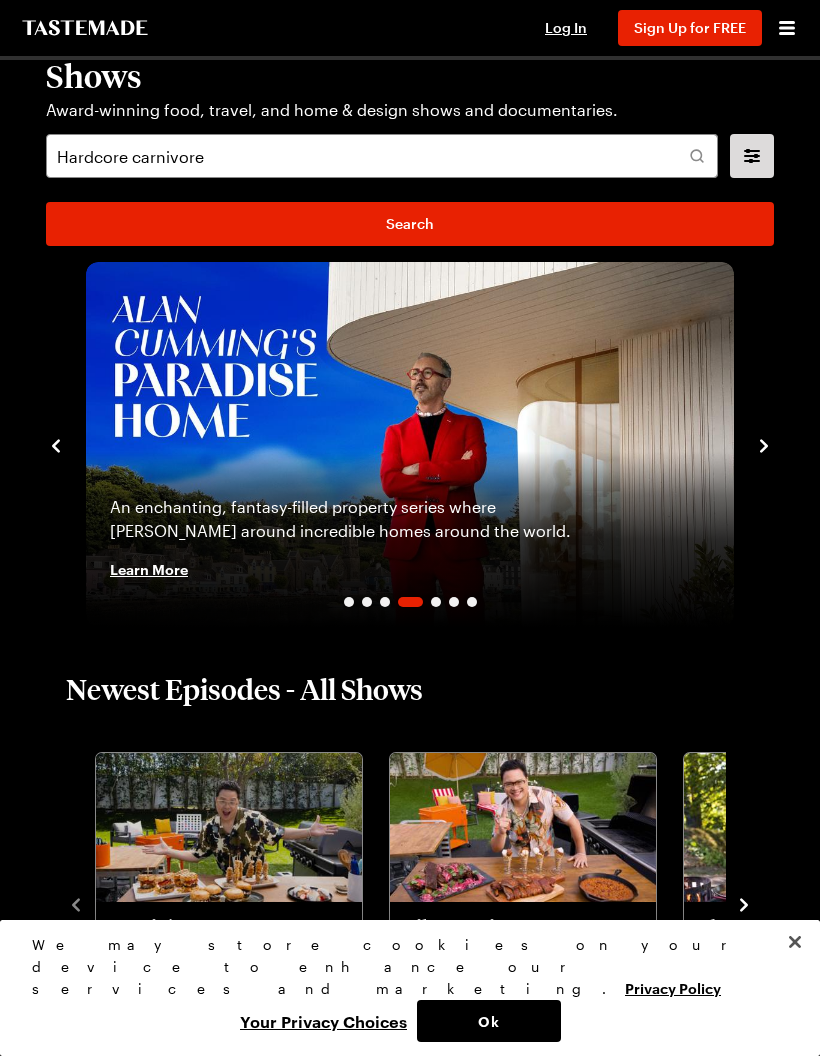 click at bounding box center [764, 444] 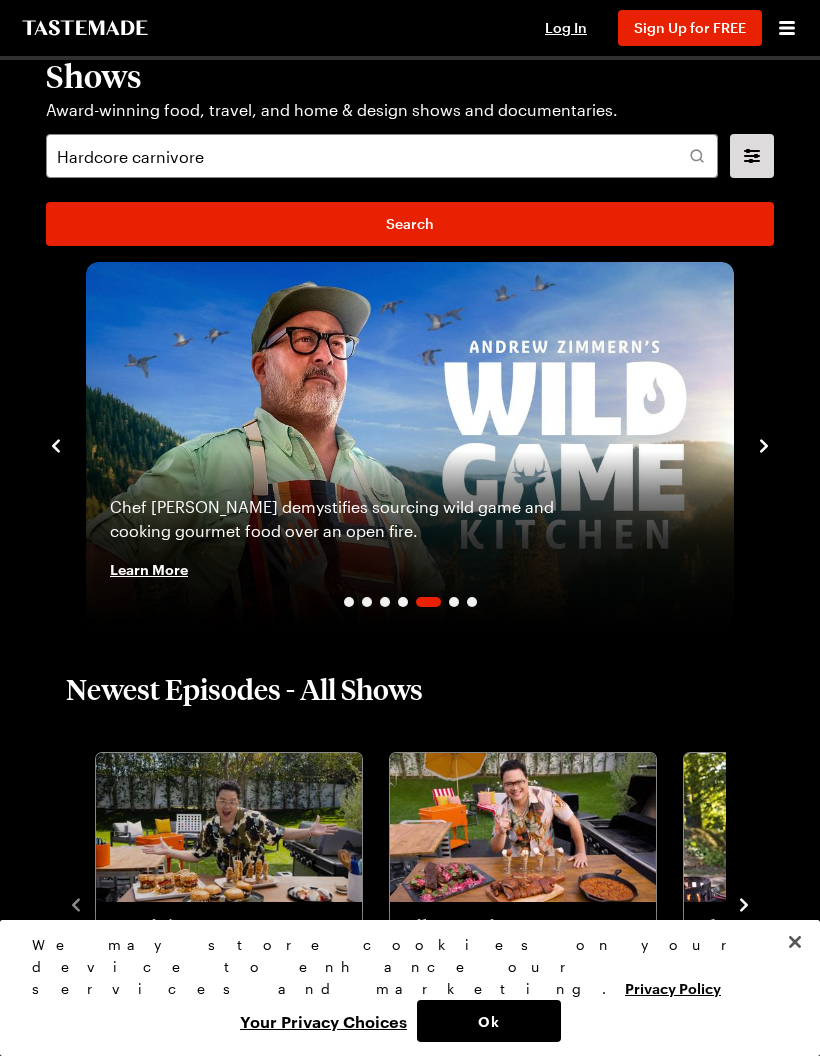 click 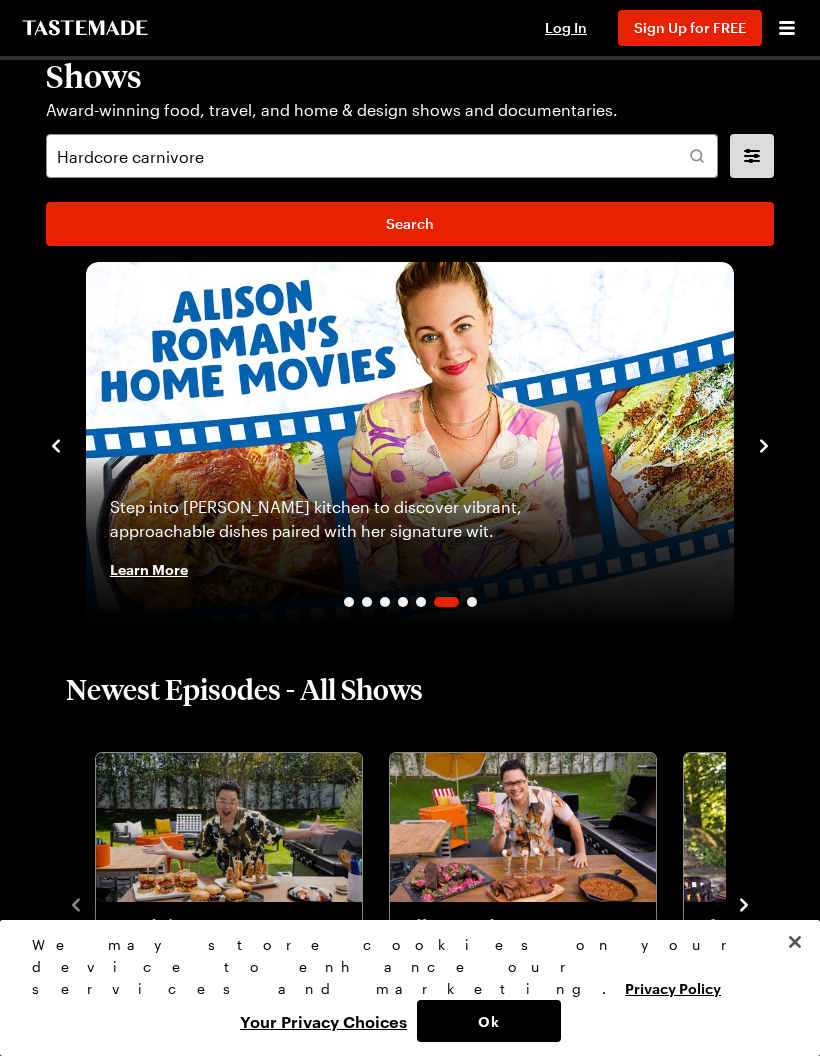 click 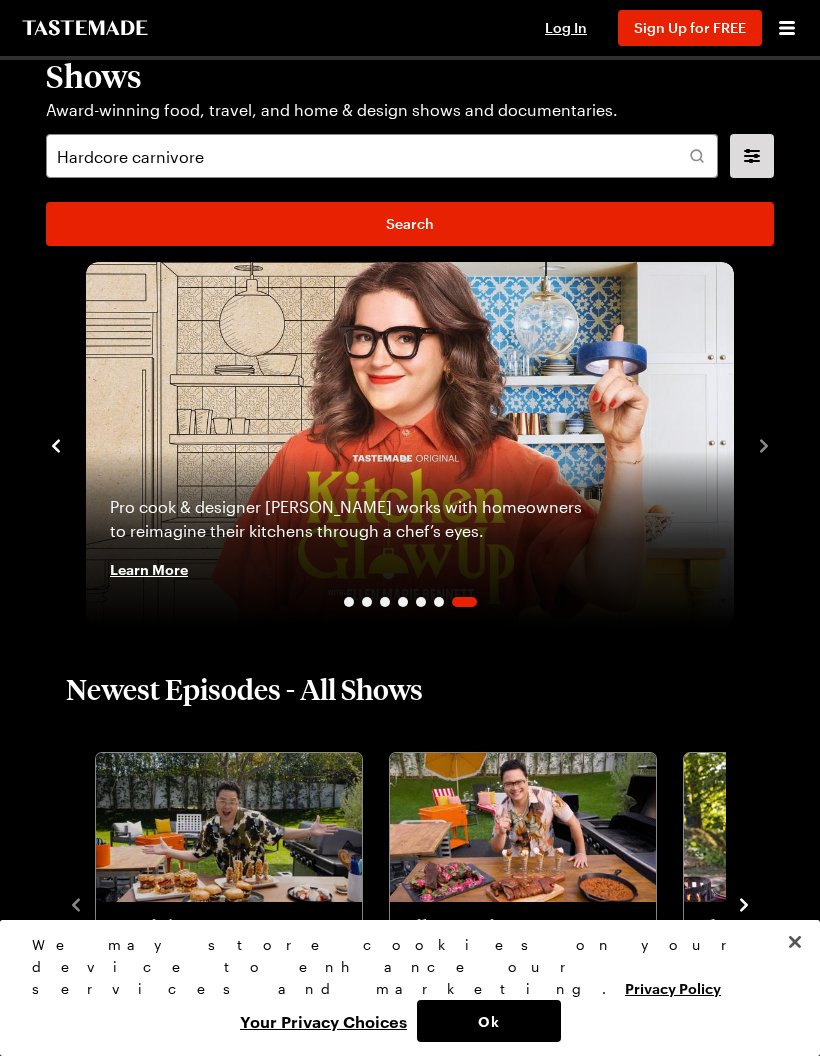 click on "Shows Award-winning food, travel, and home & design shows and documentaries. [PERSON_NAME] is back celebrating gorgeous ingredients and the delicious dishes we can make with them. Learn More Whether you’re a pro or just starting out, [PERSON_NAME] wants to arm you with the recipes to succeed in the kitchen. Learn More Tastemade's panel of comedians and food icons judge and debate [DATE] top 100 iconic dishes as voted by YOU. Learn More An enchanting, fantasy-filled property series where [PERSON_NAME] around incredible homes around the world. Learn More Chef [PERSON_NAME] demystifies sourcing wild game and cooking gourmet food over an open fire. Learn More Step into [PERSON_NAME] kitchen to discover vibrant, approachable dishes paired with her signature wit. Learn More Pro cook & designer [PERSON_NAME] works with homeowners to reimagine their kitchens through a chef’s eyes. Learn More" at bounding box center (410, 444) 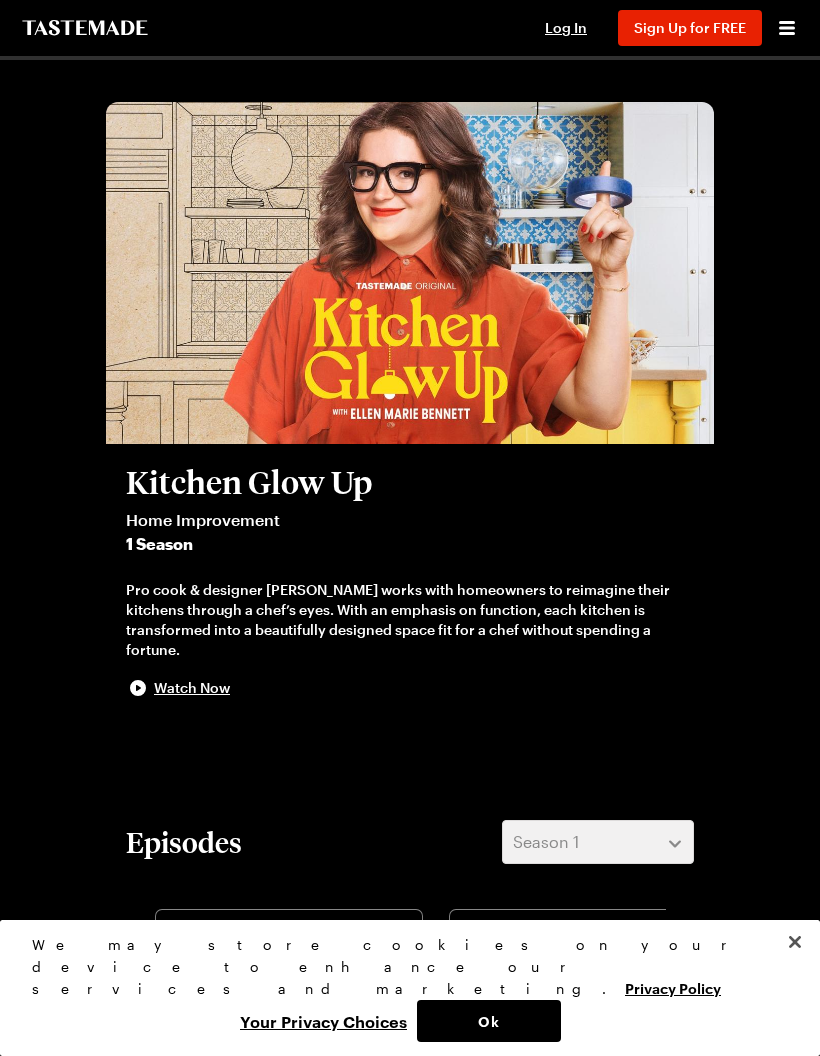 scroll, scrollTop: 0, scrollLeft: 0, axis: both 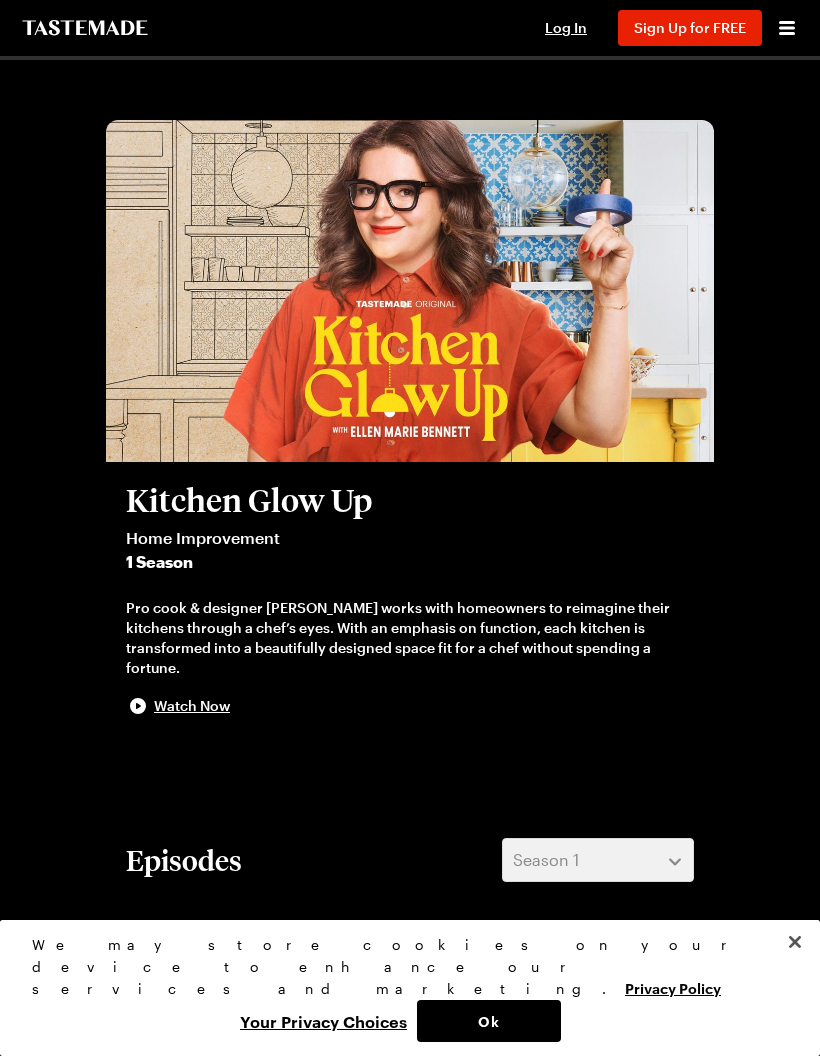 click on "Kitchen Glow Up Home Improvement 1 Season Pro cook & designer [PERSON_NAME] works with homeowners to reimagine their kitchens through a chef’s eyes. With an emphasis on function, each kitchen is transformed into a beautifully designed space fit for a chef without spending a fortune. Watch Now Episodes Season 1 Elevated Farmhouse Kitchen Glow Up S1 - E8 [PERSON_NAME] and [PERSON_NAME]' tiny kitchen is bursting at the seams with five kids. [PERSON_NAME] gets creative to maximize space. Organization Over Everything Kitchen Glow Up S1 - E7 [PERSON_NAME] and [PERSON_NAME]'s home has a kitchen that feels out of place. [PERSON_NAME] pushes it to the limit on a small budget. Think Outside the Kitchen Kitchen Glow Up S1 - E6 New mom [PERSON_NAME] loves cooking and gets inspiration from [GEOGRAPHIC_DATA]. [PERSON_NAME]'s determined to help this young family! Spanish Revival Home Done Right Kitchen Glow Up S1 - E5 [PERSON_NAME] and [PERSON_NAME] have big ideas for their old home's kitchen... Maybe more than [PERSON_NAME] can handle. Chef in Need Kitchen Glow Up S1 - E4 Tiny to Timeless Kitchen Glow Up S1 - E3" at bounding box center (410, 956) 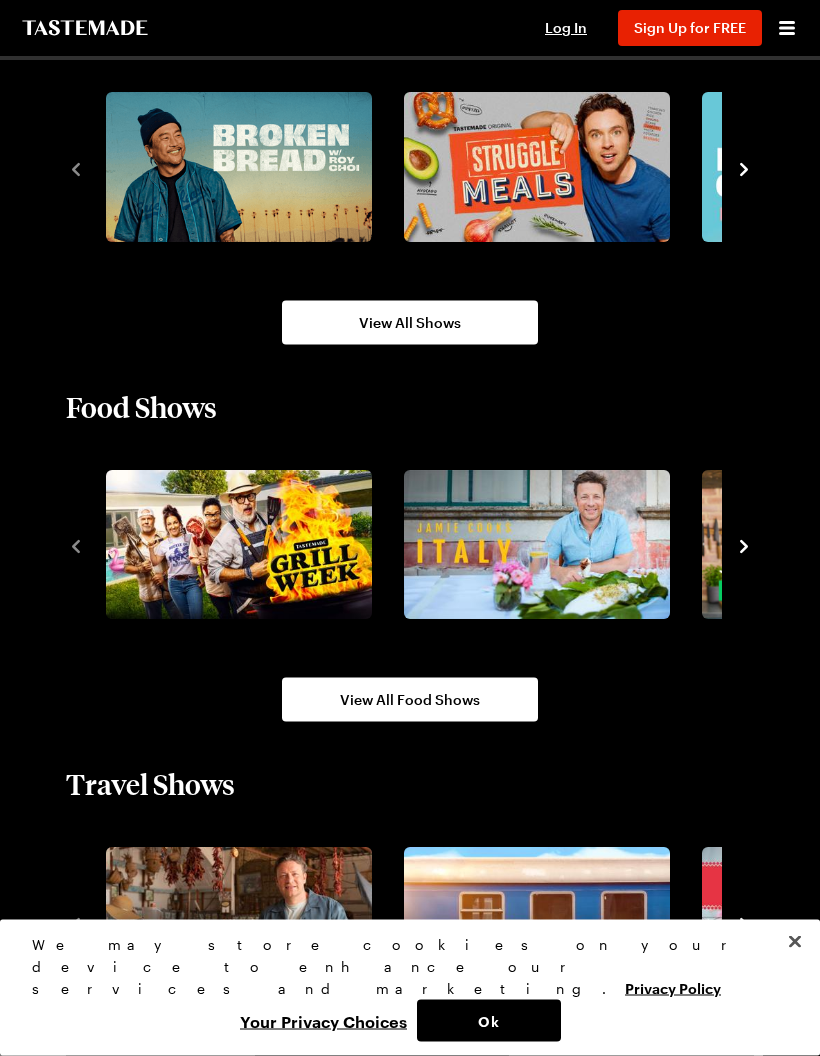 scroll, scrollTop: 1638, scrollLeft: 0, axis: vertical 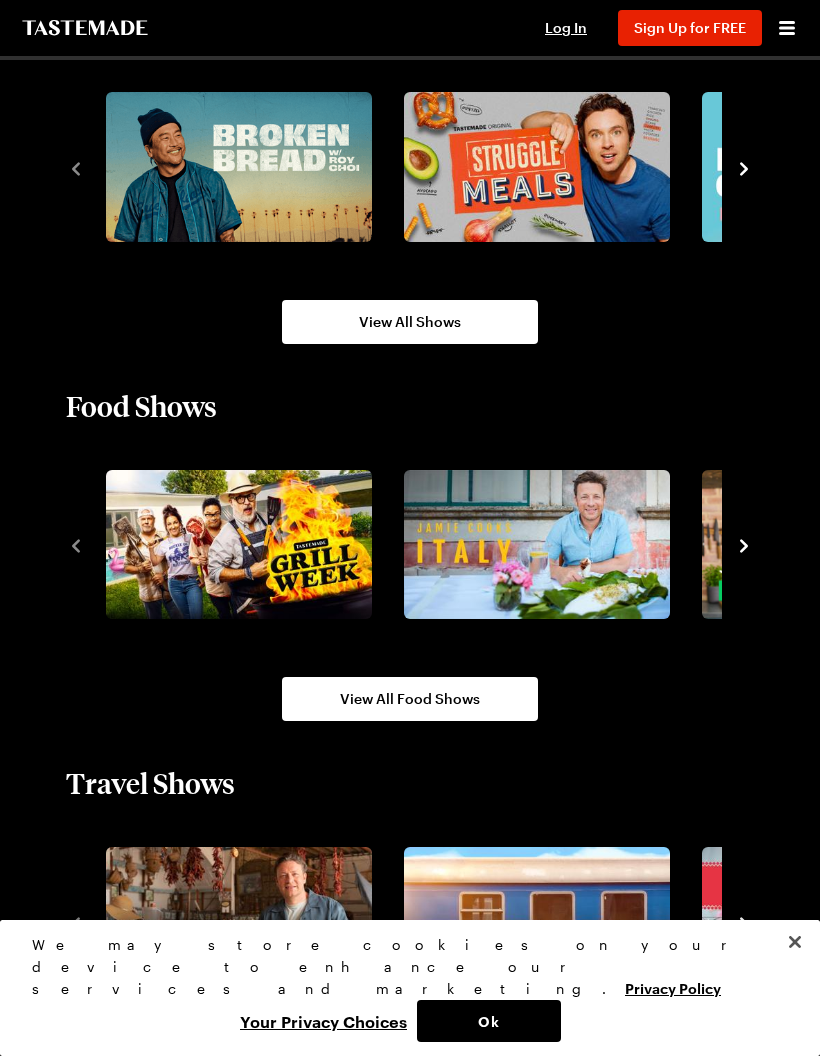 click 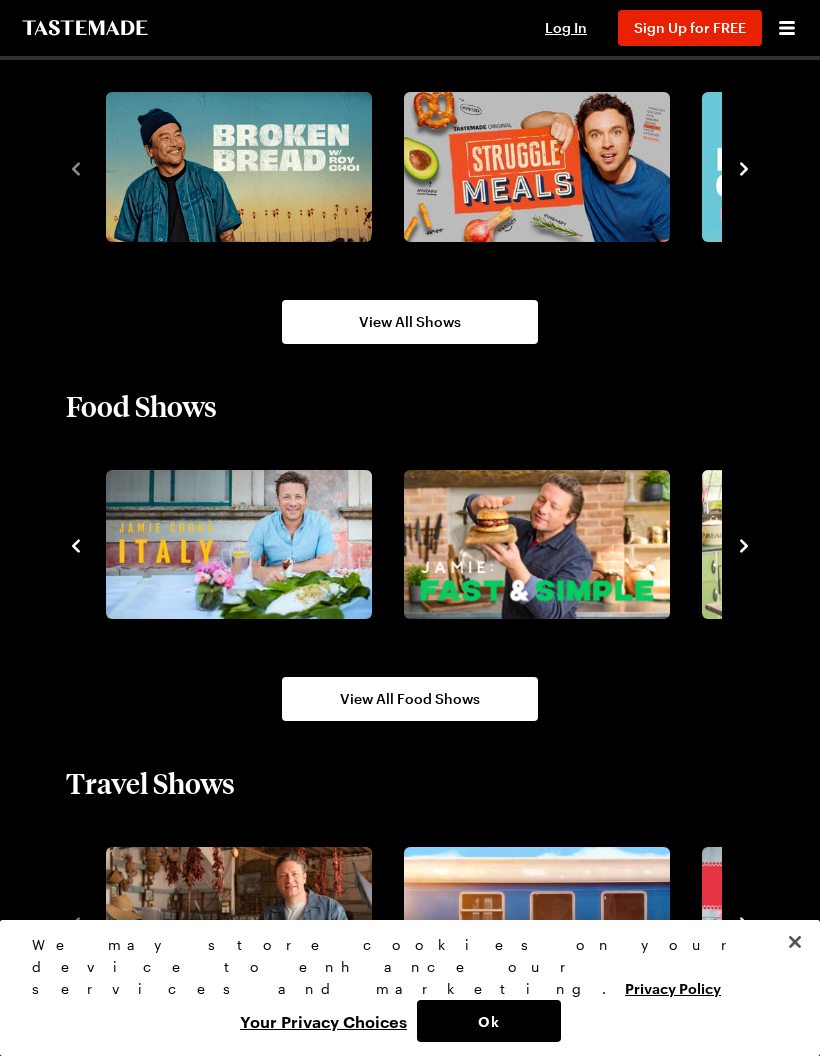 click 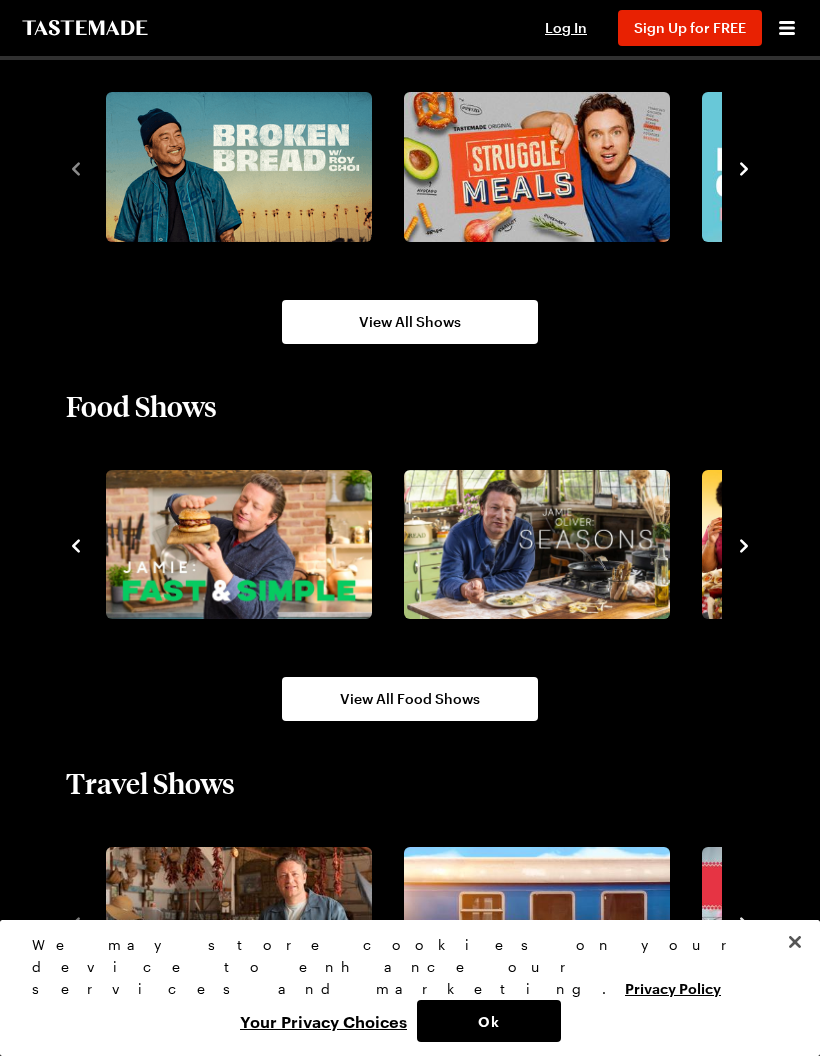 click 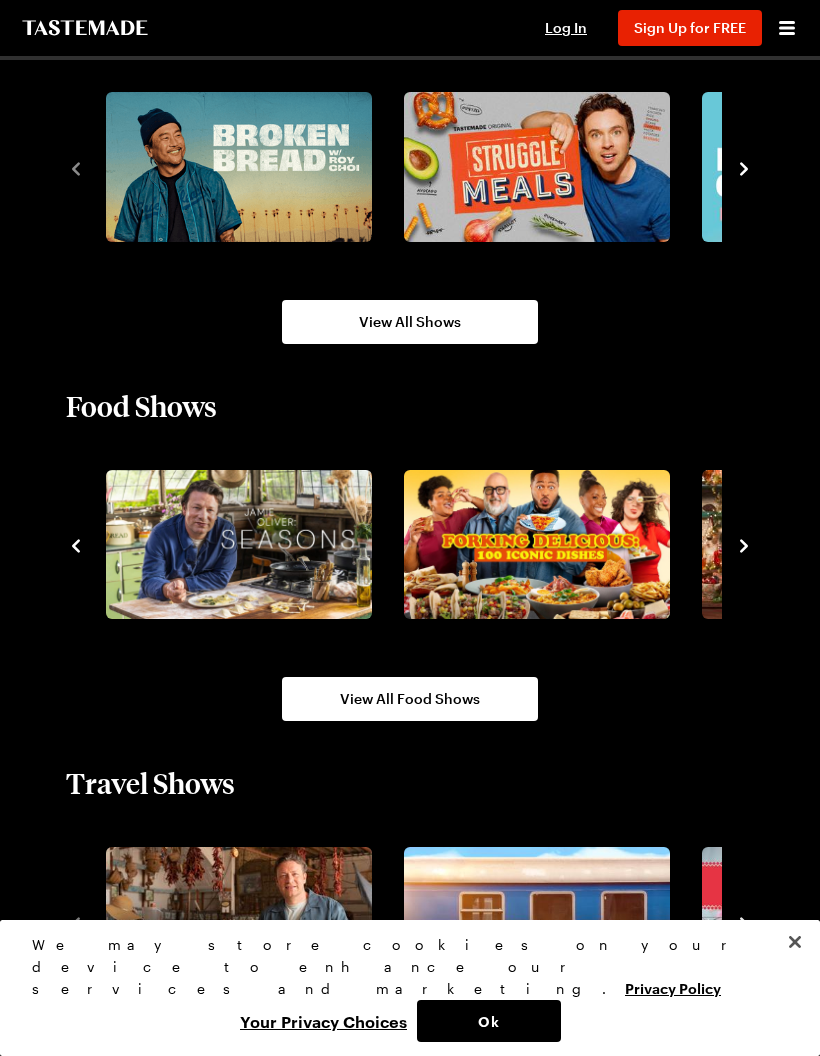 click 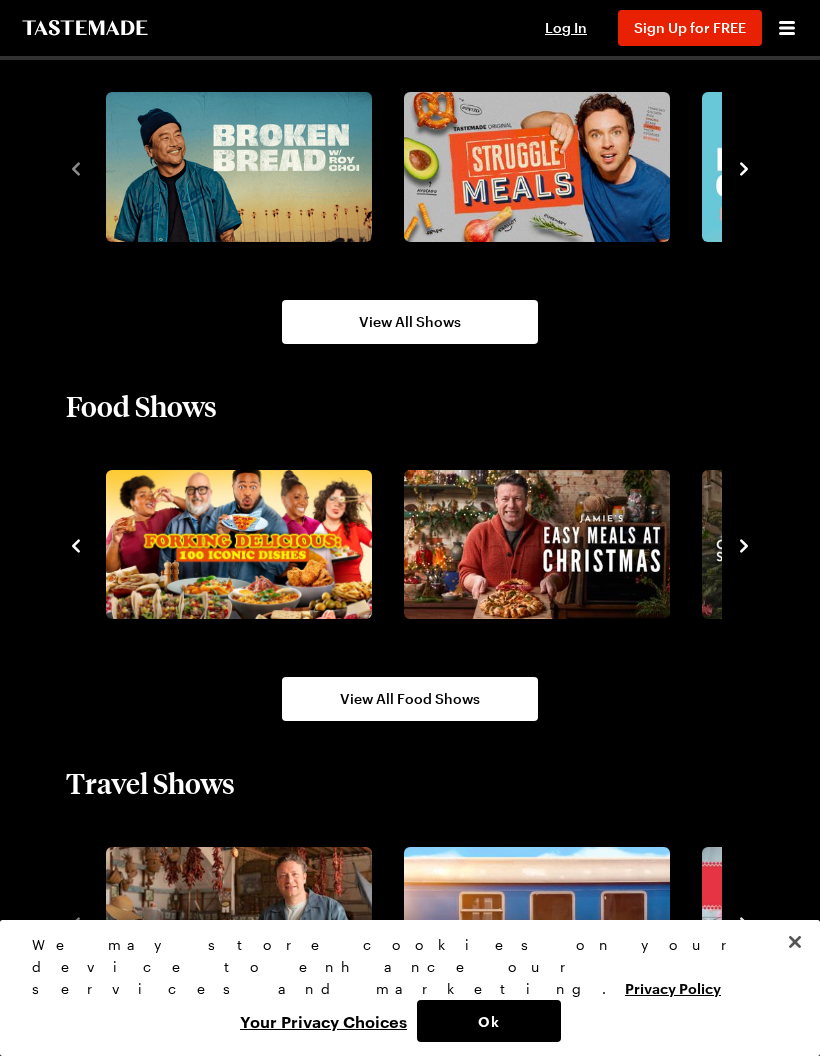 click 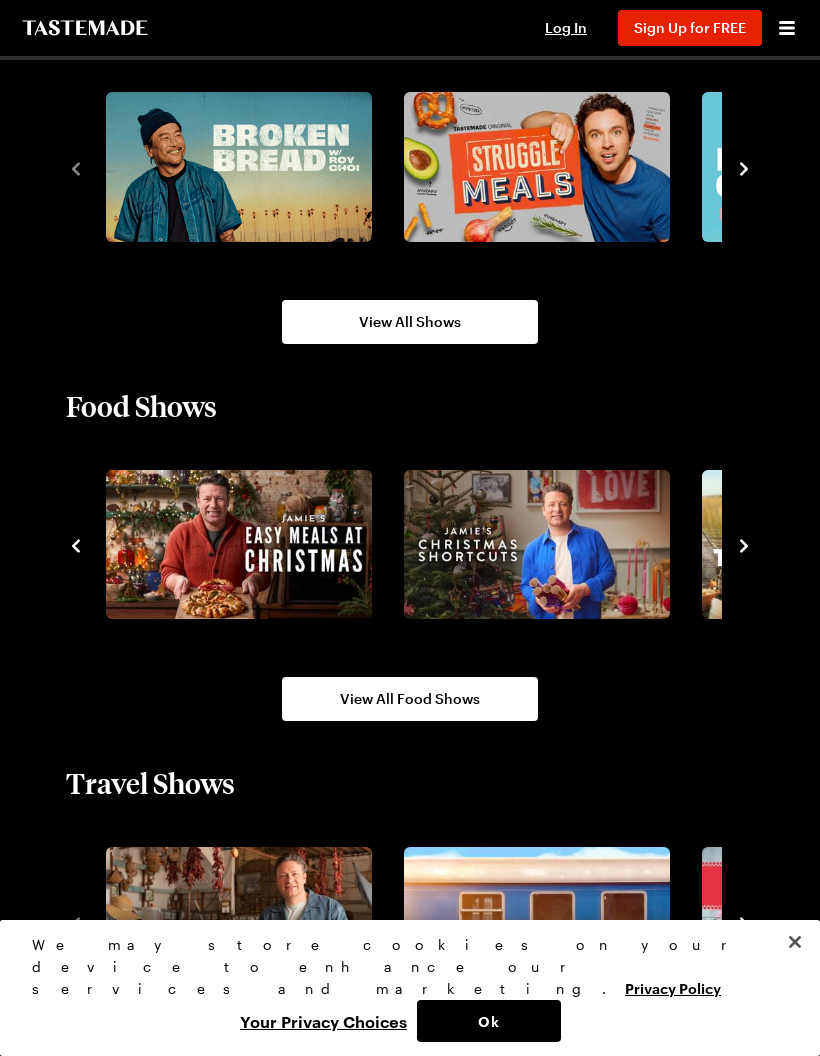 click at bounding box center [835, 545] 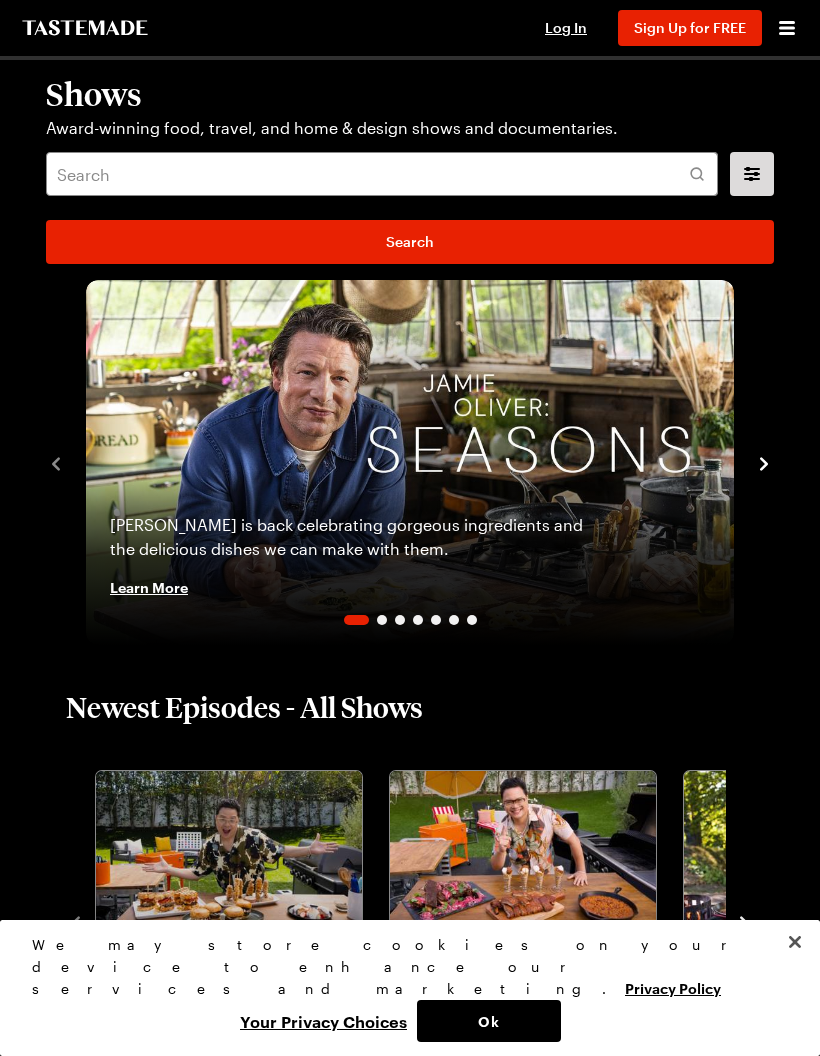 scroll, scrollTop: 1638, scrollLeft: 0, axis: vertical 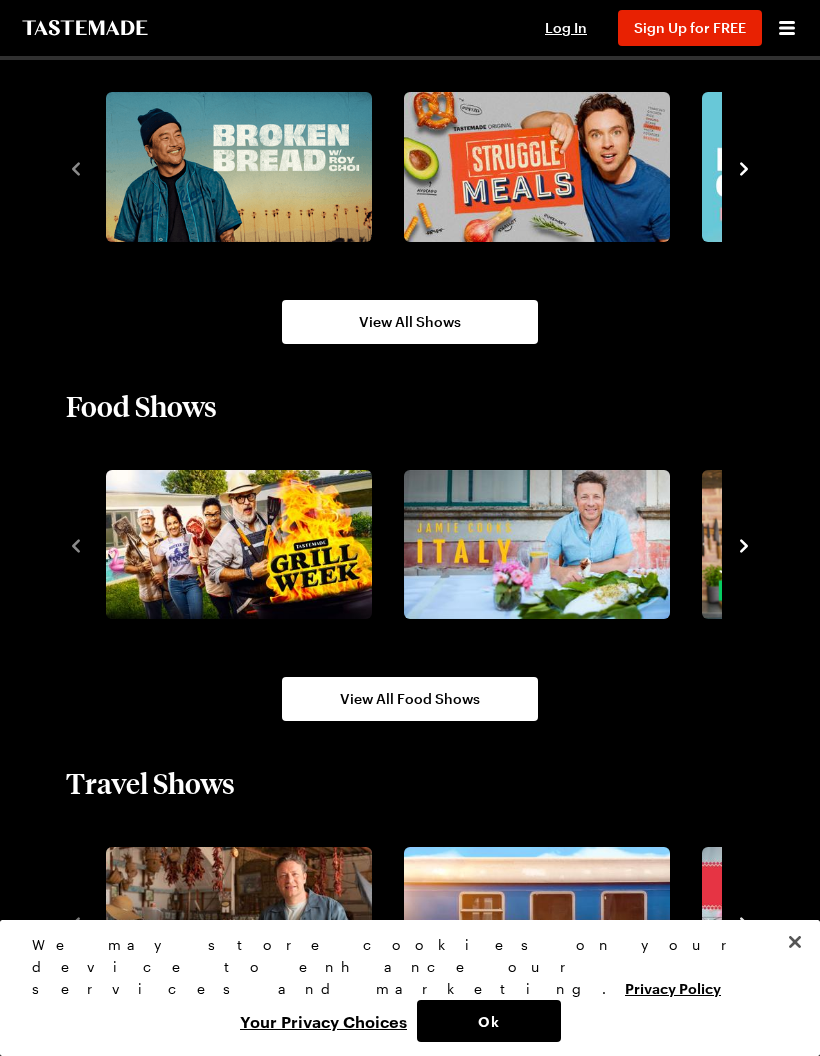 click 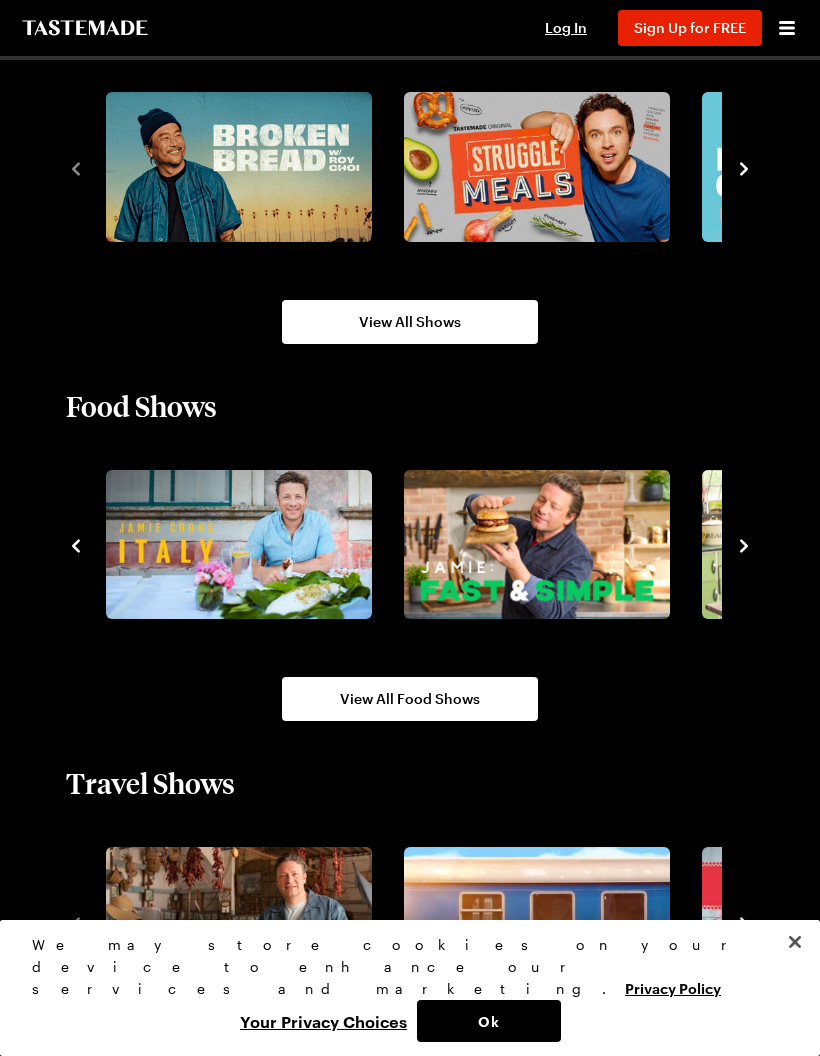 click 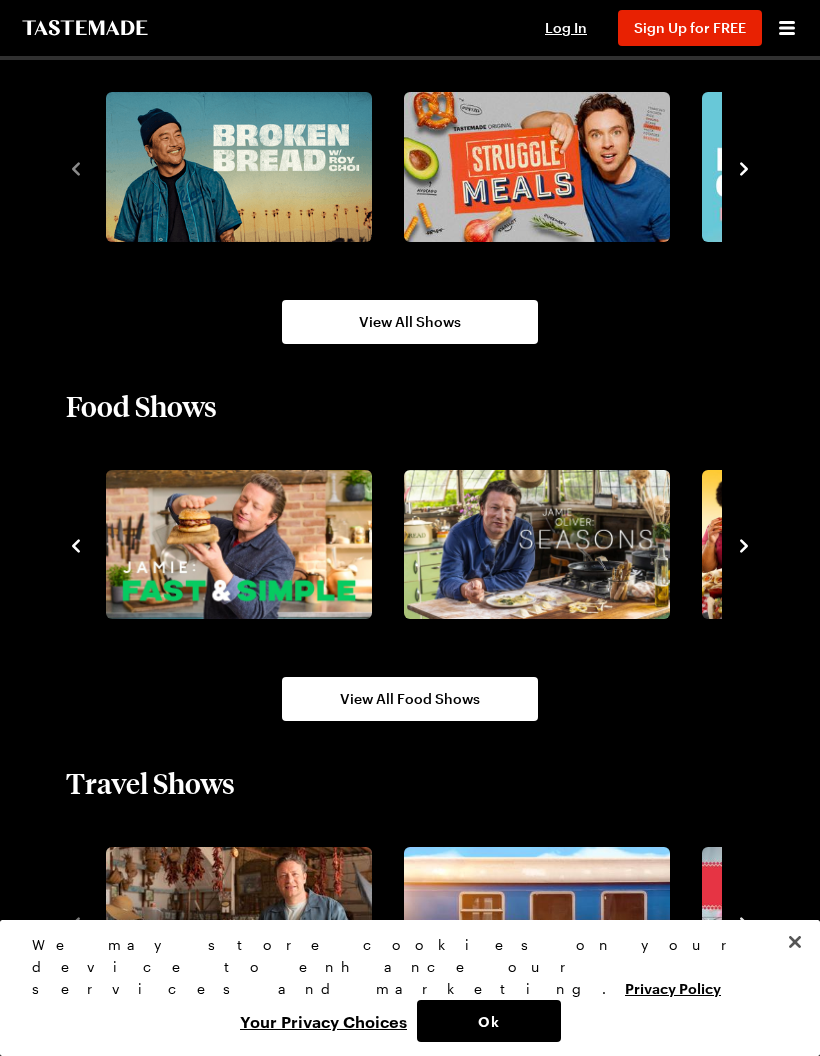click at bounding box center (744, 545) 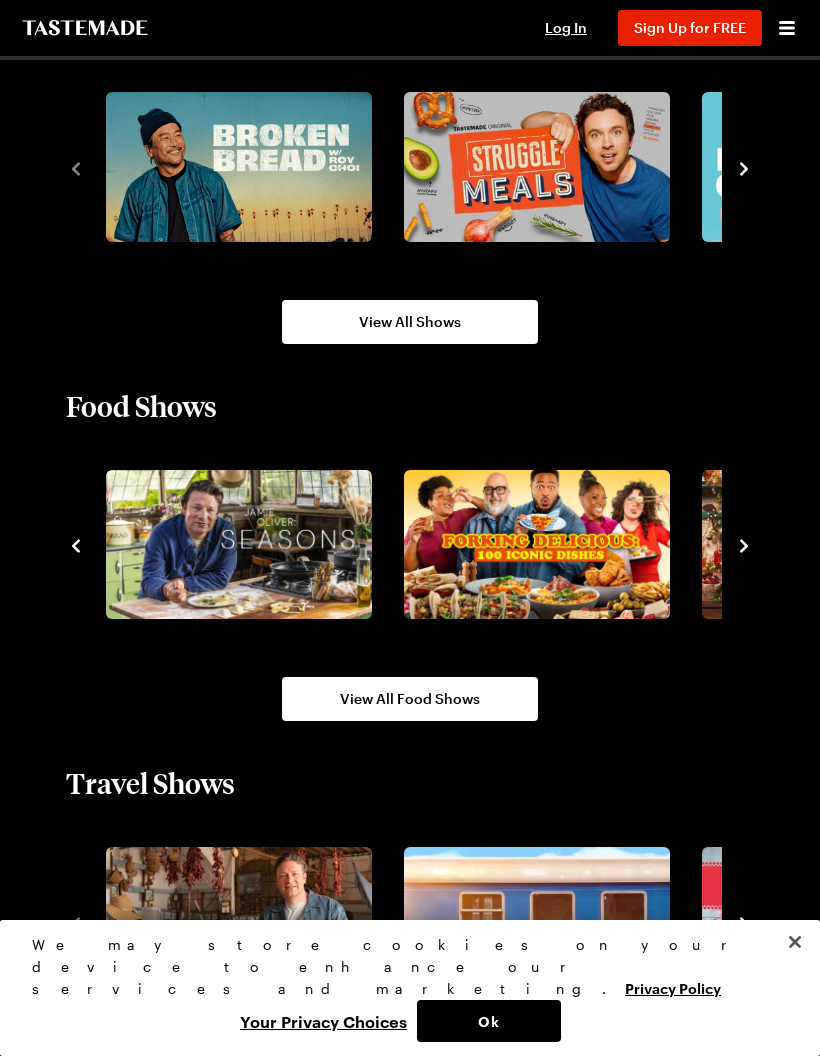 click 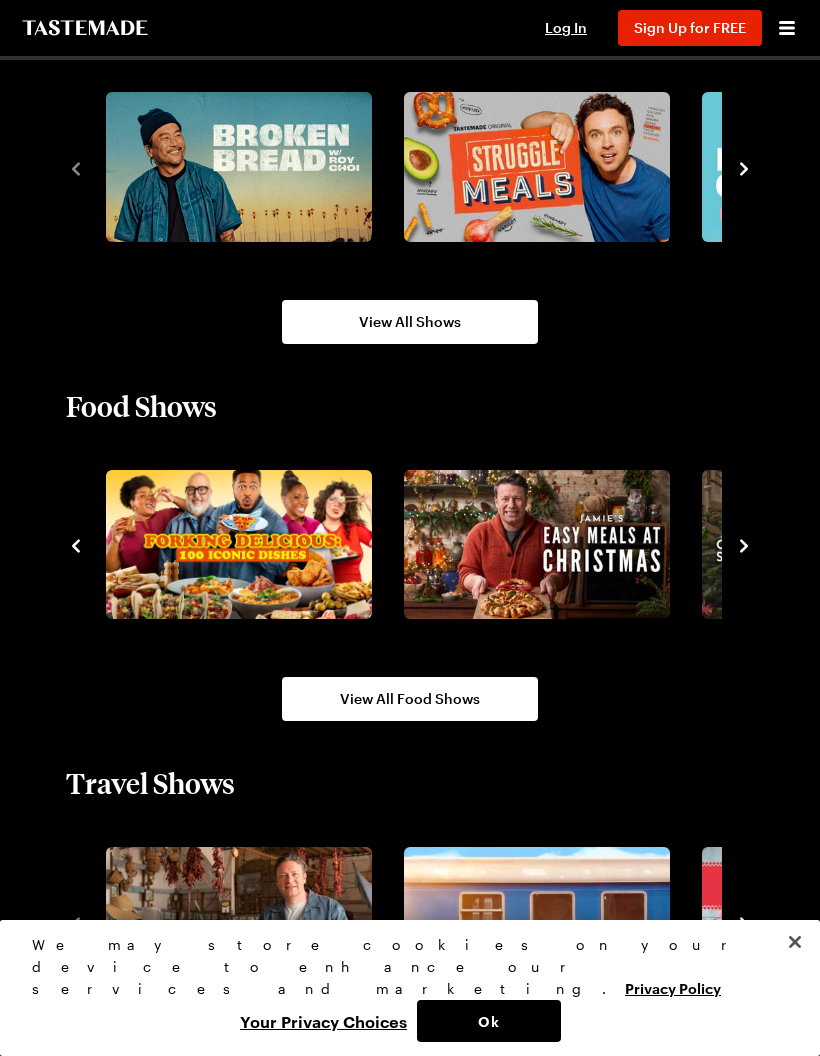 click at bounding box center [744, 545] 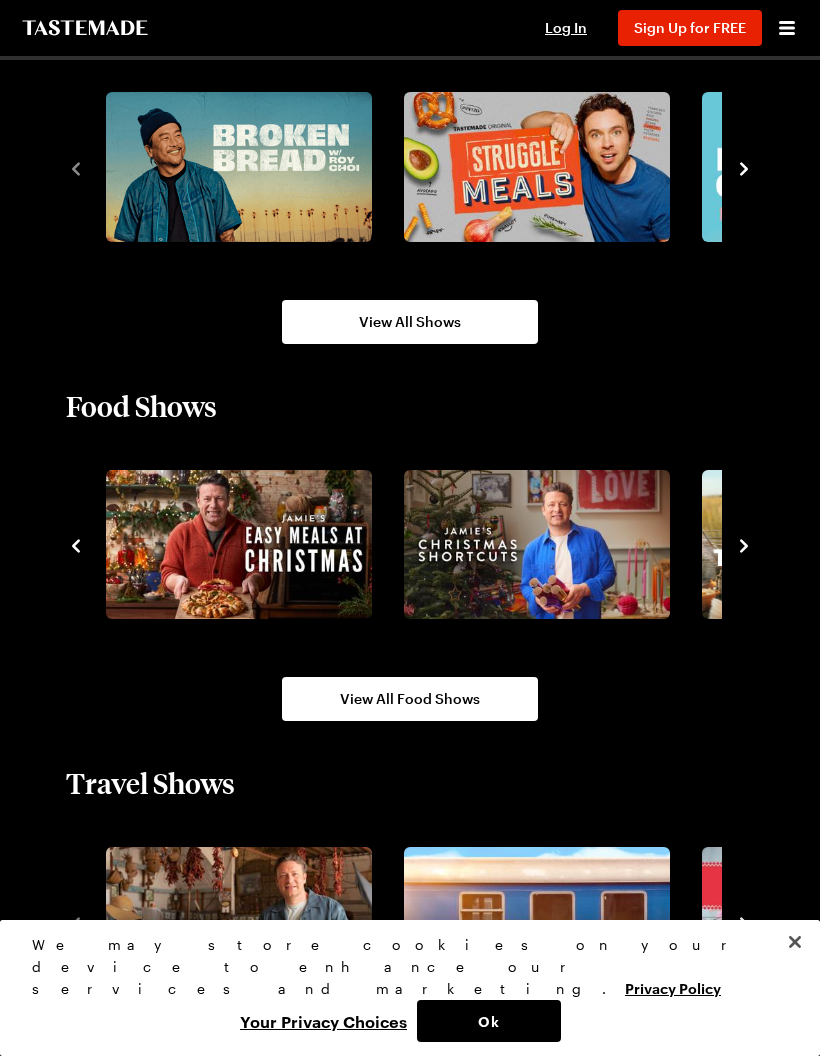 click 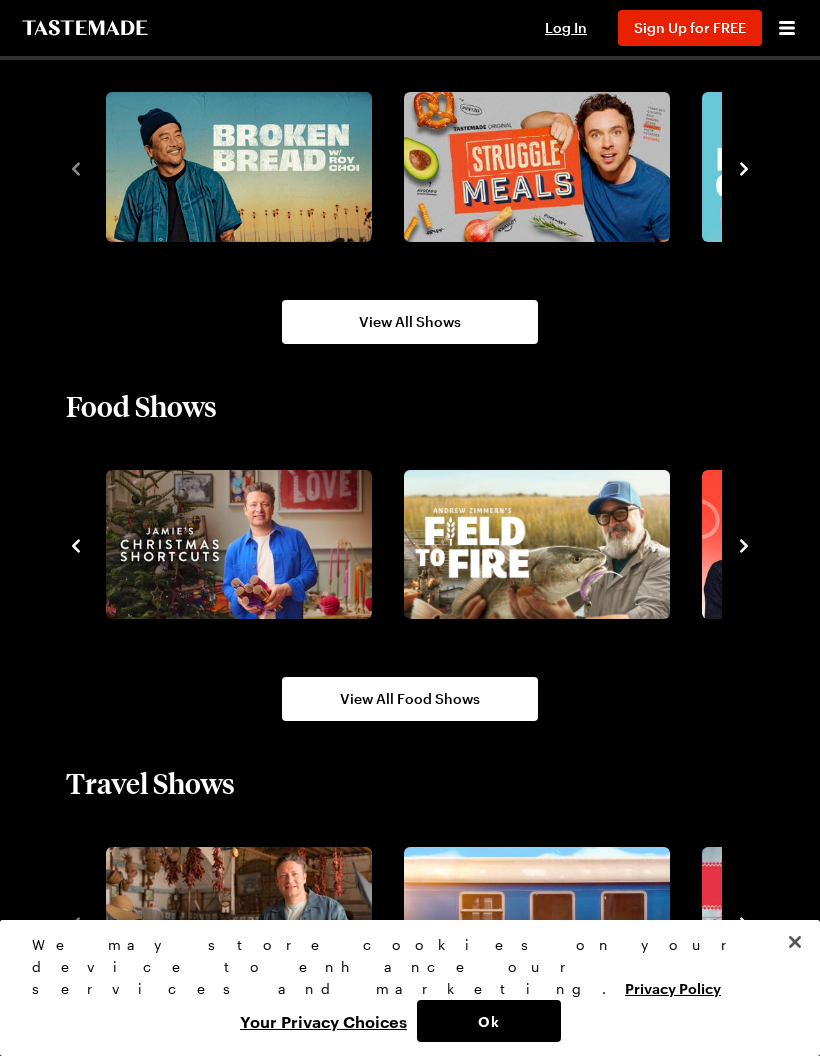 click 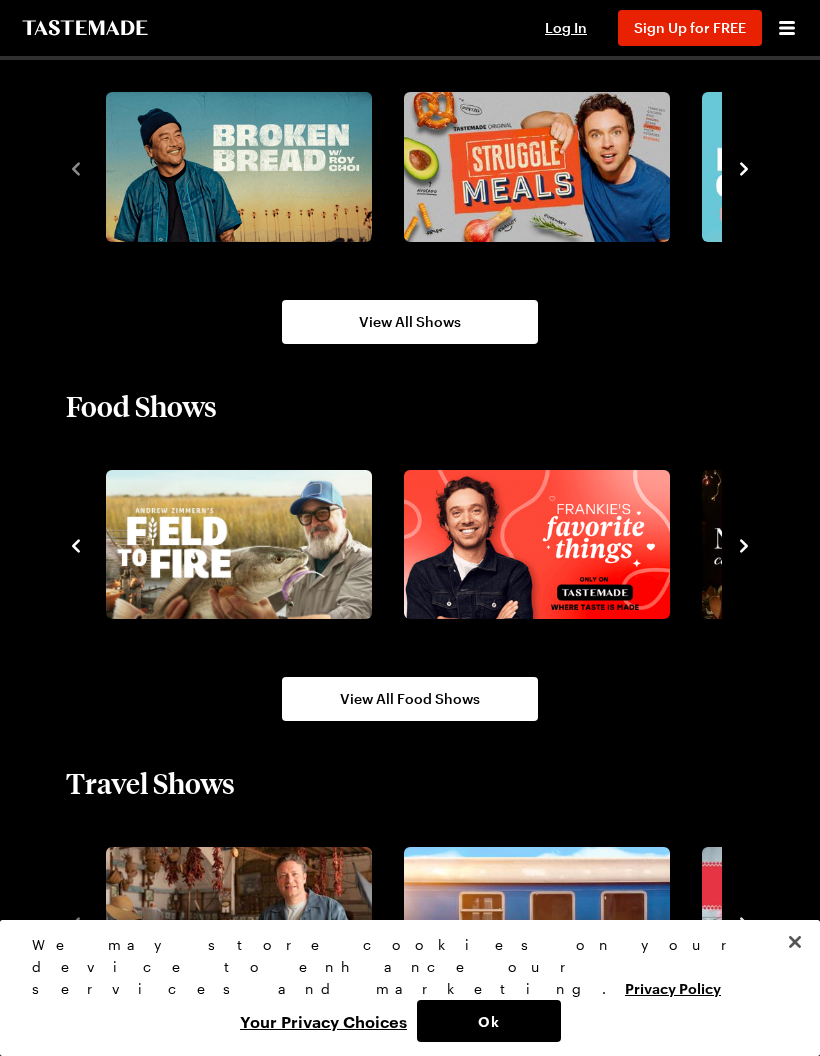 click 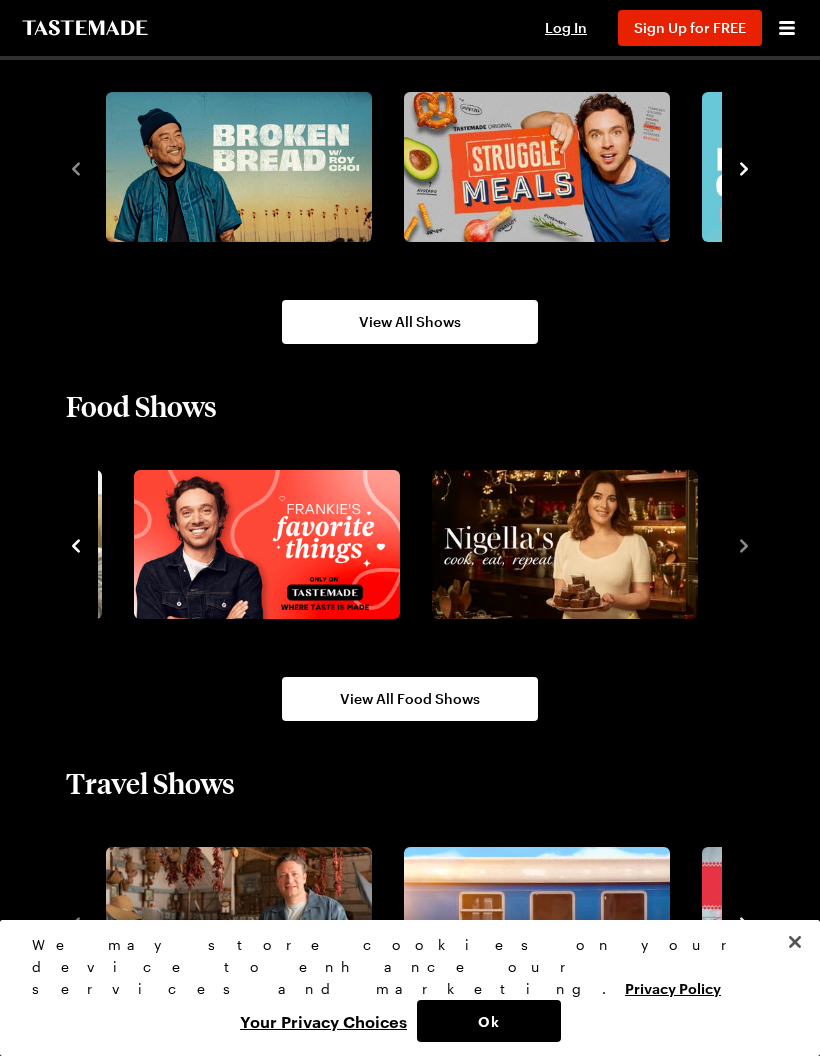 click at bounding box center [573, 545] 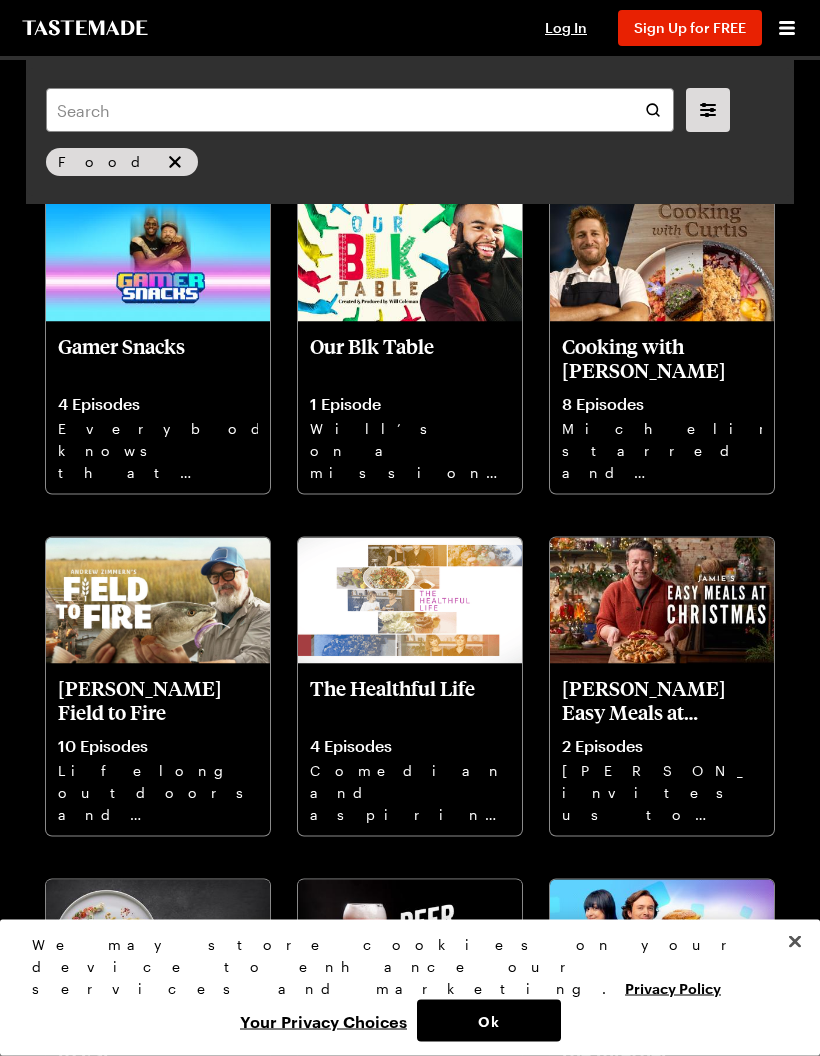 scroll, scrollTop: 4906, scrollLeft: 0, axis: vertical 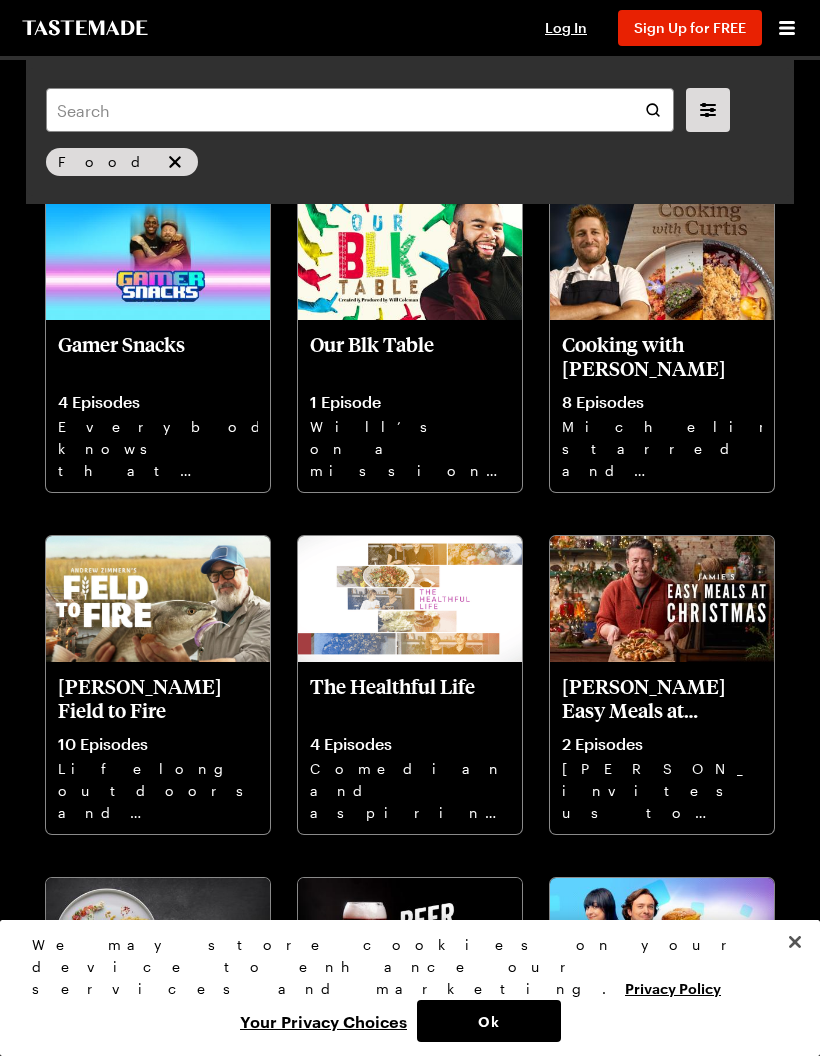 click on "[PERSON_NAME] Field to Fire" at bounding box center (158, 698) 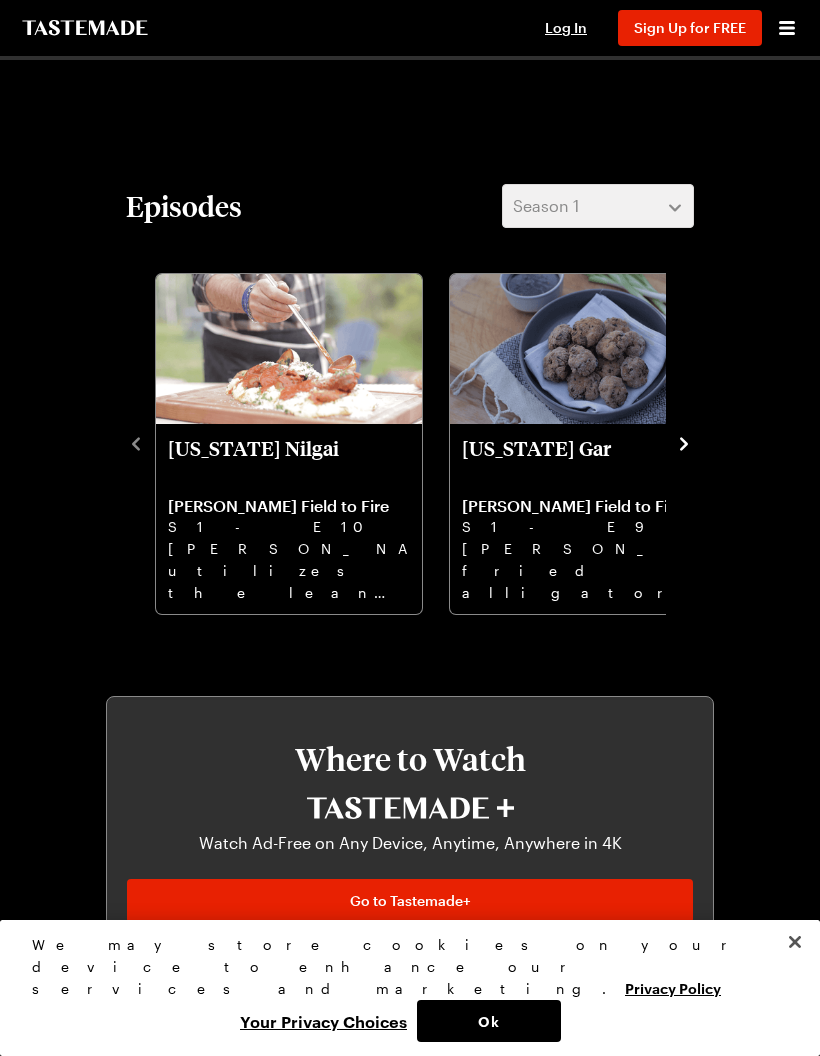 scroll, scrollTop: 653, scrollLeft: 0, axis: vertical 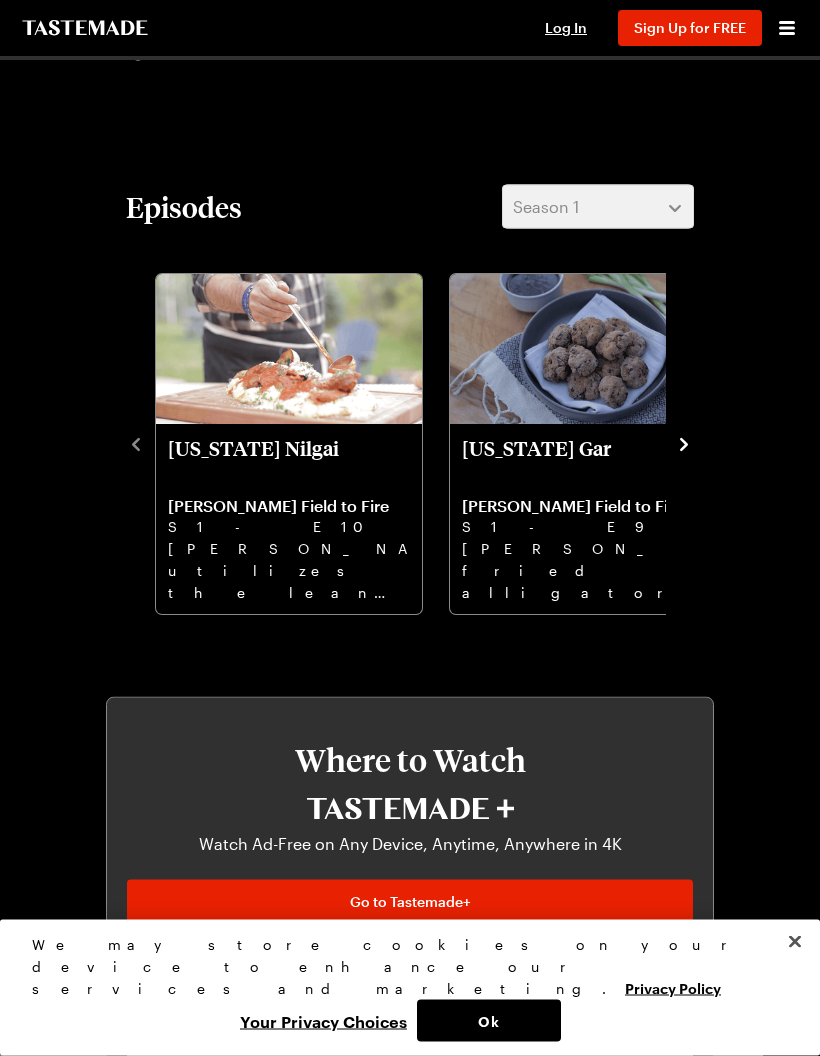 click 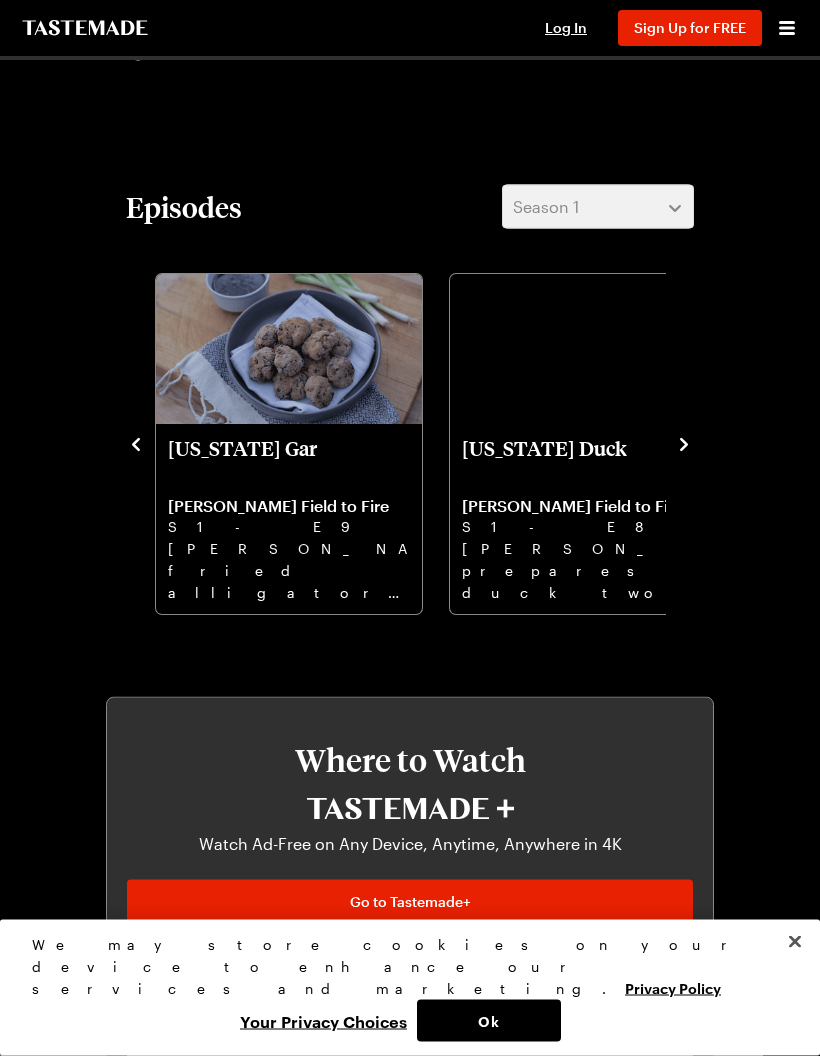 scroll, scrollTop: 654, scrollLeft: 0, axis: vertical 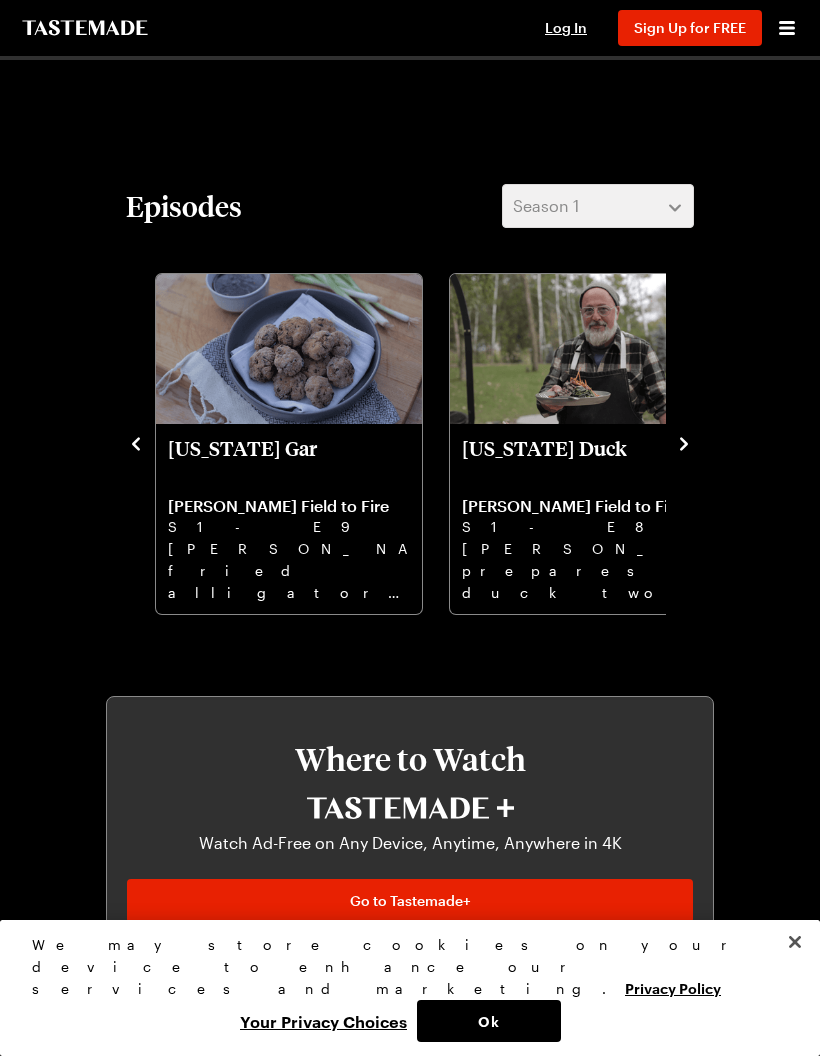 click 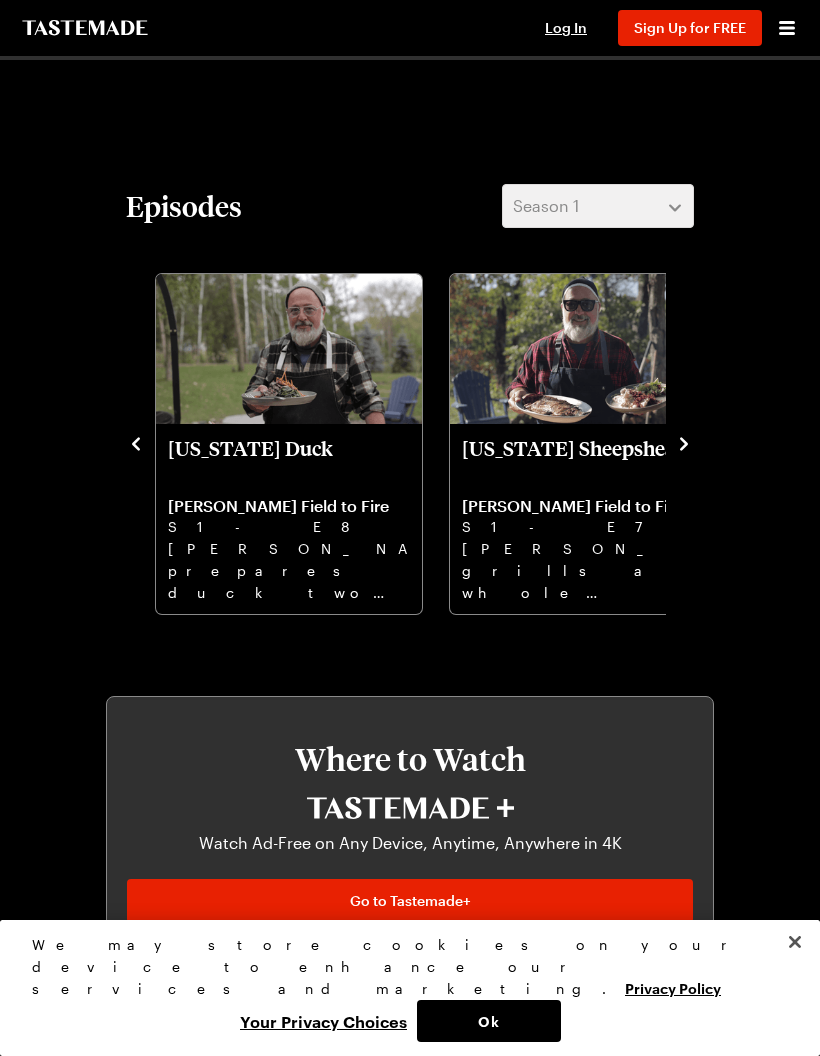 click 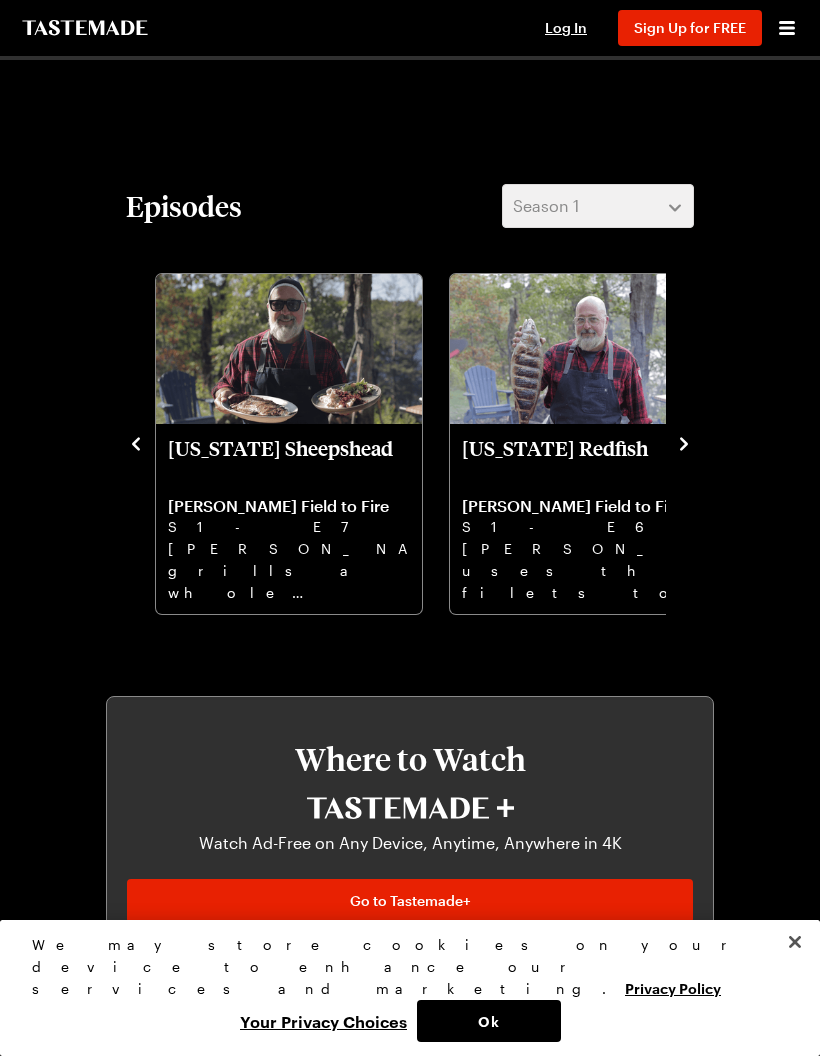 click 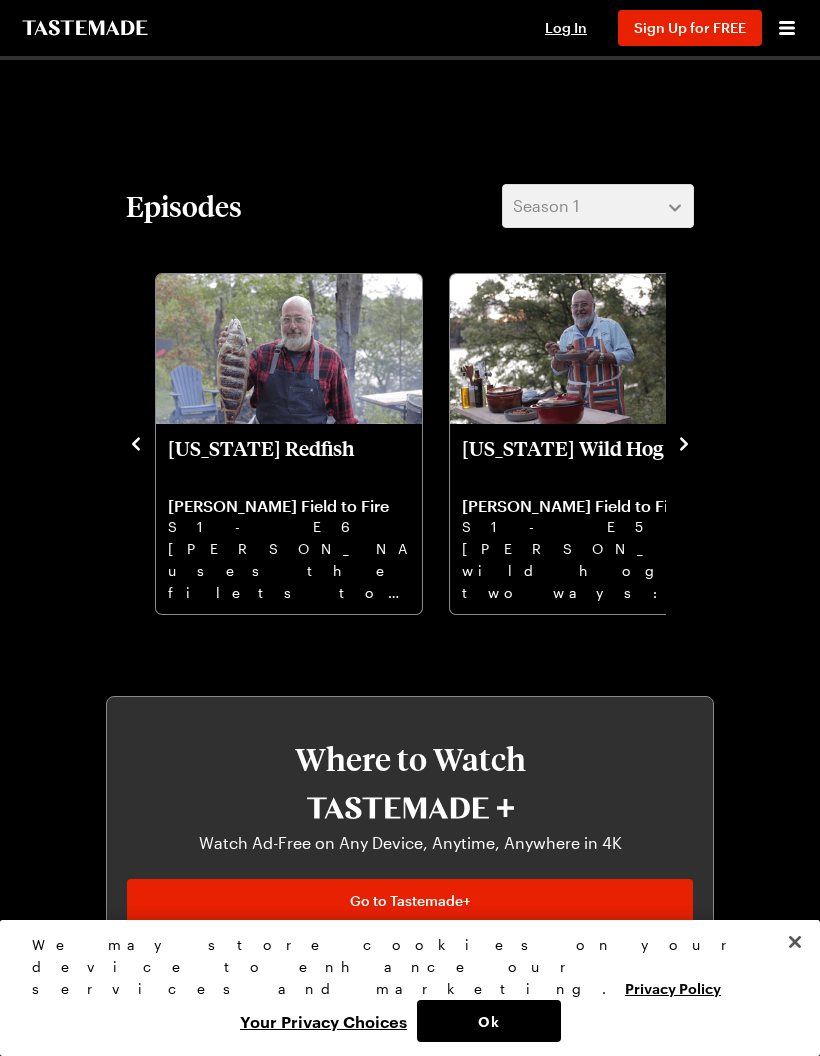 click 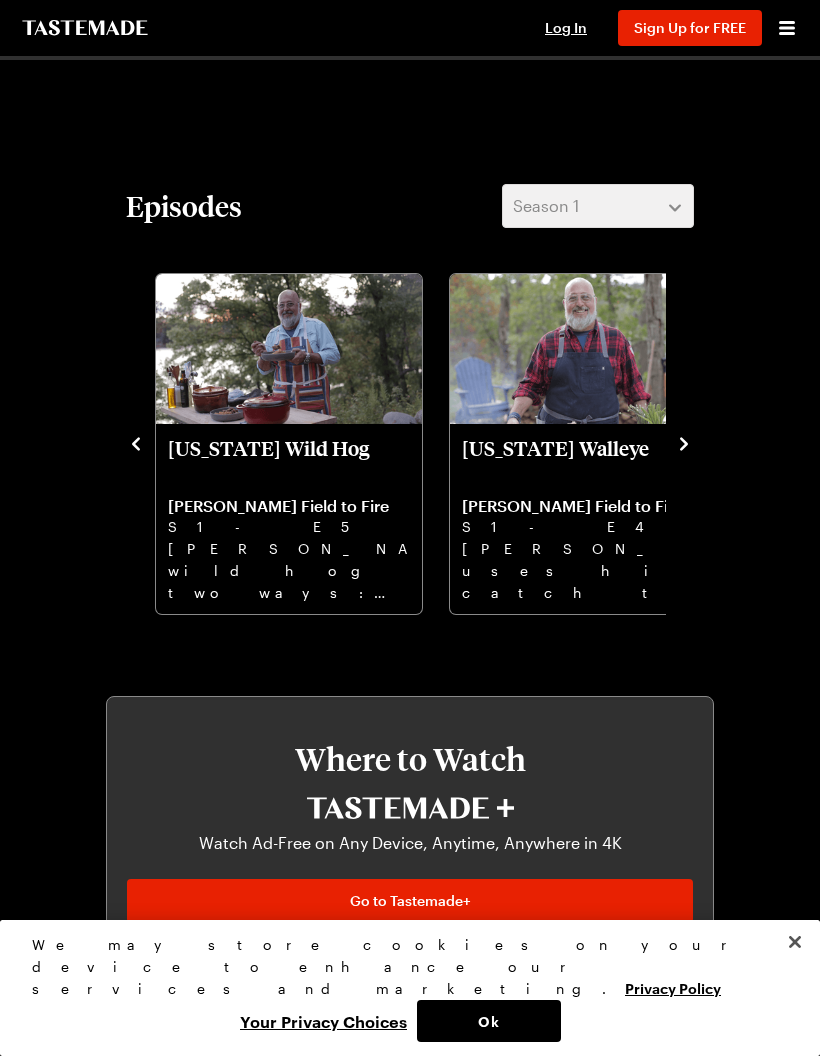click 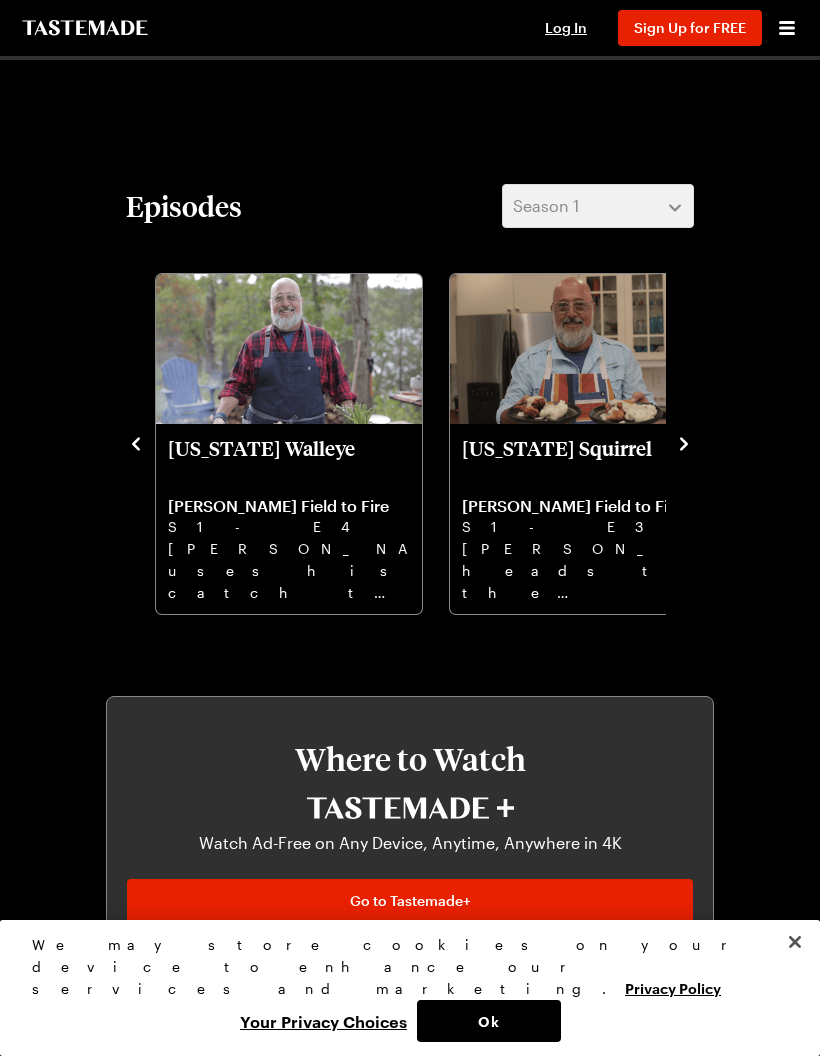 click 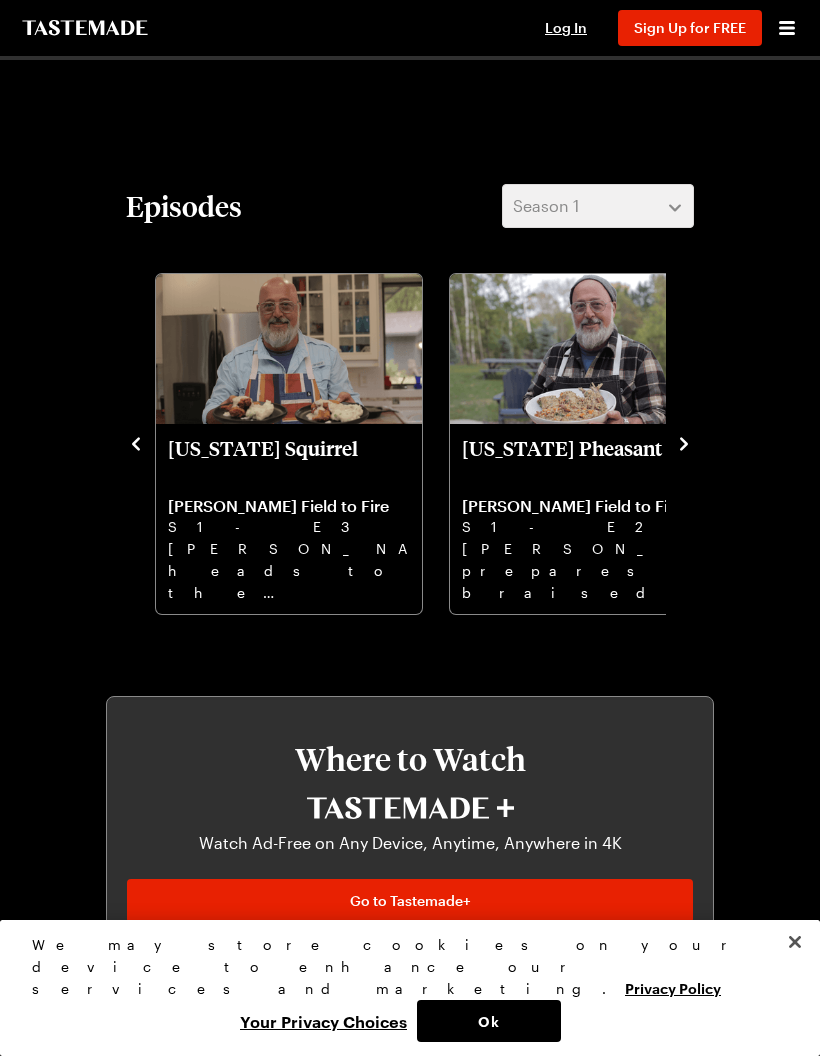 click 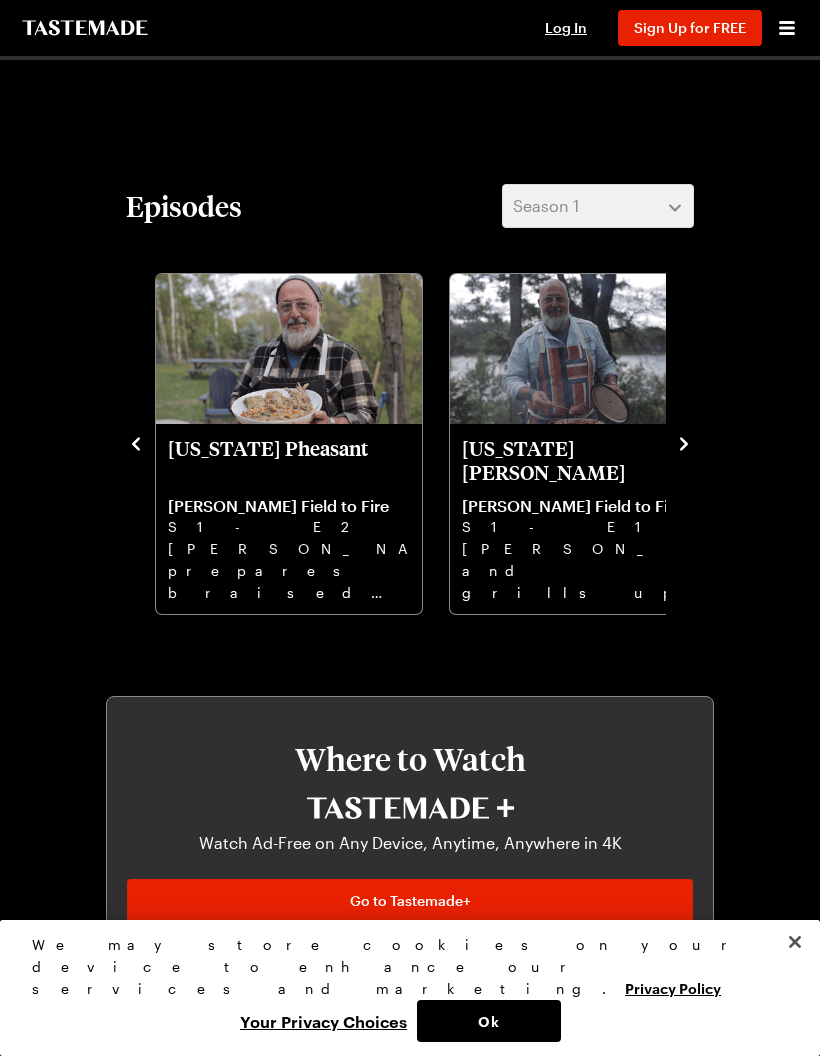 click 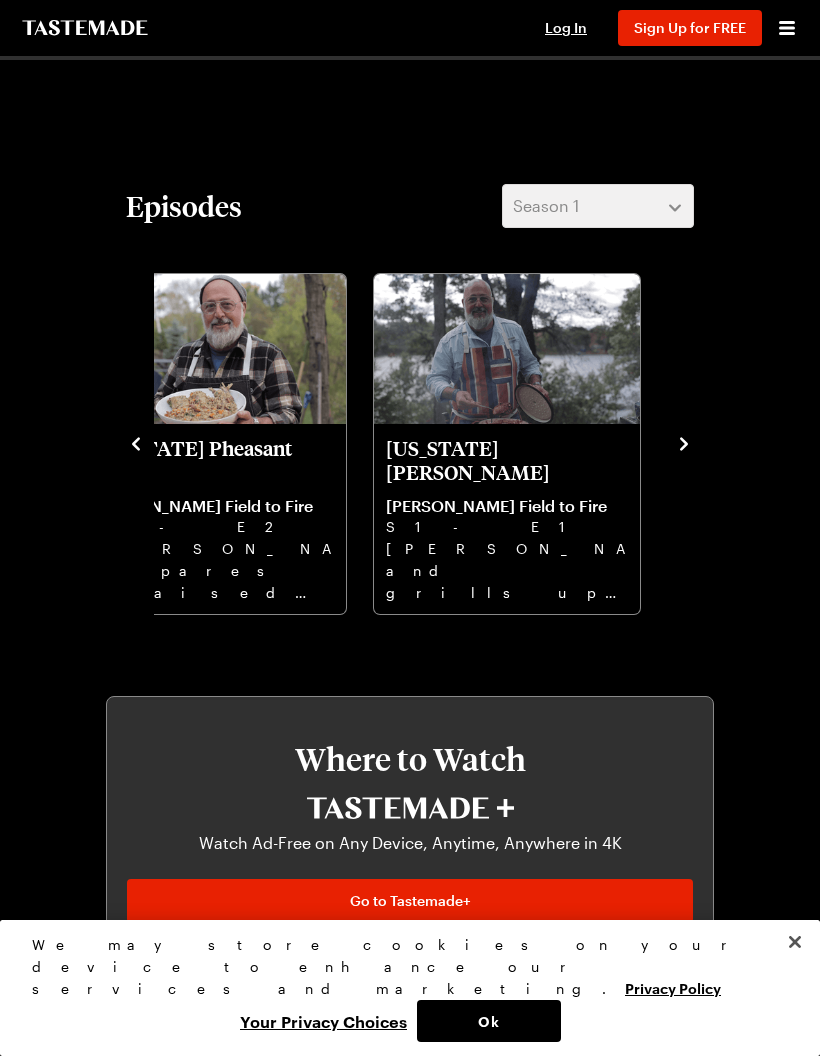 click 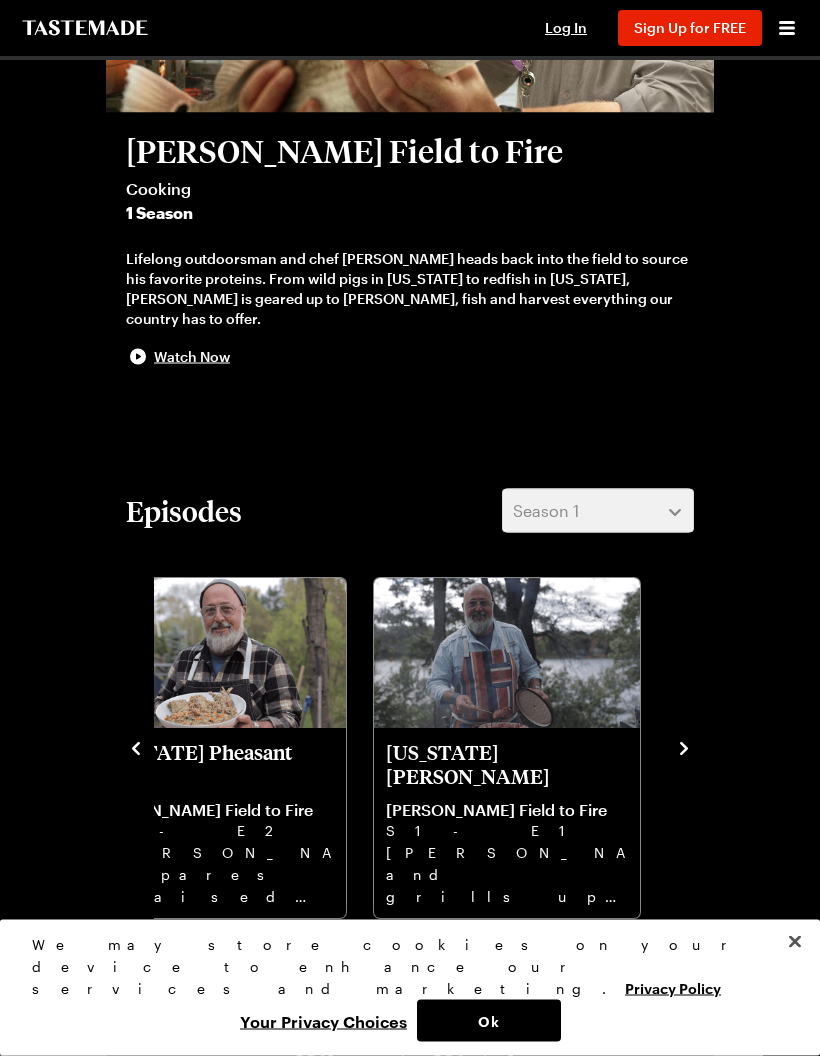 scroll, scrollTop: 350, scrollLeft: 0, axis: vertical 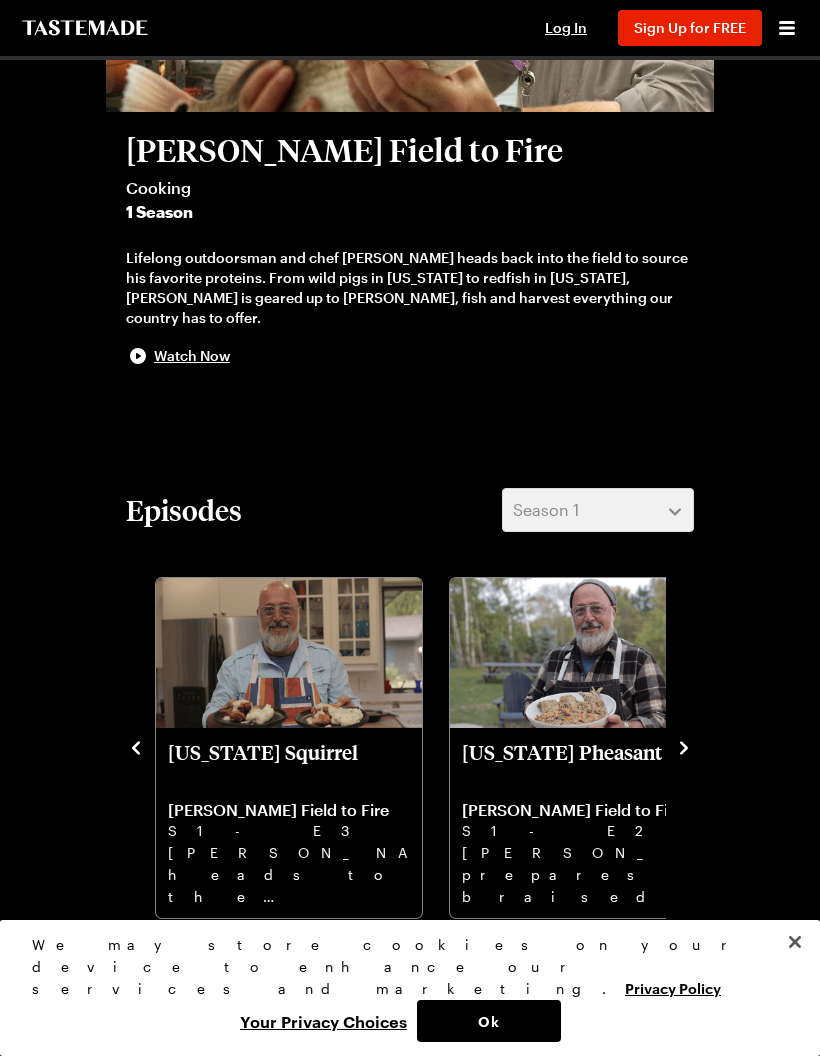 click on "Episodes Season 1 [US_STATE] [PERSON_NAME] Field to Fire S1 - E10 [PERSON_NAME] utilizes the lean nilgai meat to make an Italian-style [DATE] gravy with homemade sausage and polenta. [US_STATE] Gar [PERSON_NAME] Field to Fire S1 - E9 [PERSON_NAME] fried alligator gar balls with a sweet and sour dipping sauce. [US_STATE] Duck [PERSON_NAME] Field to Fire S1 - E8 [PERSON_NAME] prepares duck two ways: braised in red wine and slow roasted with a honey and coriander glaze. [US_STATE] Sheepshead [PERSON_NAME] Field to Fire S1 - E7 [PERSON_NAME] a whole sheepshead and a few filets, served with a crab butter sauce and bitter greens salad. [US_STATE] Redfish [PERSON_NAME] Field to Fire S1 - E6 [PERSON_NAME] uses the filets to make grilled redfish with crawfish sauce and lemon rice pilaf. [US_STATE] Wild Hog [PERSON_NAME] Field to Fire S1 - E5 [PERSON_NAME] wild hog two ways: a sour and spicy pork vindaloo and a slow roasted whole hog. [US_STATE] Walleye [PERSON_NAME] Field to Fire S1 - E4 [US_STATE] Squirrel S1 - E3" at bounding box center [410, 704] 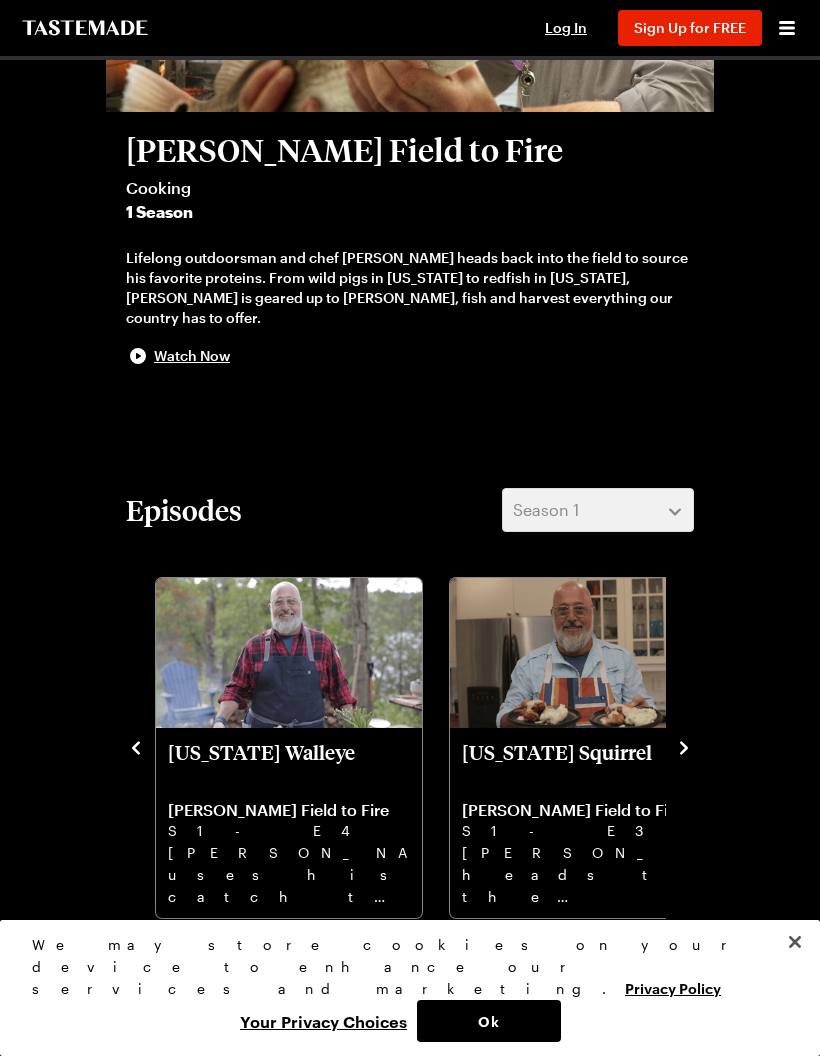 click on "Episodes Season 1 [US_STATE] [PERSON_NAME] Field to Fire S1 - E10 [PERSON_NAME] utilizes the lean nilgai meat to make an Italian-style [DATE] gravy with homemade sausage and polenta. [US_STATE] Gar [PERSON_NAME] Field to Fire S1 - E9 [PERSON_NAME] fried alligator gar balls with a sweet and sour dipping sauce. [US_STATE] Duck [PERSON_NAME] Field to Fire S1 - E8 [PERSON_NAME] prepares duck two ways: braised in red wine and slow roasted with a honey and coriander glaze. [US_STATE] Sheepshead [PERSON_NAME] Field to Fire S1 - E7 [PERSON_NAME] a whole sheepshead and a few filets, served with a crab butter sauce and bitter greens salad. [US_STATE] Redfish [PERSON_NAME] Field to Fire S1 - E6 [PERSON_NAME] uses the filets to make grilled redfish with crawfish sauce and lemon rice pilaf. [US_STATE] Wild Hog [PERSON_NAME] Field to Fire S1 - E5 [PERSON_NAME] wild hog two ways: a sour and spicy pork vindaloo and a slow roasted whole hog. [US_STATE] Walleye [PERSON_NAME] Field to Fire S1 - E4 [US_STATE] Squirrel S1 - E3" at bounding box center [410, 704] 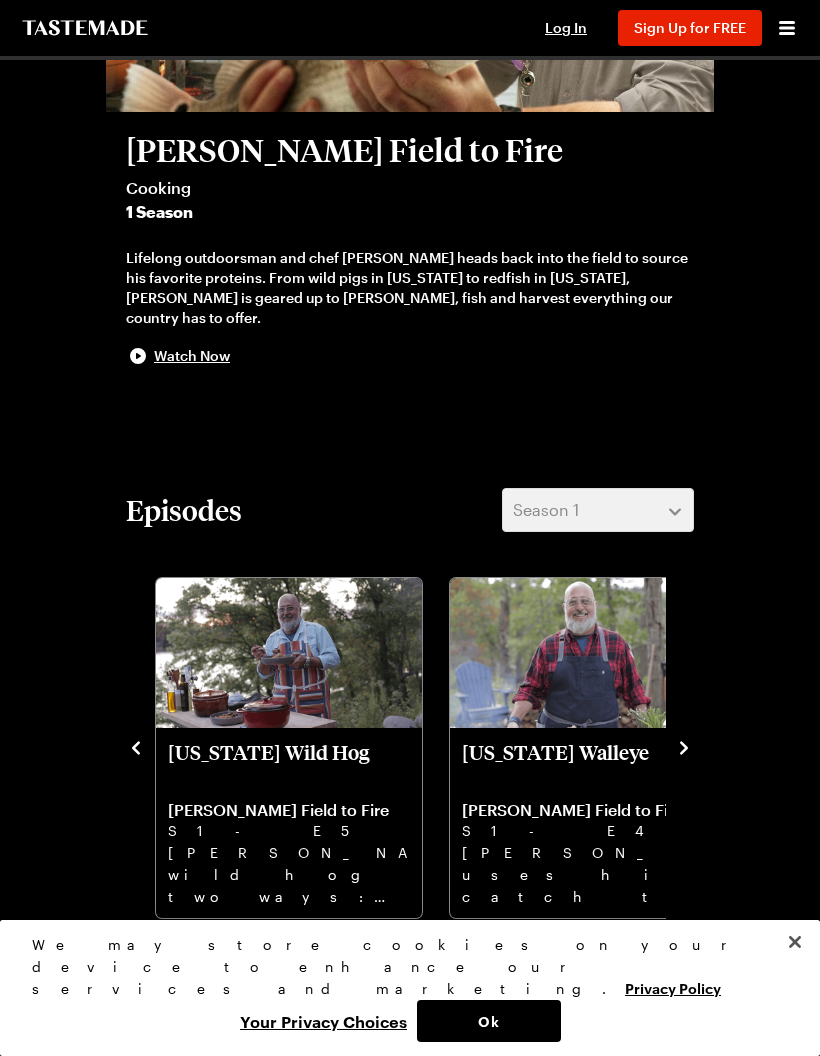click on "Episodes Season 1 [US_STATE] [PERSON_NAME] Field to Fire S1 - E10 [PERSON_NAME] utilizes the lean nilgai meat to make an Italian-style [DATE] gravy with homemade sausage and polenta. [US_STATE] Gar [PERSON_NAME] Field to Fire S1 - E9 [PERSON_NAME] fried alligator gar balls with a sweet and sour dipping sauce. [US_STATE] Duck [PERSON_NAME] Field to Fire S1 - E8 [PERSON_NAME] prepares duck two ways: braised in red wine and slow roasted with a honey and coriander glaze. [US_STATE] Sheepshead [PERSON_NAME] Field to Fire S1 - E7 [PERSON_NAME] a whole sheepshead and a few filets, served with a crab butter sauce and bitter greens salad. [US_STATE] Redfish [PERSON_NAME] Field to Fire S1 - E6 [PERSON_NAME] uses the filets to make grilled redfish with crawfish sauce and lemon rice pilaf. [US_STATE] Wild Hog [PERSON_NAME] Field to Fire S1 - E5 [PERSON_NAME] wild hog two ways: a sour and spicy pork vindaloo and a slow roasted whole hog. [US_STATE] Walleye [PERSON_NAME] Field to Fire S1 - E4 [US_STATE] Squirrel S1 - E3" at bounding box center [410, 704] 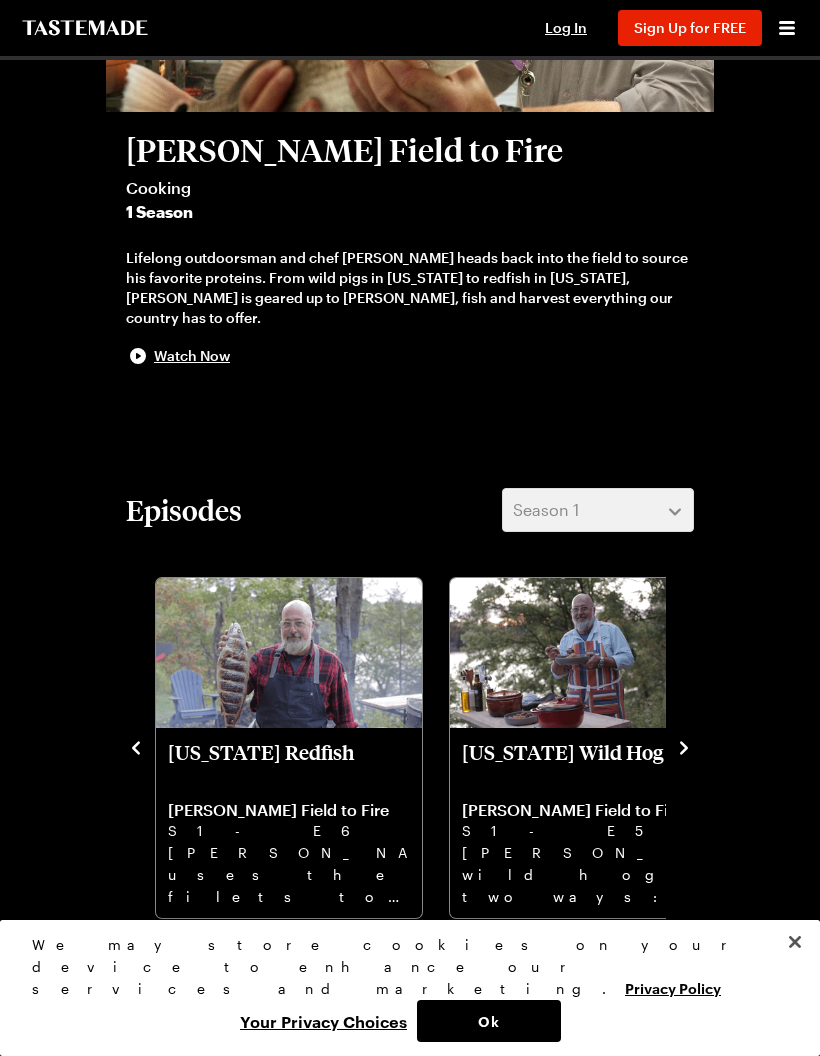 click 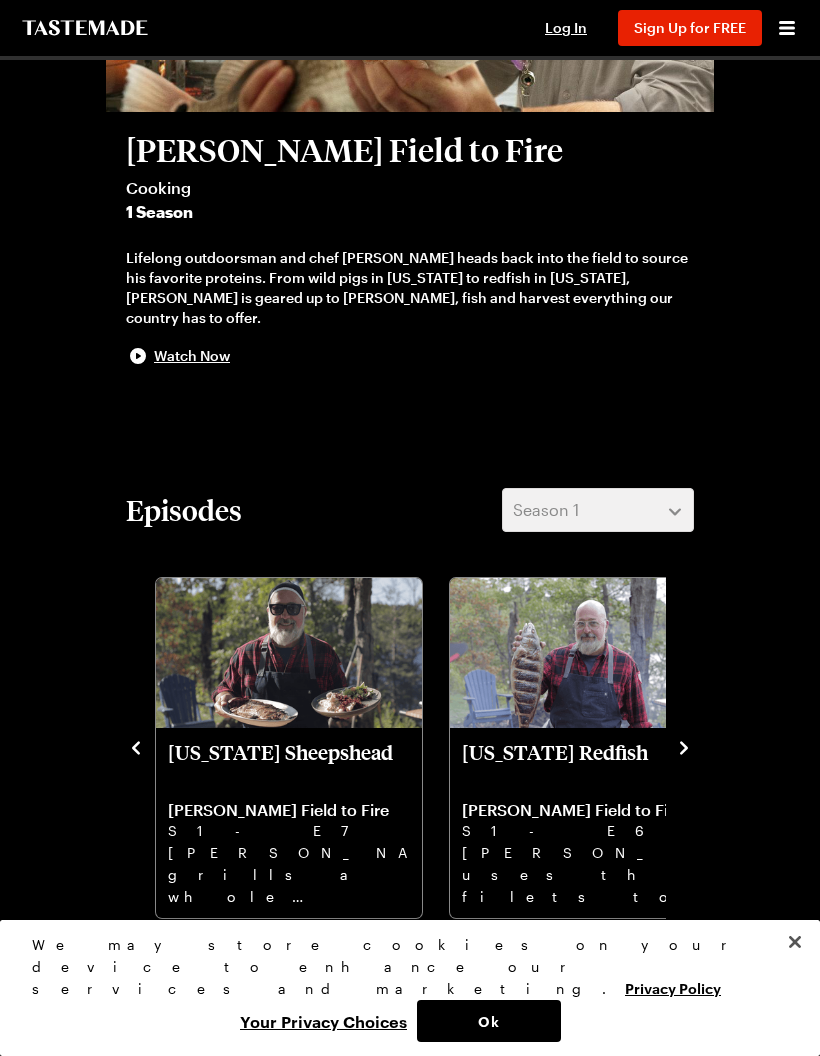 click on "Episodes Season 1 [US_STATE] [PERSON_NAME] Field to Fire S1 - E10 [PERSON_NAME] utilizes the lean nilgai meat to make an Italian-style [DATE] gravy with homemade sausage and polenta. [US_STATE] Gar [PERSON_NAME] Field to Fire S1 - E9 [PERSON_NAME] fried alligator gar balls with a sweet and sour dipping sauce. [US_STATE] Duck [PERSON_NAME] Field to Fire S1 - E8 [PERSON_NAME] prepares duck two ways: braised in red wine and slow roasted with a honey and coriander glaze. [US_STATE] Sheepshead [PERSON_NAME] Field to Fire S1 - E7 [PERSON_NAME] a whole sheepshead and a few filets, served with a crab butter sauce and bitter greens salad. [US_STATE] Redfish [PERSON_NAME] Field to Fire S1 - E6 [PERSON_NAME] uses the filets to make grilled redfish with crawfish sauce and lemon rice pilaf. [US_STATE] Wild Hog [PERSON_NAME] Field to Fire S1 - E5 [PERSON_NAME] wild hog two ways: a sour and spicy pork vindaloo and a slow roasted whole hog. [US_STATE] Walleye [PERSON_NAME] Field to Fire S1 - E4 [US_STATE] Squirrel S1 - E3" at bounding box center (410, 704) 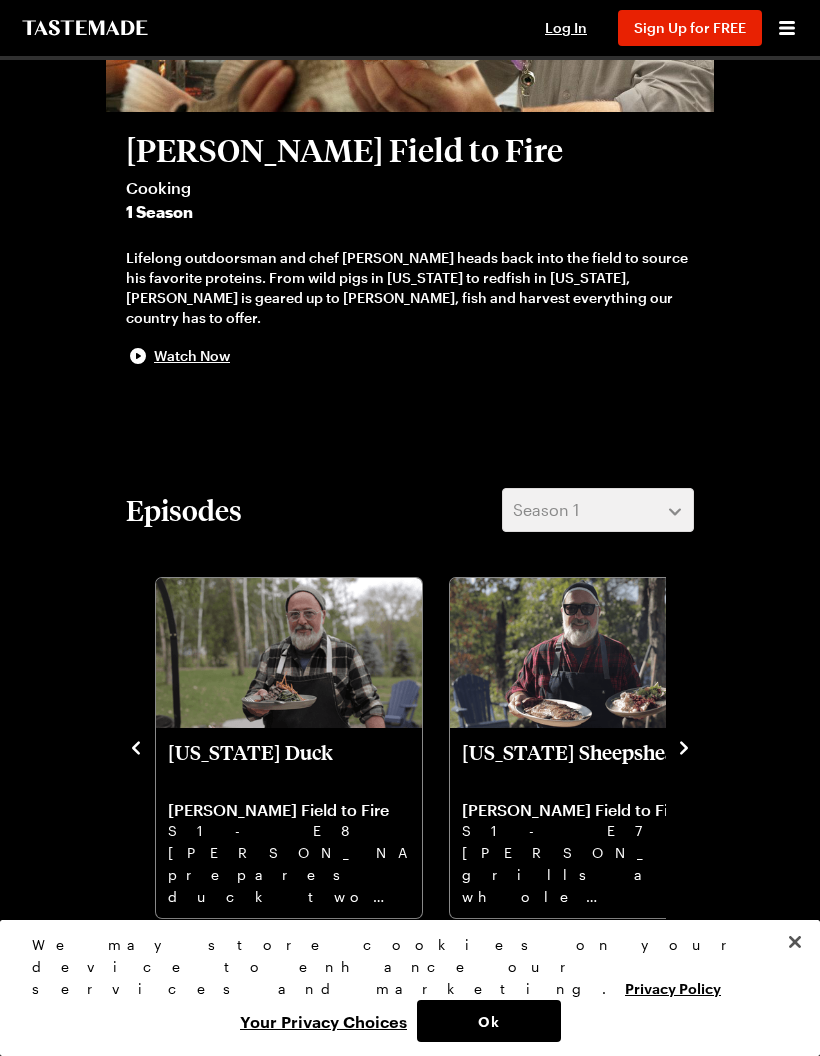 click at bounding box center (136, 746) 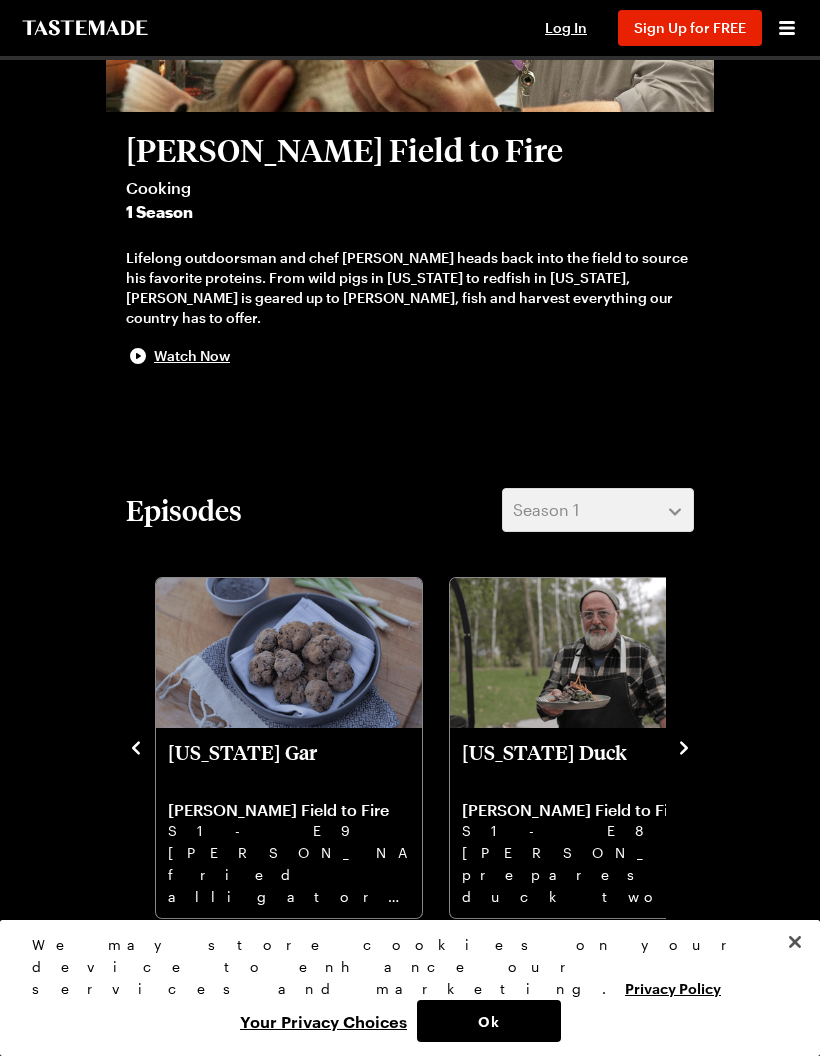 click on "Episodes Season 1 [US_STATE] [PERSON_NAME] Field to Fire S1 - E10 [PERSON_NAME] utilizes the lean nilgai meat to make an Italian-style [DATE] gravy with homemade sausage and polenta. [US_STATE] Gar [PERSON_NAME] Field to Fire S1 - E9 [PERSON_NAME] fried alligator gar balls with a sweet and sour dipping sauce. [US_STATE] Duck [PERSON_NAME] Field to Fire S1 - E8 [PERSON_NAME] prepares duck two ways: braised in red wine and slow roasted with a honey and coriander glaze. [US_STATE] Sheepshead [PERSON_NAME] Field to Fire S1 - E7 [PERSON_NAME] a whole sheepshead and a few filets, served with a crab butter sauce and bitter greens salad. [US_STATE] Redfish [PERSON_NAME] Field to Fire S1 - E6 [PERSON_NAME] uses the filets to make grilled redfish with crawfish sauce and lemon rice pilaf. [US_STATE] Wild Hog [PERSON_NAME] Field to Fire S1 - E5 [PERSON_NAME] wild hog two ways: a sour and spicy pork vindaloo and a slow roasted whole hog. [US_STATE] Walleye [PERSON_NAME] Field to Fire S1 - E4 [US_STATE] Squirrel S1 - E3" at bounding box center (410, 704) 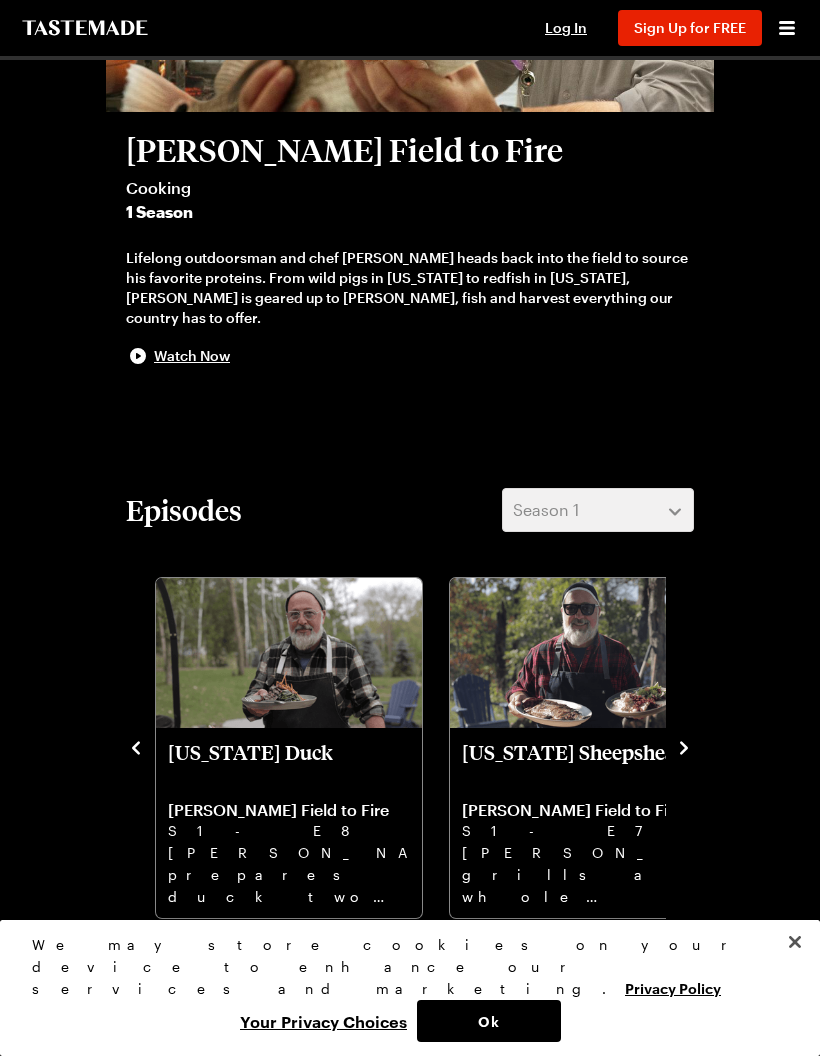 click 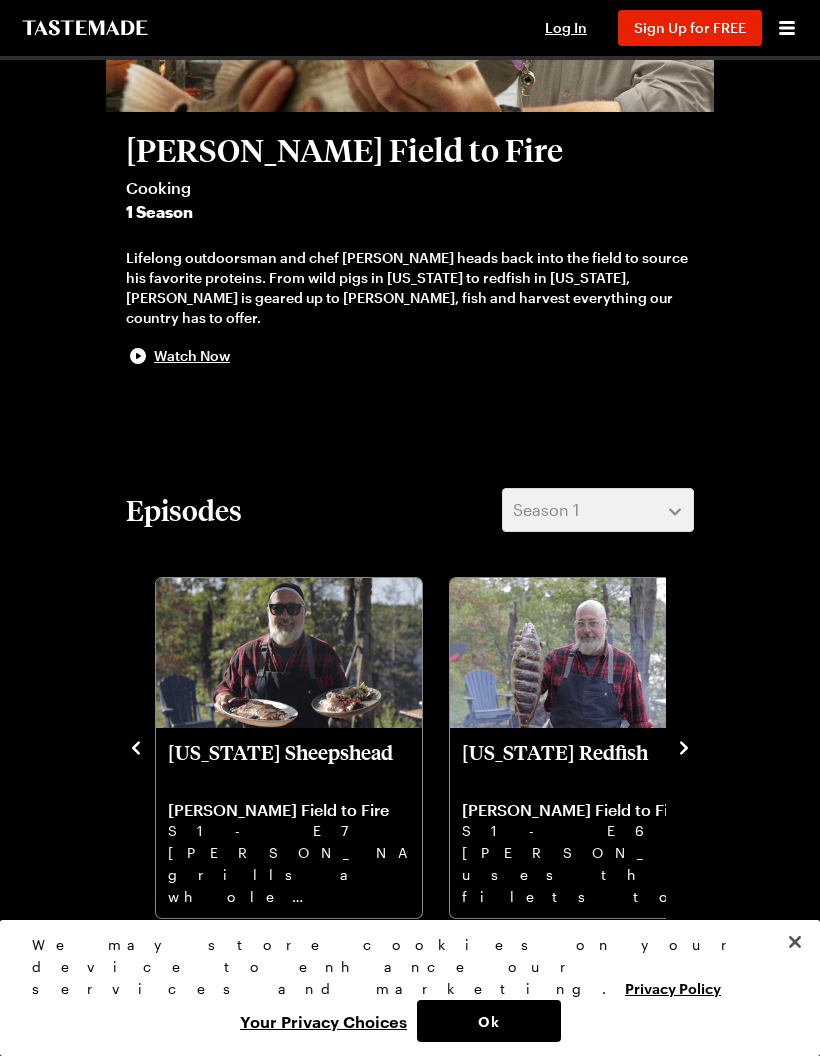 click 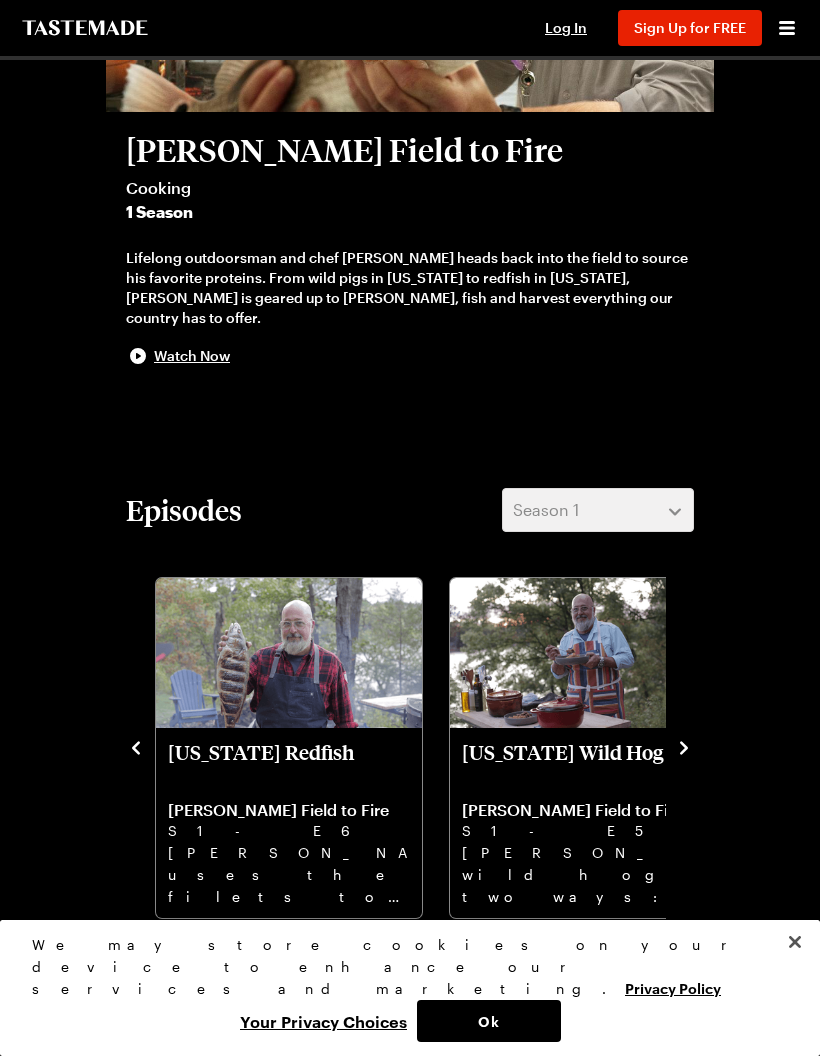 click 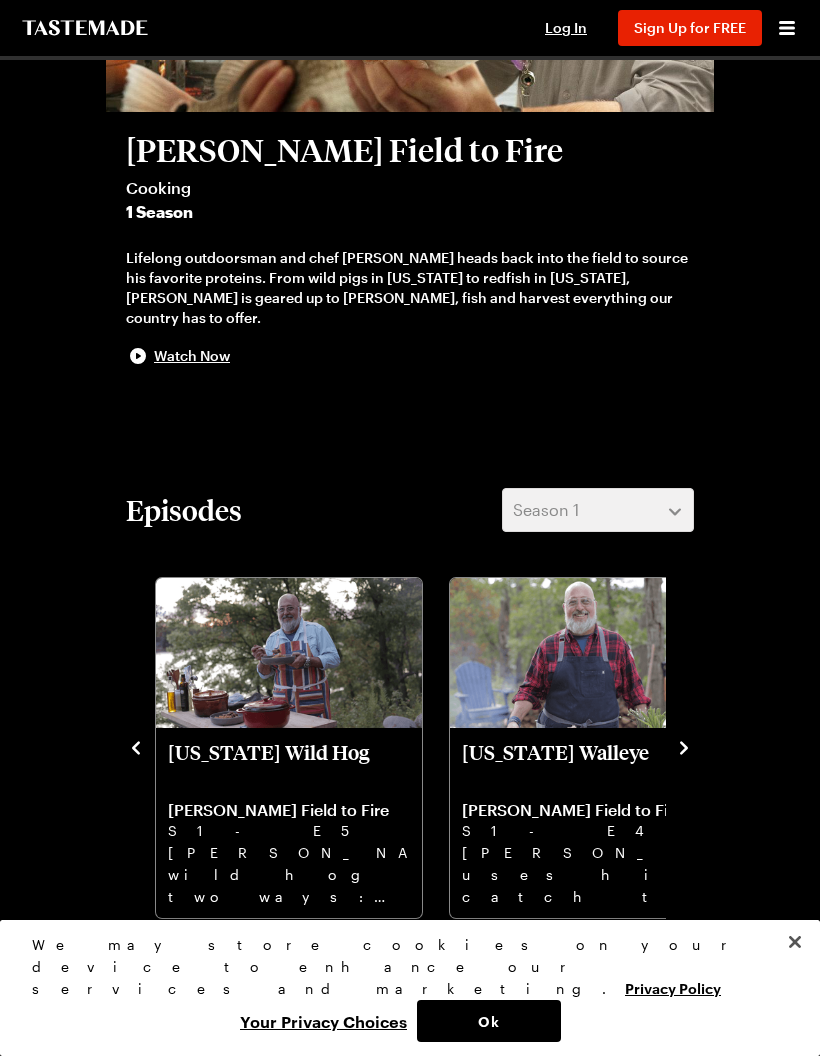 click 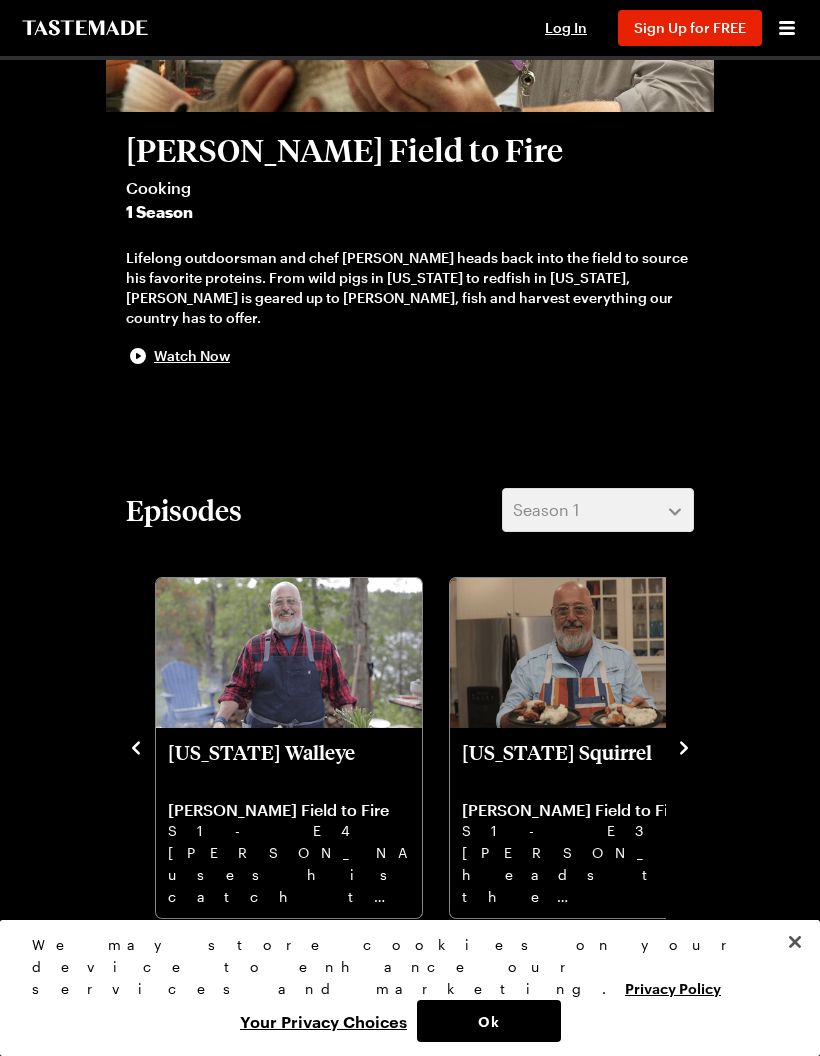 click 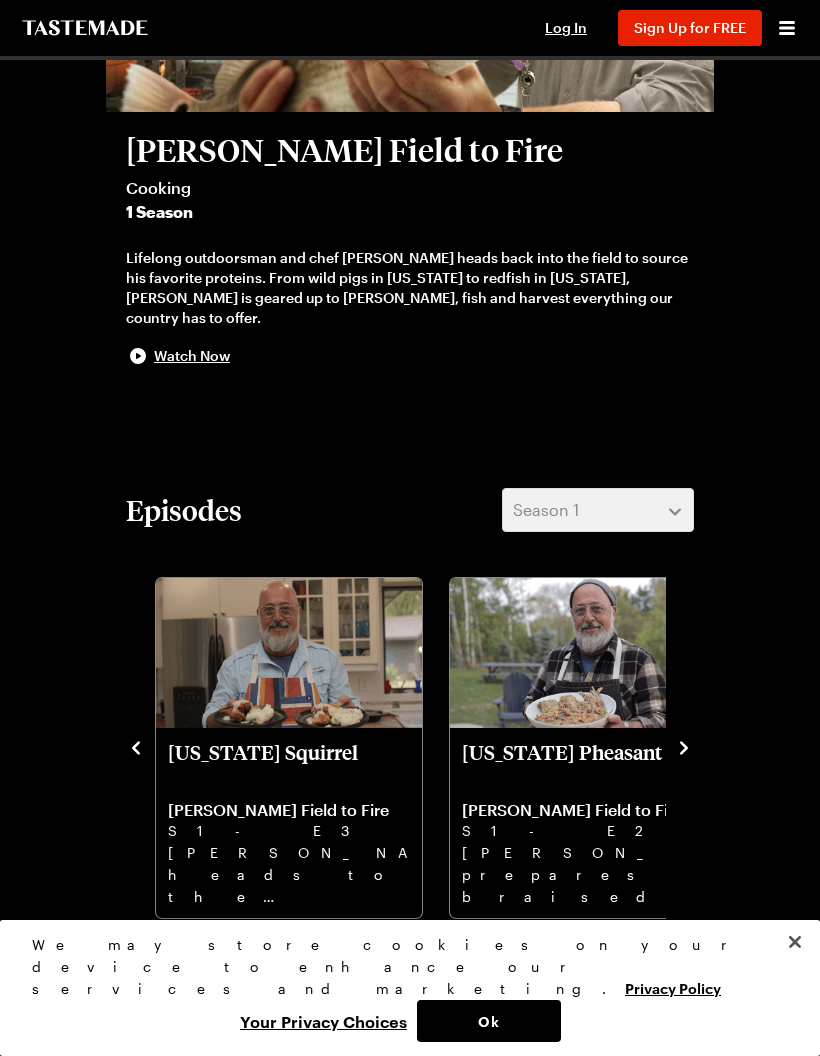 click at bounding box center [289, 653] 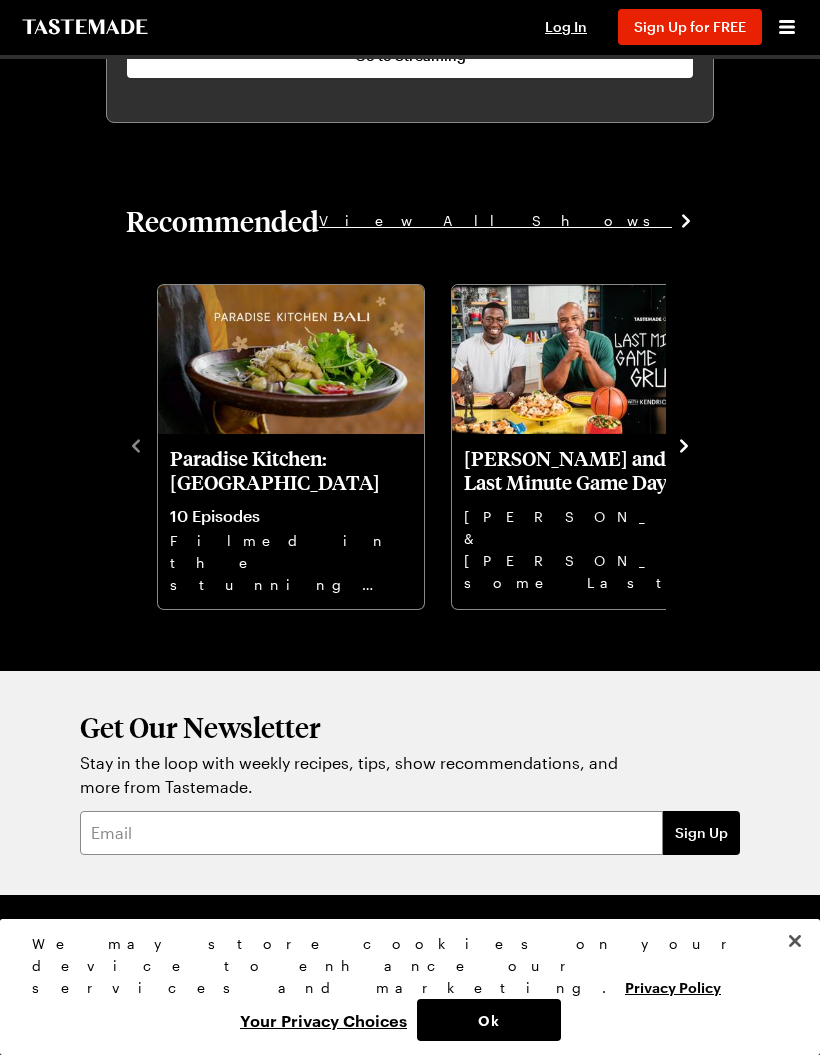 scroll, scrollTop: 1663, scrollLeft: 0, axis: vertical 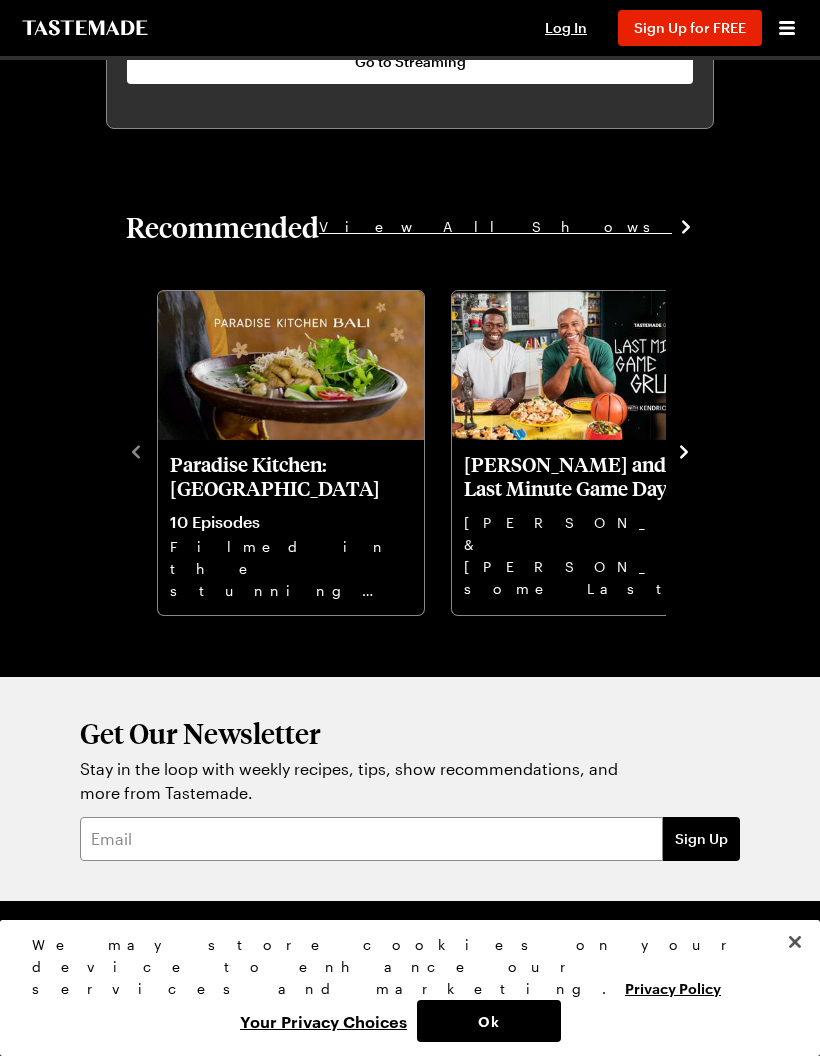click 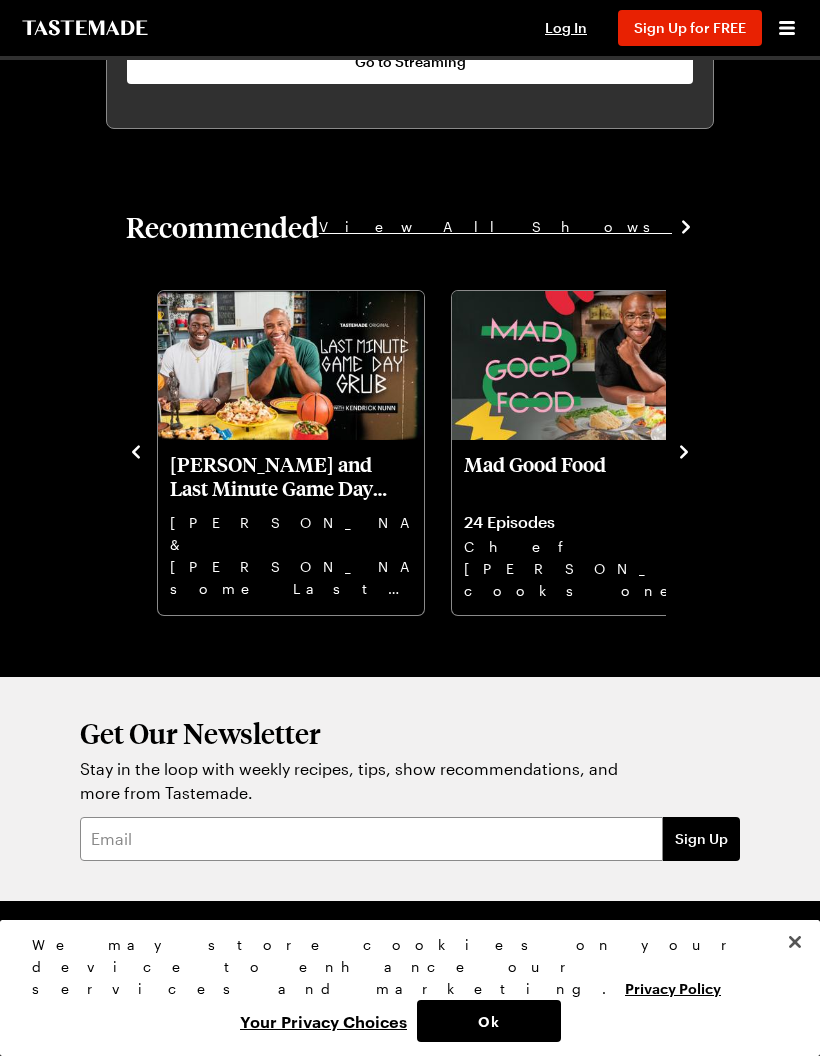 click 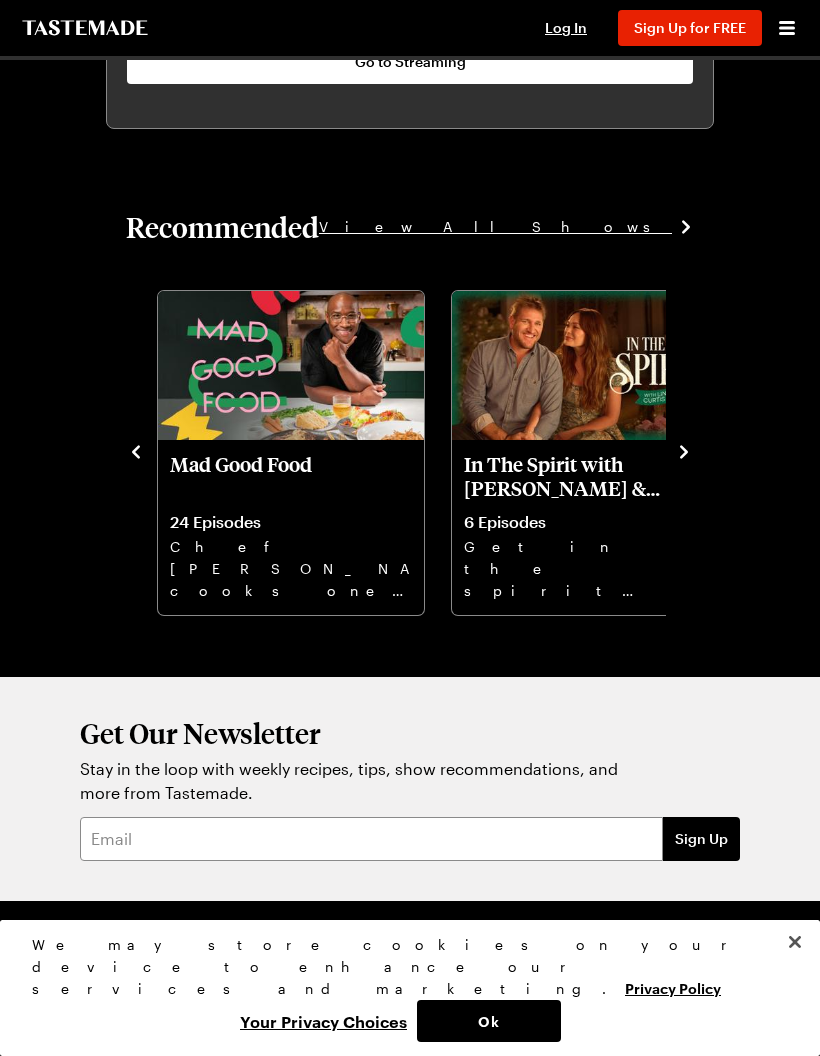 click 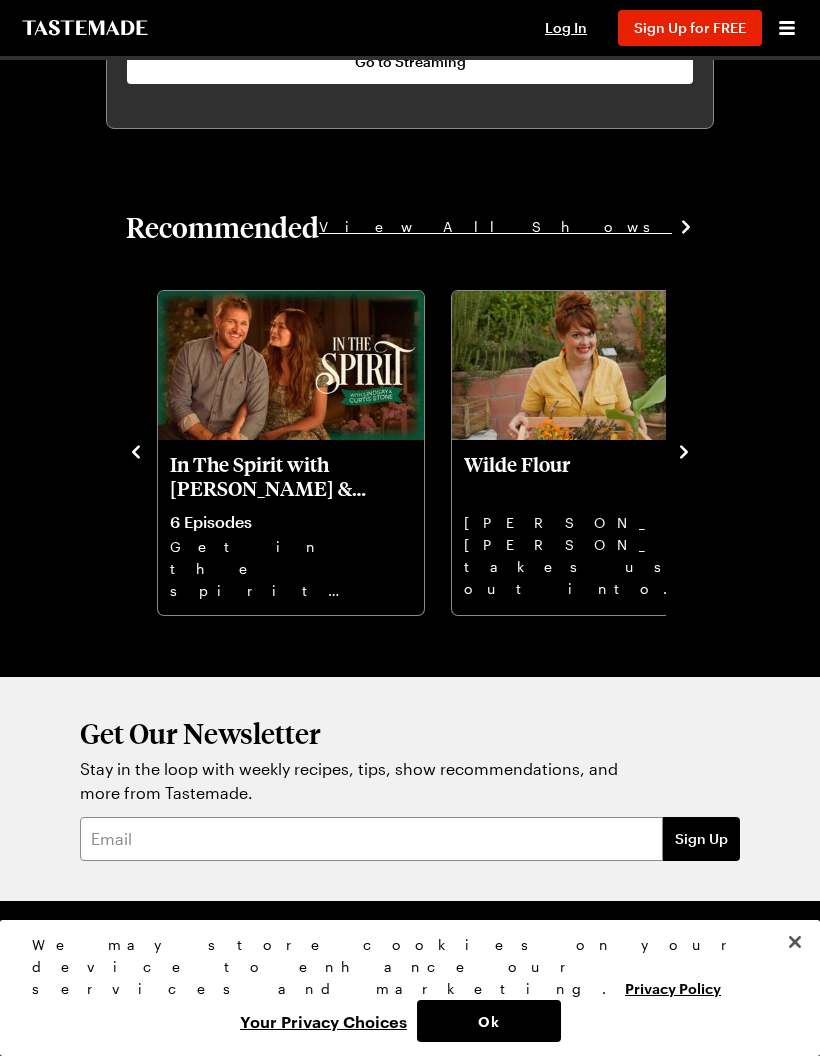 click 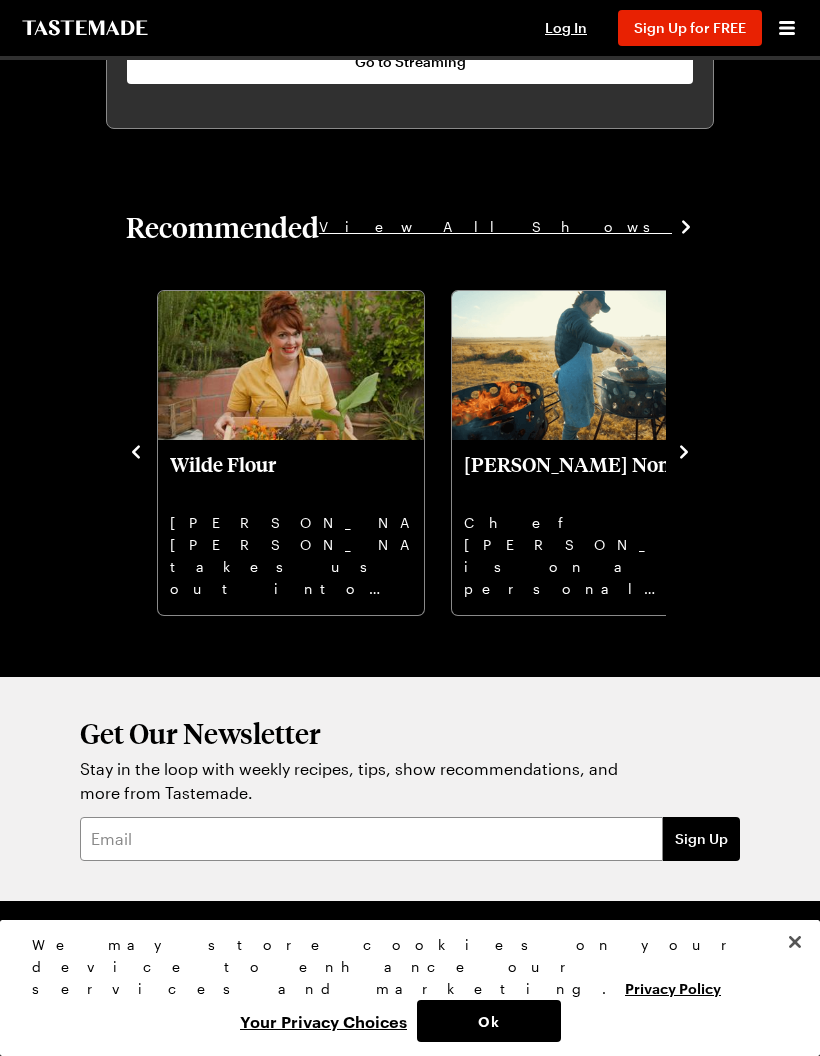 click 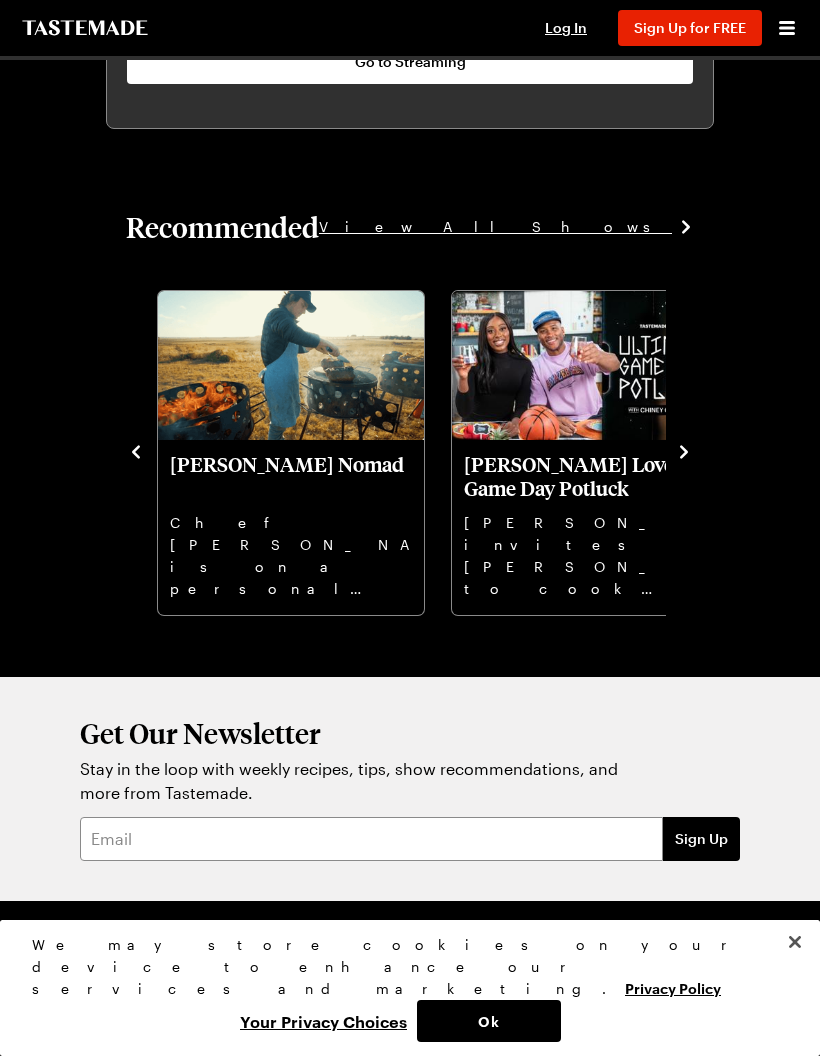 click 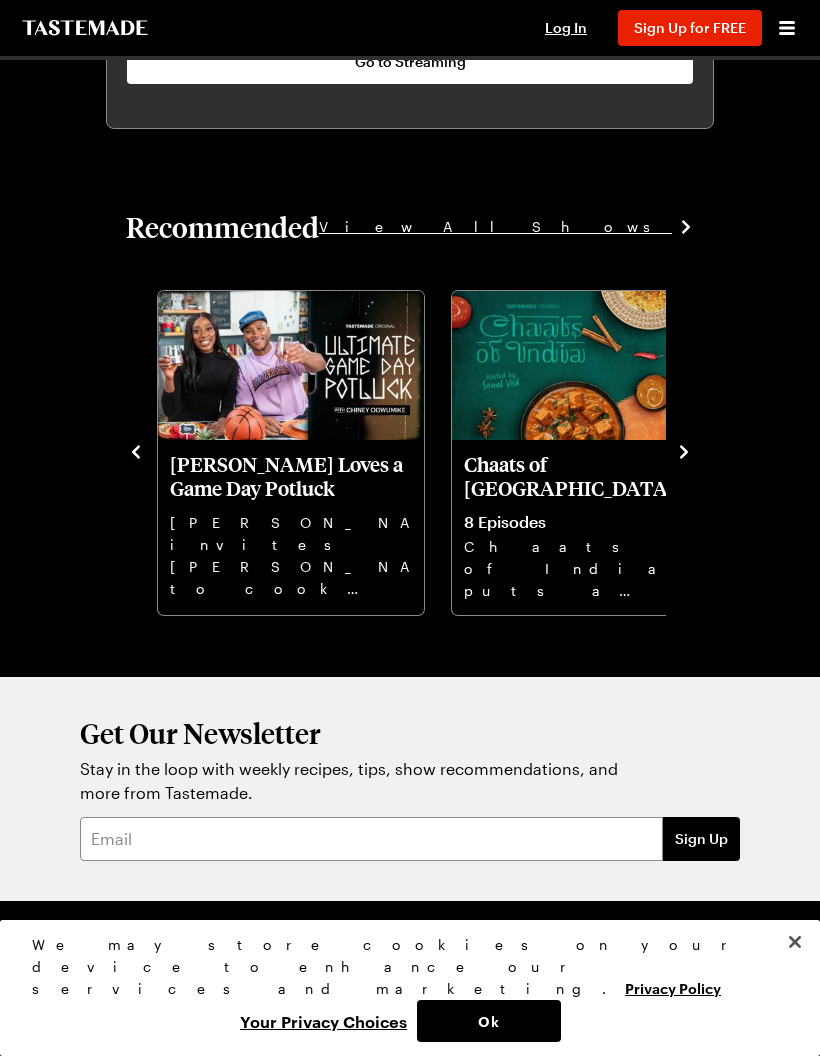 click 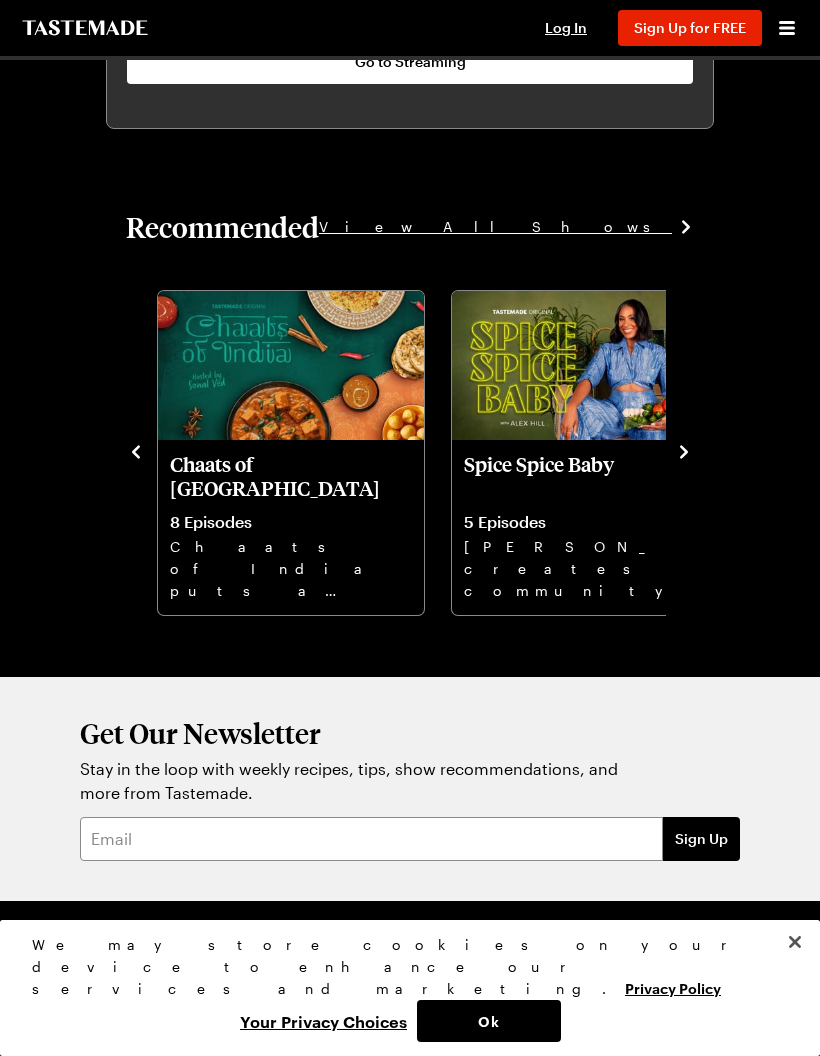 click on "Recommended View All Shows Paradise Kitchen: [GEOGRAPHIC_DATA] 10 Episodes Filmed in the stunning backdrop of [GEOGRAPHIC_DATA], follow Chef [PERSON_NAME] on her journey to make a difference. [PERSON_NAME] and Last Minute Game Day Grub [PERSON_NAME] & [PERSON_NAME] some Last Minute Game Day Grub, perfect for basketball fans. Mad Good Food 24 Episodes Chef [PERSON_NAME] cooks one of his signature family meals and then turns it into two unique meals for one. In The Spirit with [PERSON_NAME] & [PERSON_NAME] 6 Episodes Get in the spirit with [PERSON_NAME] as he cooks up a good time with celebrity guests! Wilde Flour [PERSON_NAME] [PERSON_NAME] takes us out into the world to discover the science, art & magic of real food. [PERSON_NAME] Nomad Chef [PERSON_NAME] is on a personal journey in [GEOGRAPHIC_DATA] to experience the art of grilling over fire. [PERSON_NAME] Loves a Game Day [PERSON_NAME] invites [PERSON_NAME] to cook winning recipes for a slam dunk Game Day party! Chaats of India 8 Episodes Spice Spice Baby [DEMOGRAPHIC_DATA] Episodes" at bounding box center [410, 413] 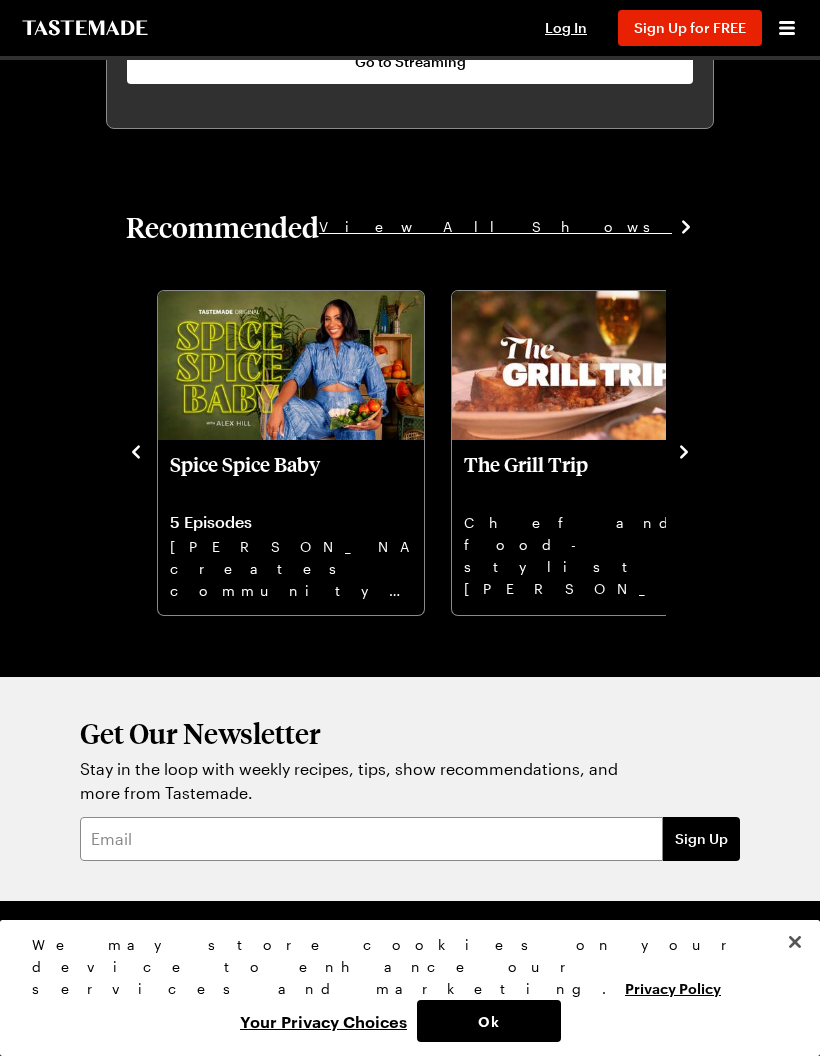 click 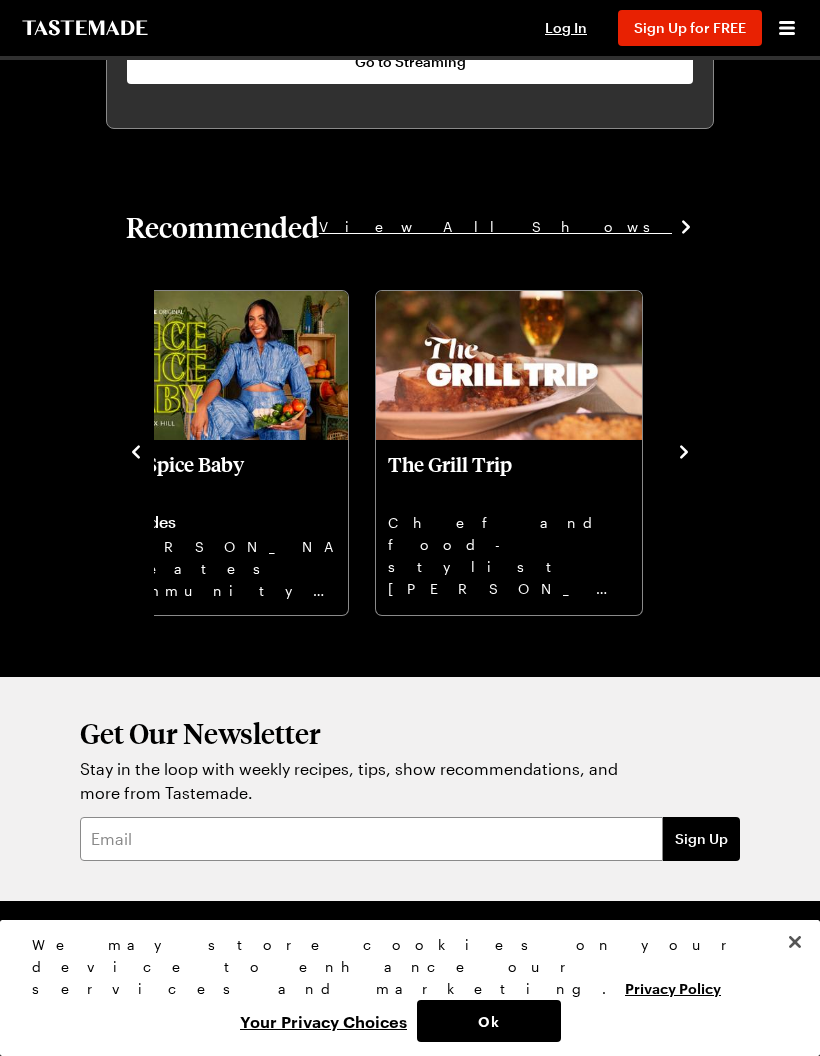click 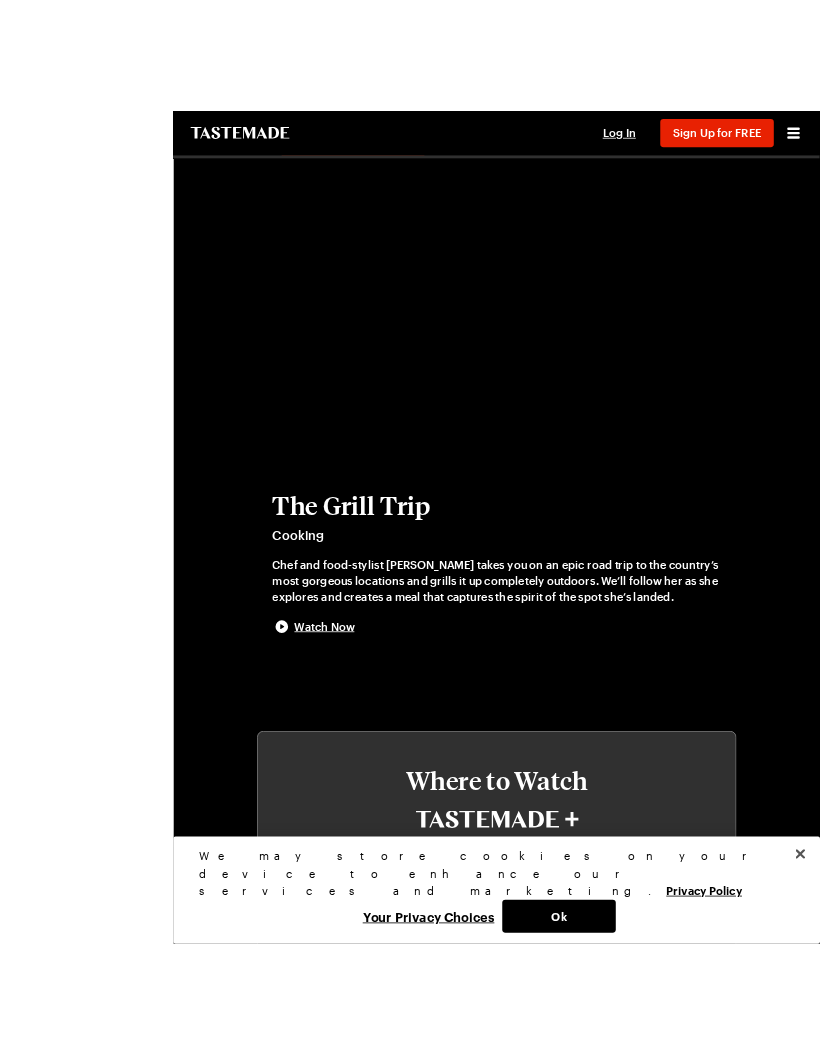 scroll, scrollTop: 22, scrollLeft: 0, axis: vertical 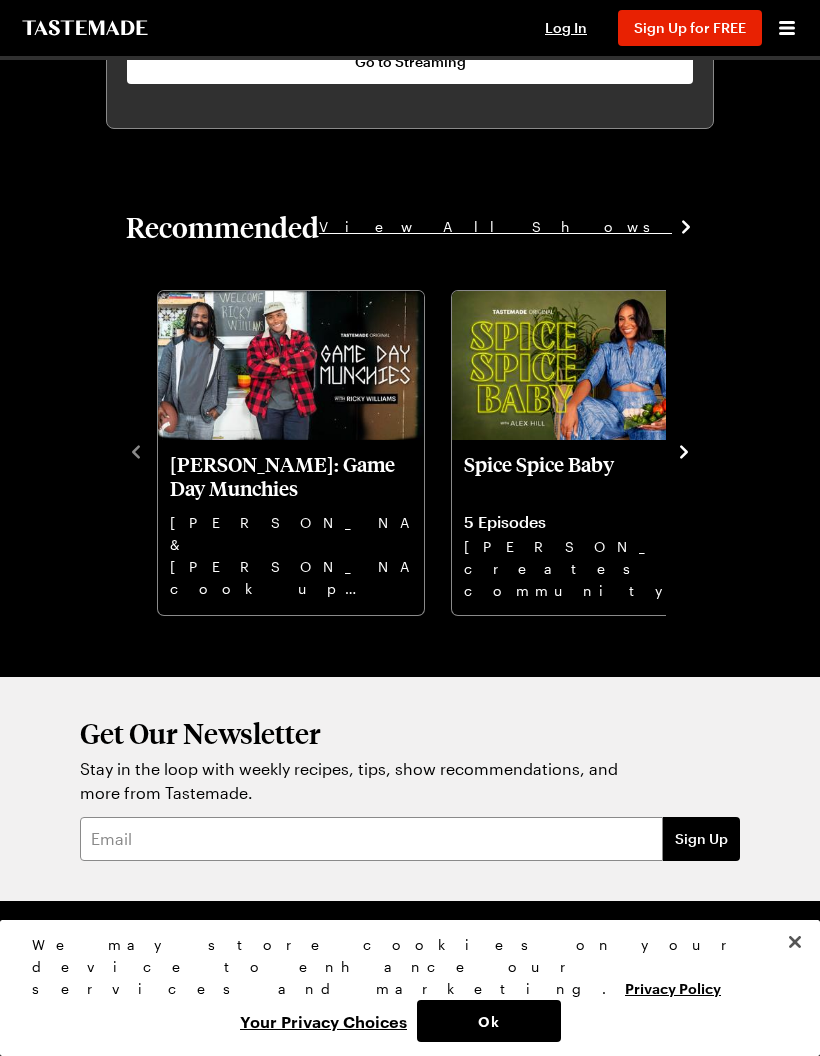 click at bounding box center [585, 366] 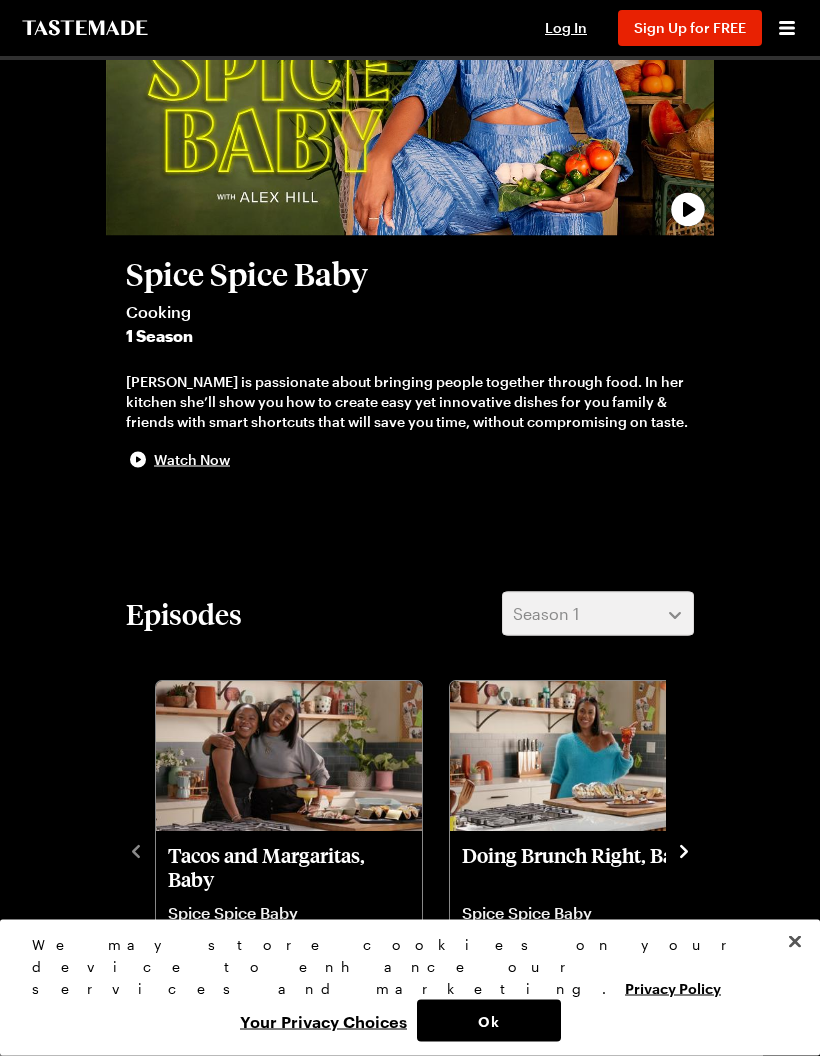 scroll, scrollTop: 57, scrollLeft: 0, axis: vertical 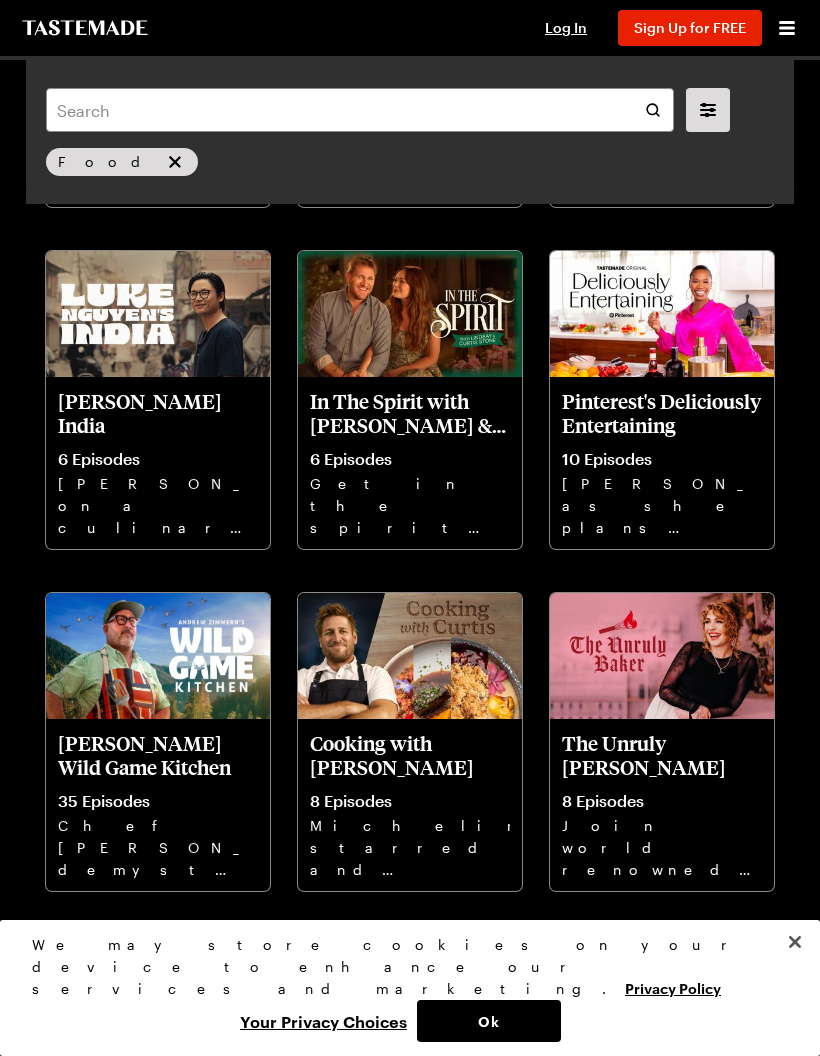 click at bounding box center (158, 314) 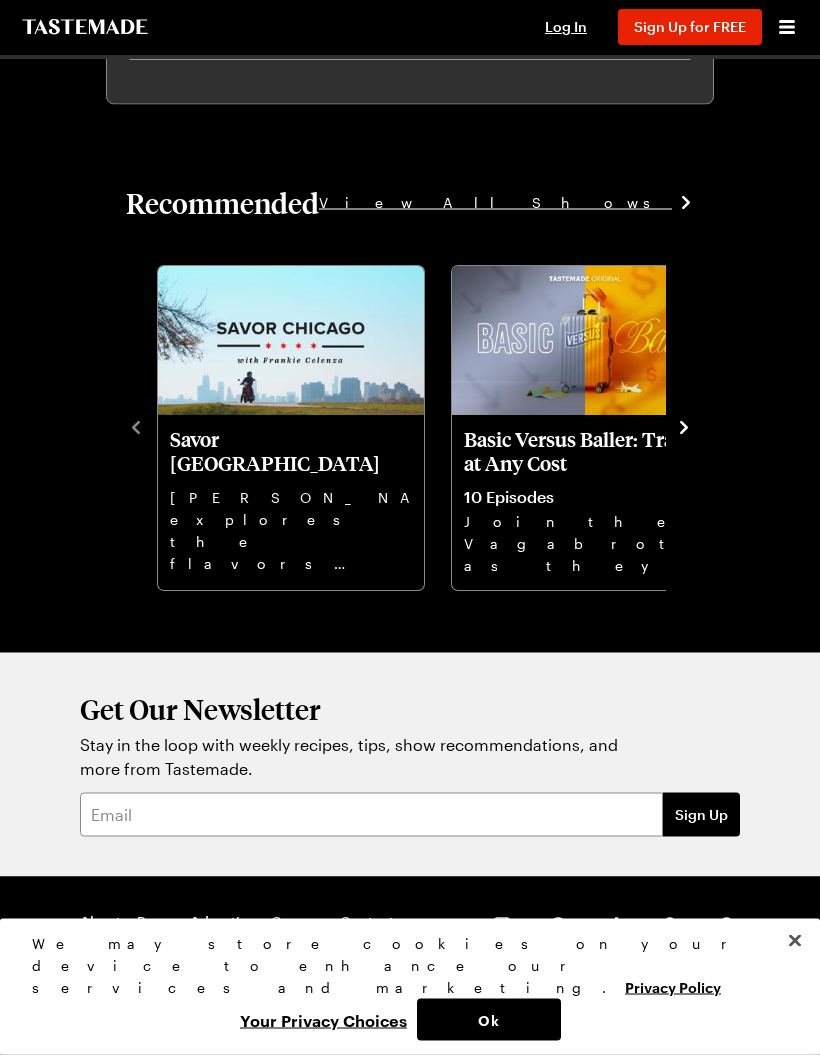 scroll, scrollTop: 1666, scrollLeft: 0, axis: vertical 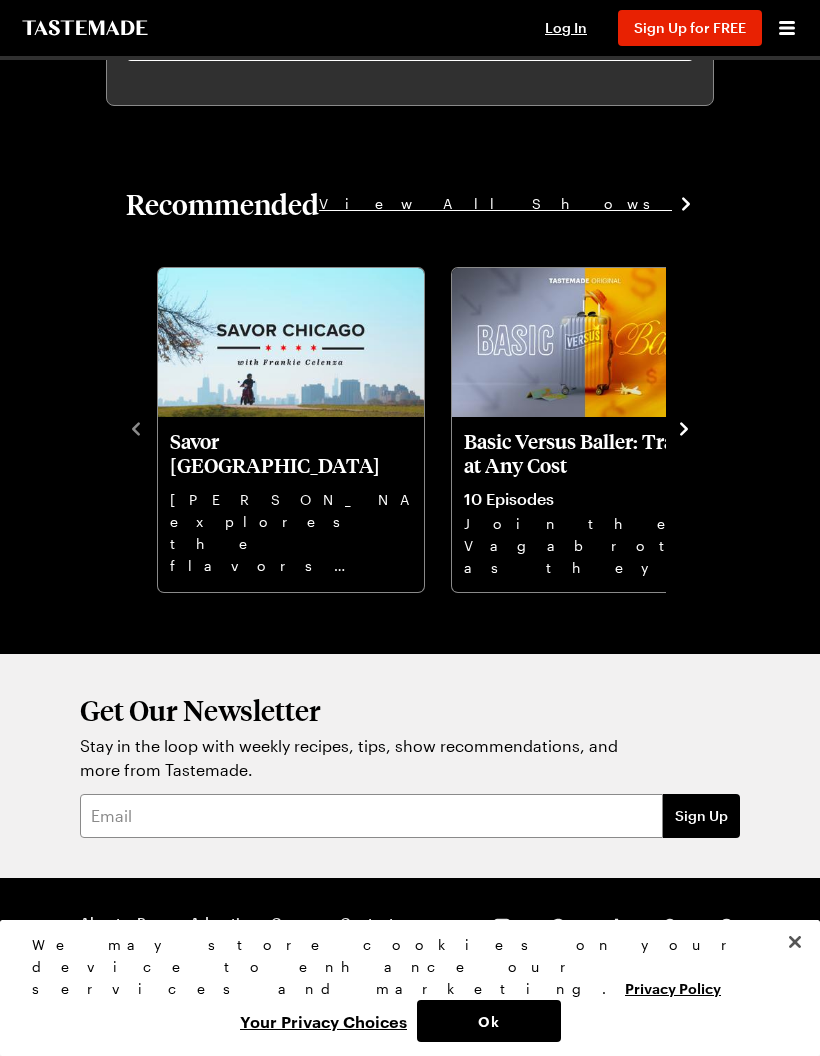 click 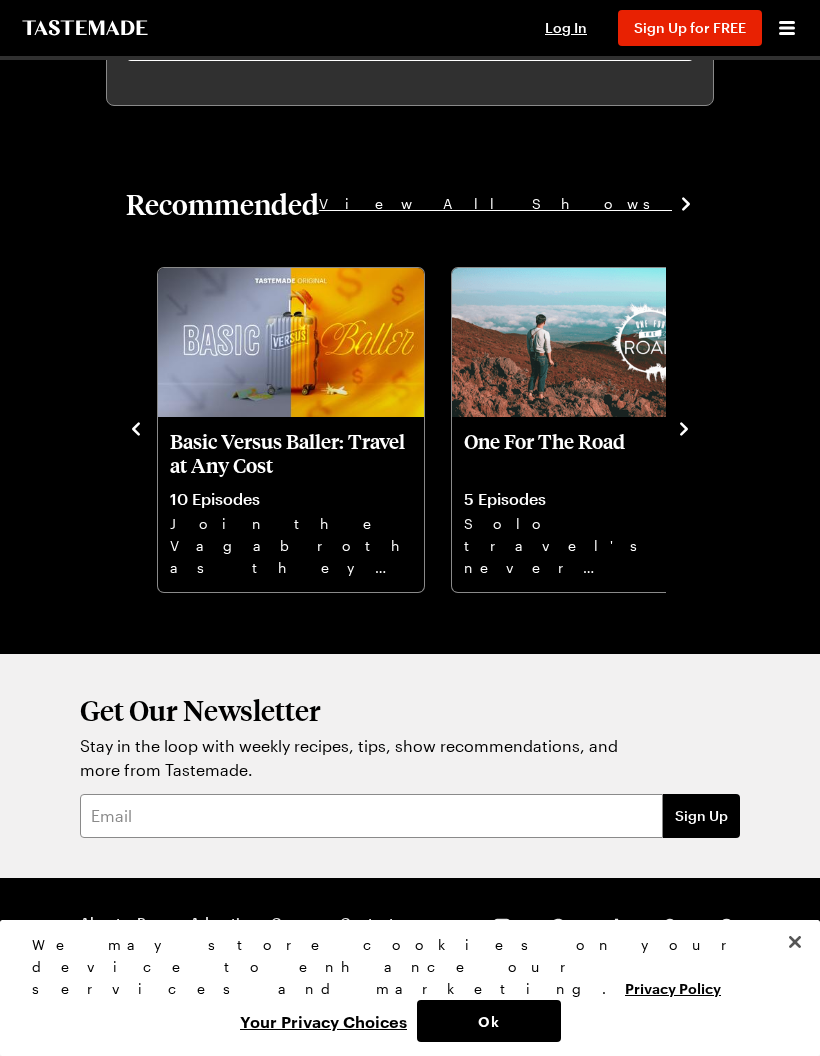 click 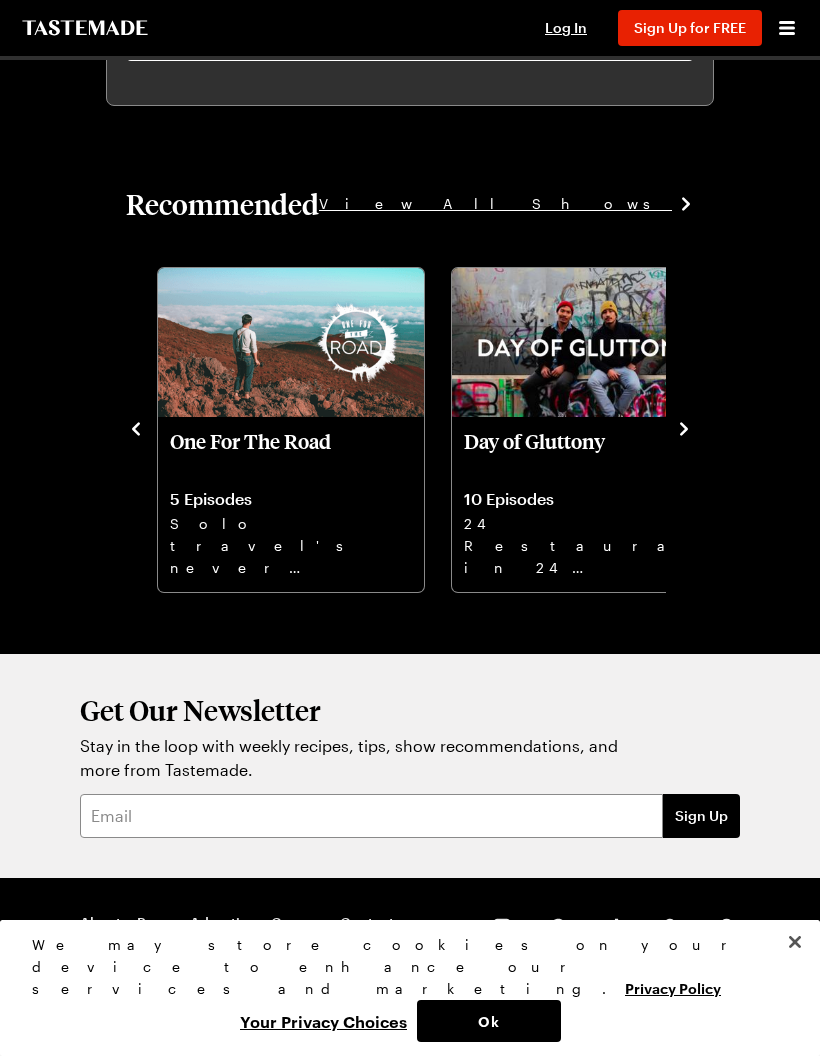 click 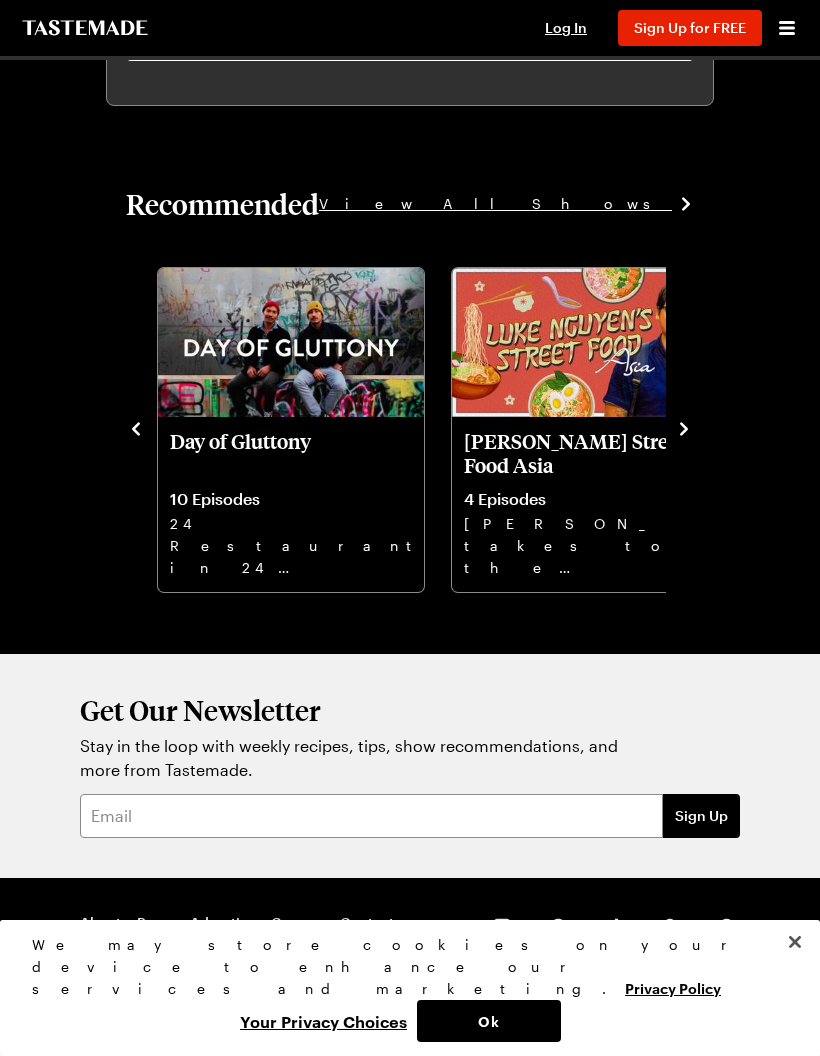 click 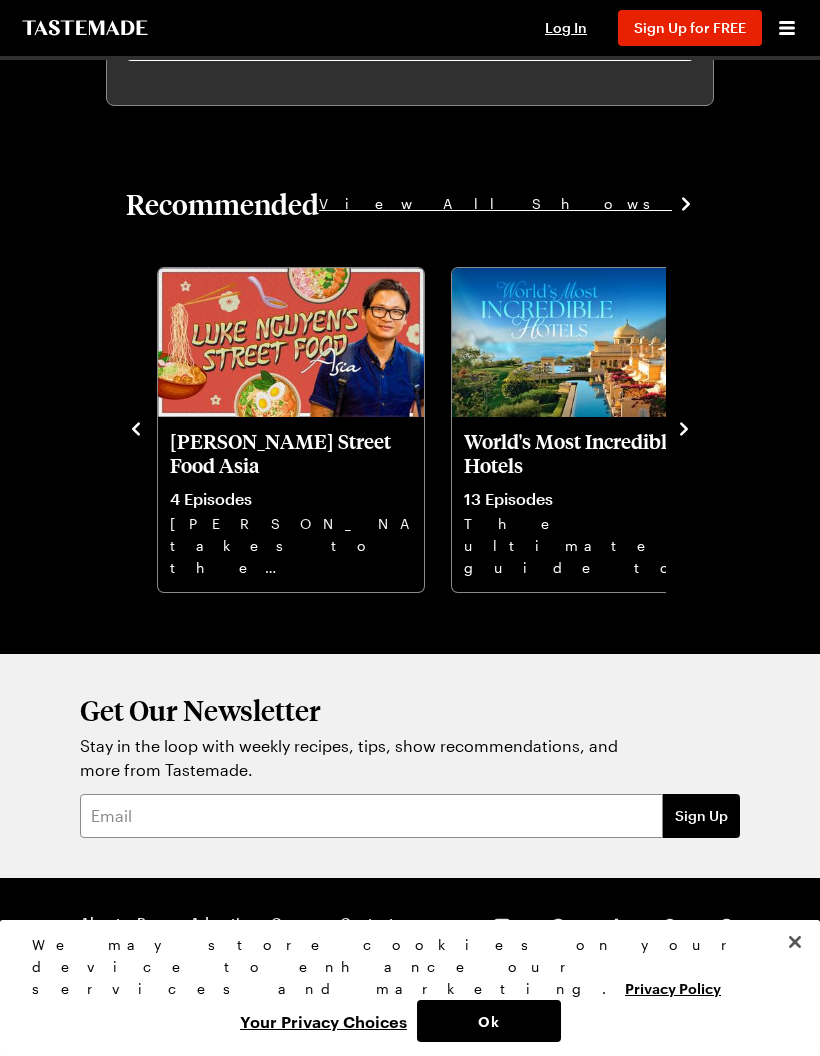 click 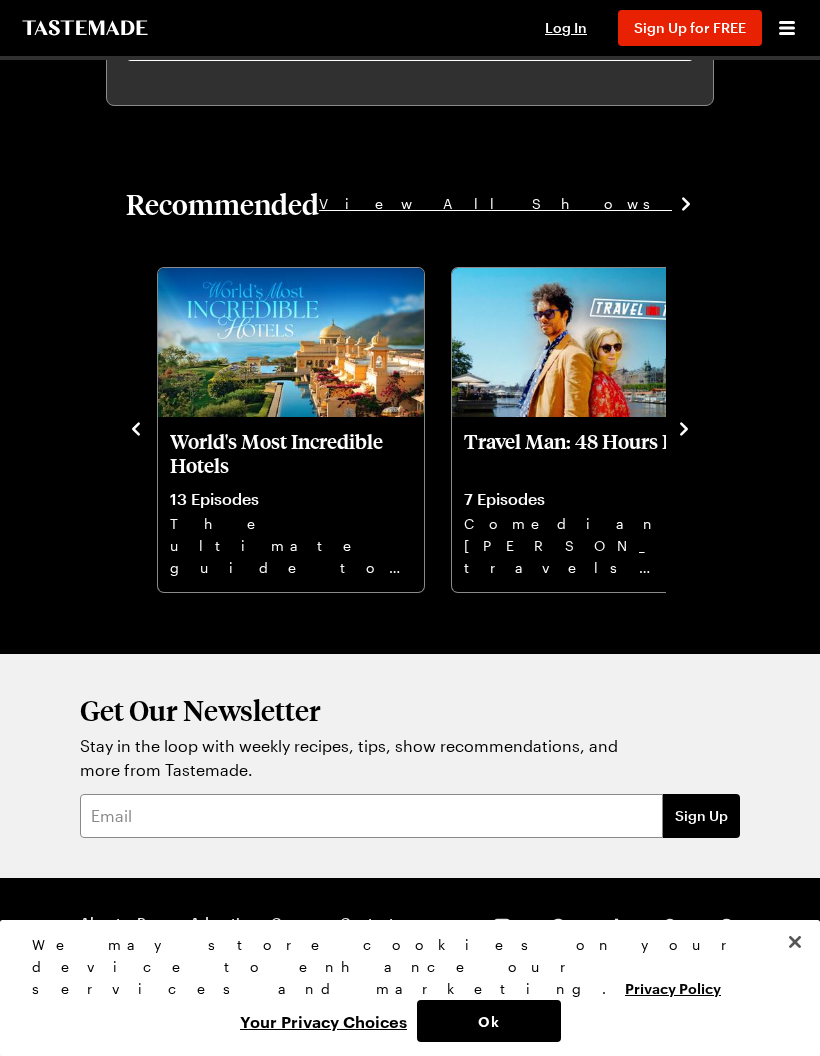 click 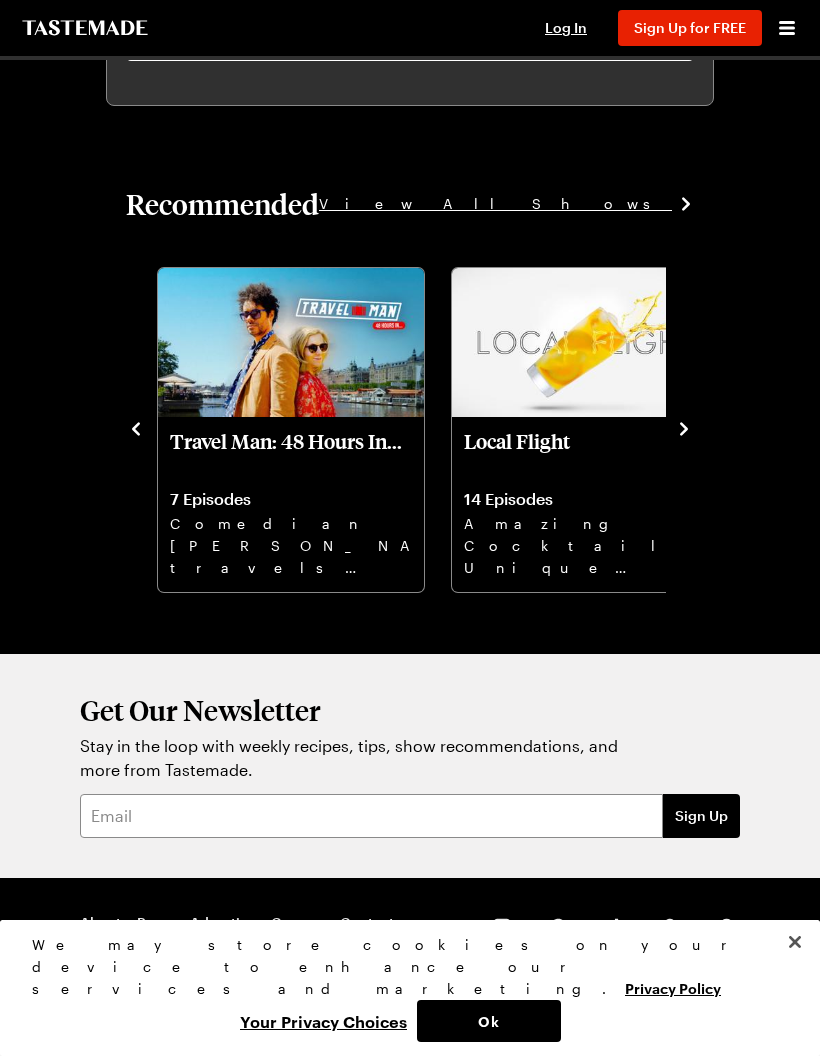 click 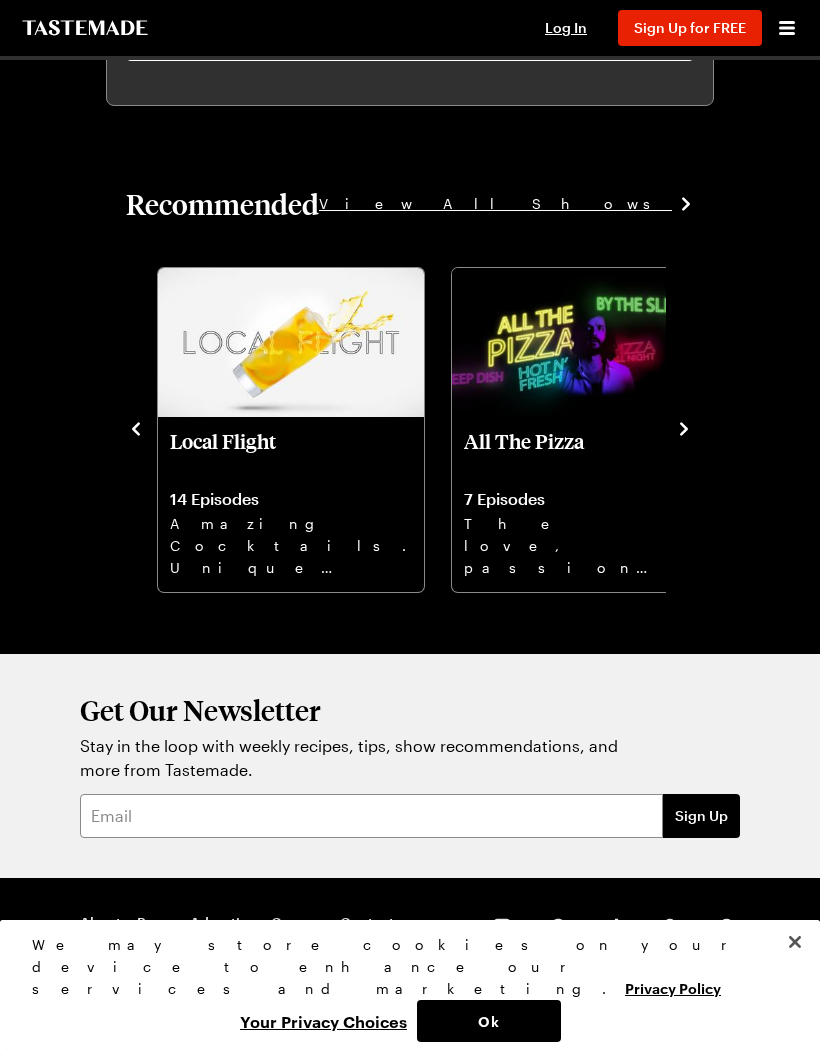 click 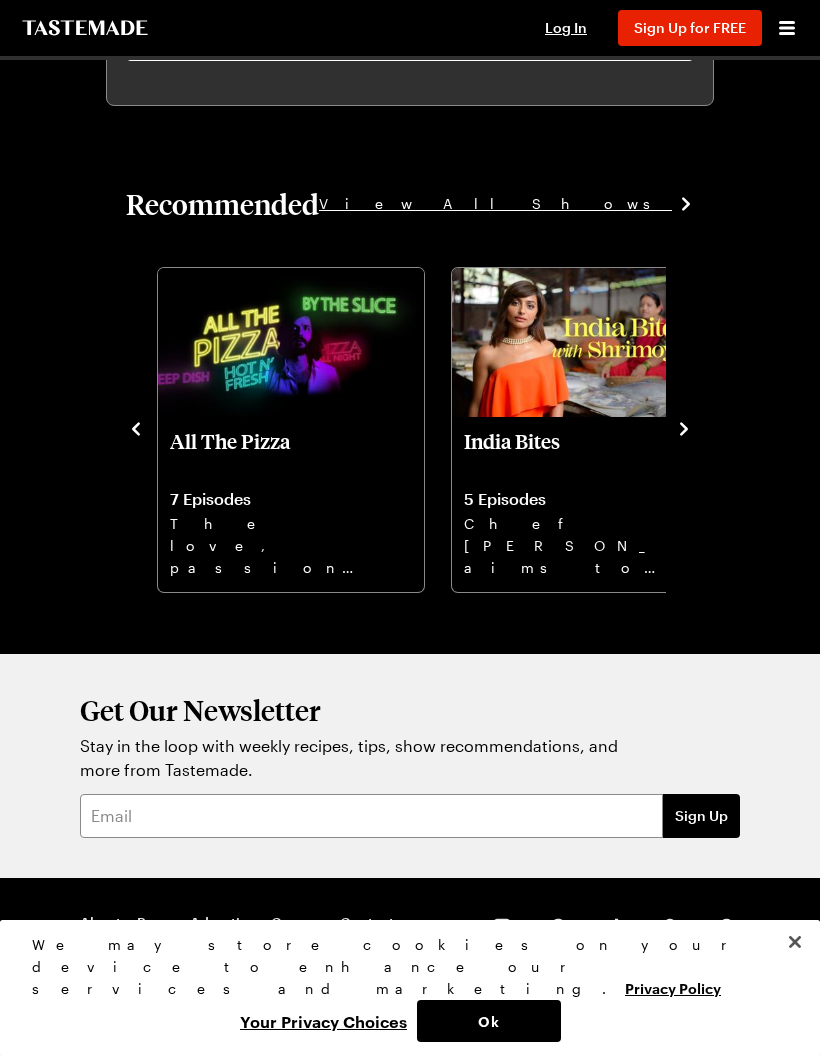click 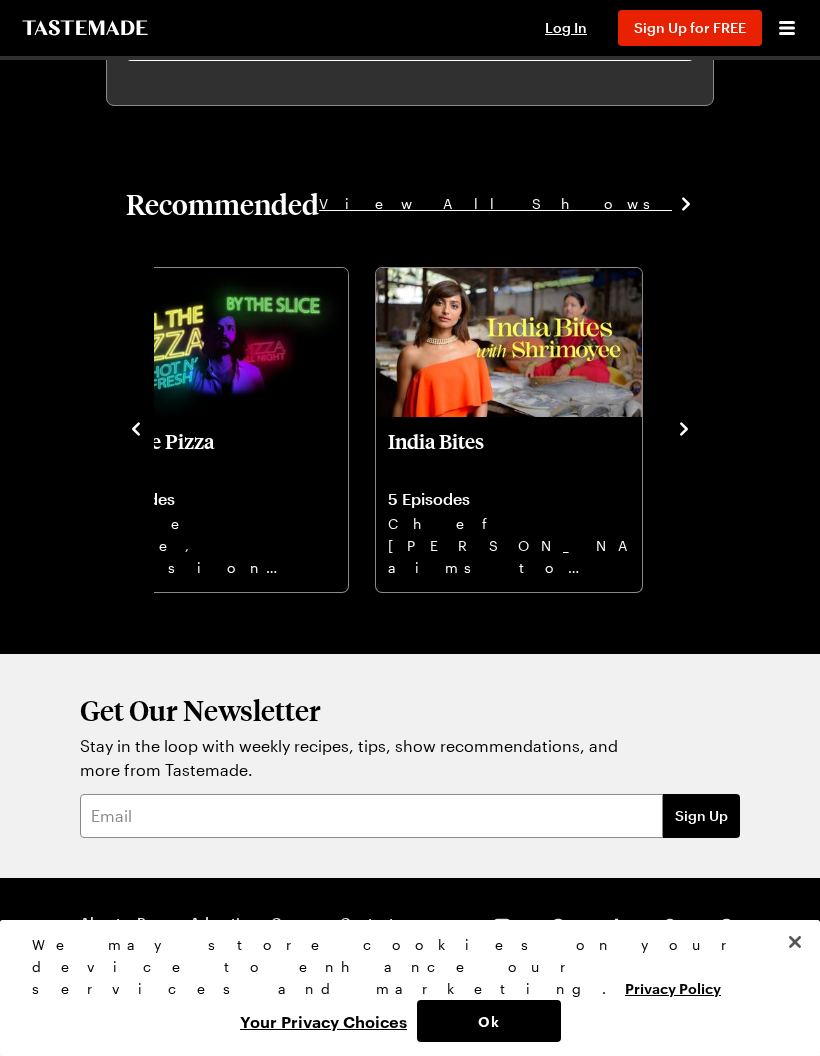 click 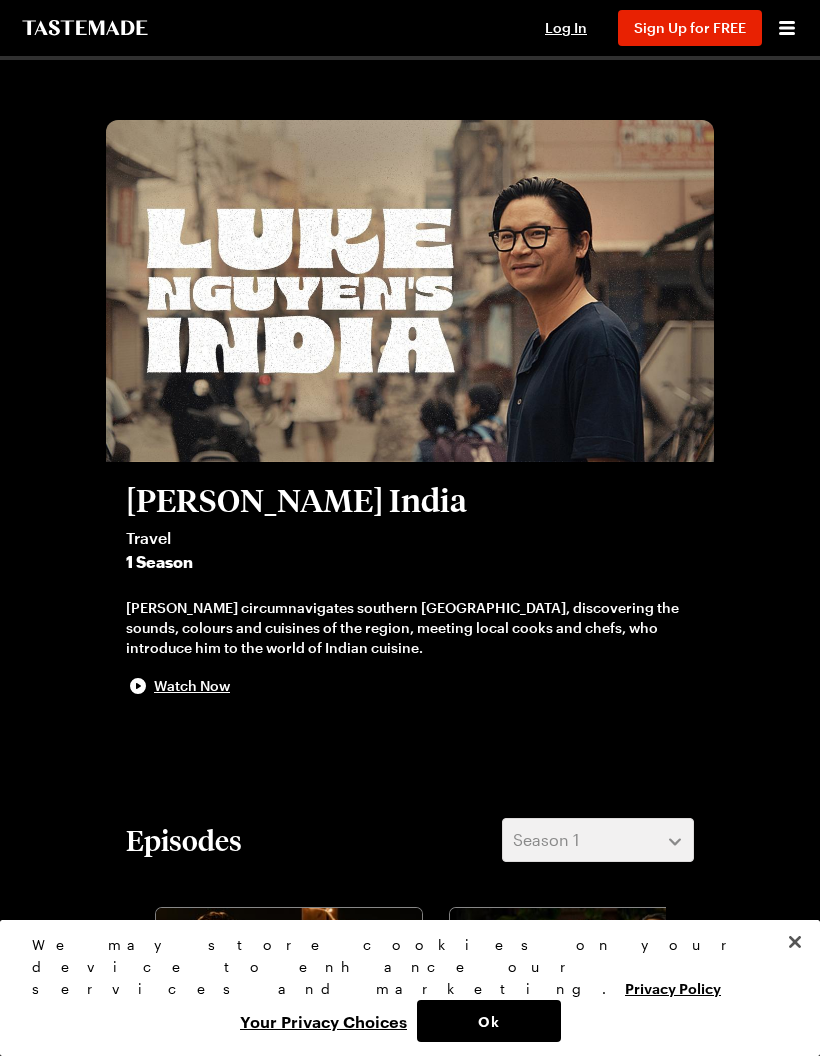 scroll, scrollTop: 1666, scrollLeft: 0, axis: vertical 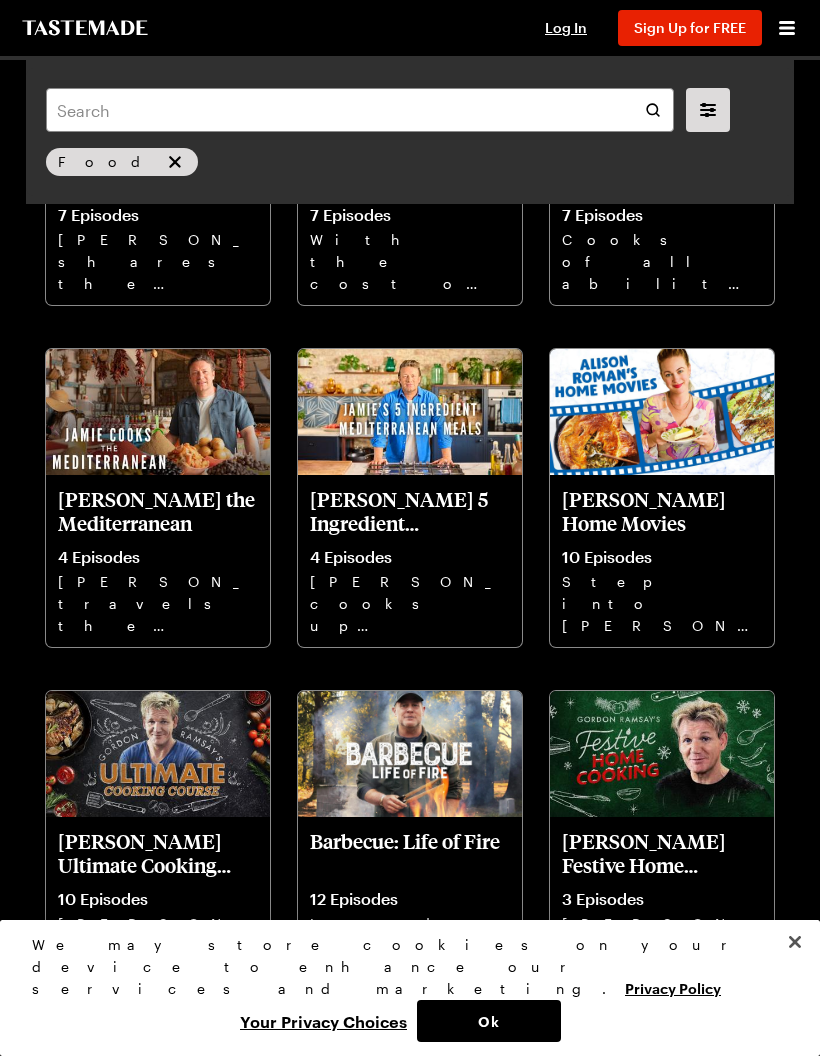 click at bounding box center [410, 412] 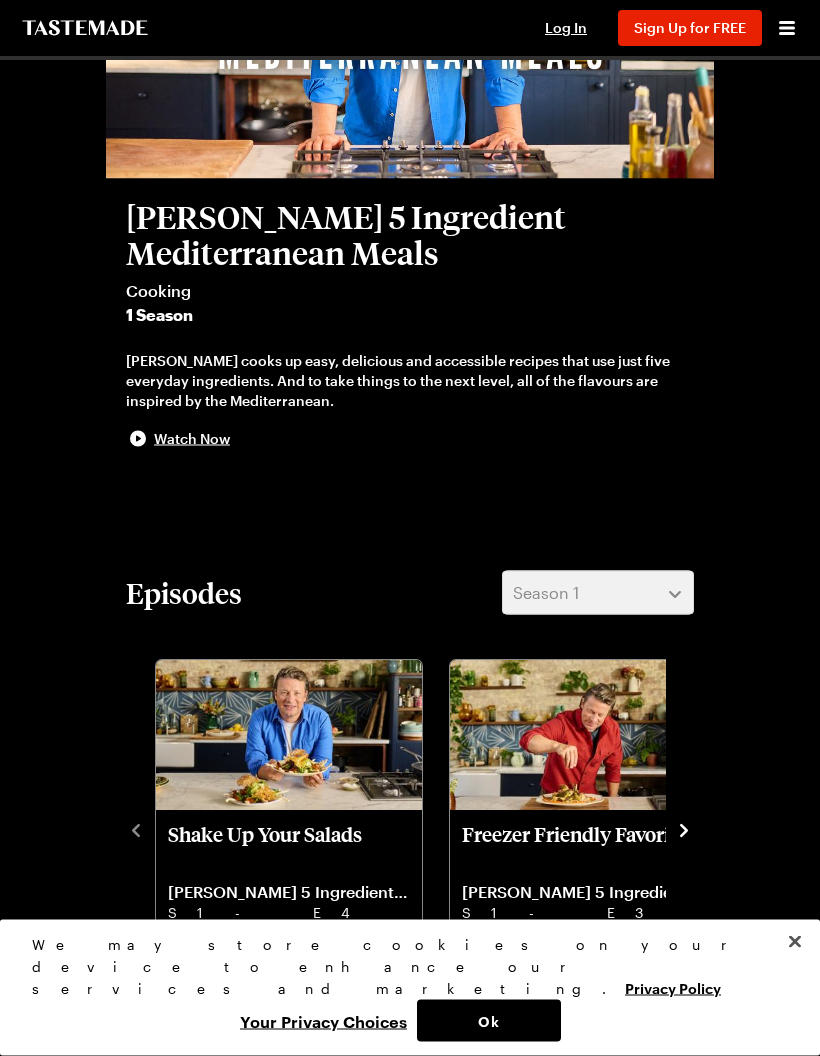 scroll, scrollTop: 286, scrollLeft: 0, axis: vertical 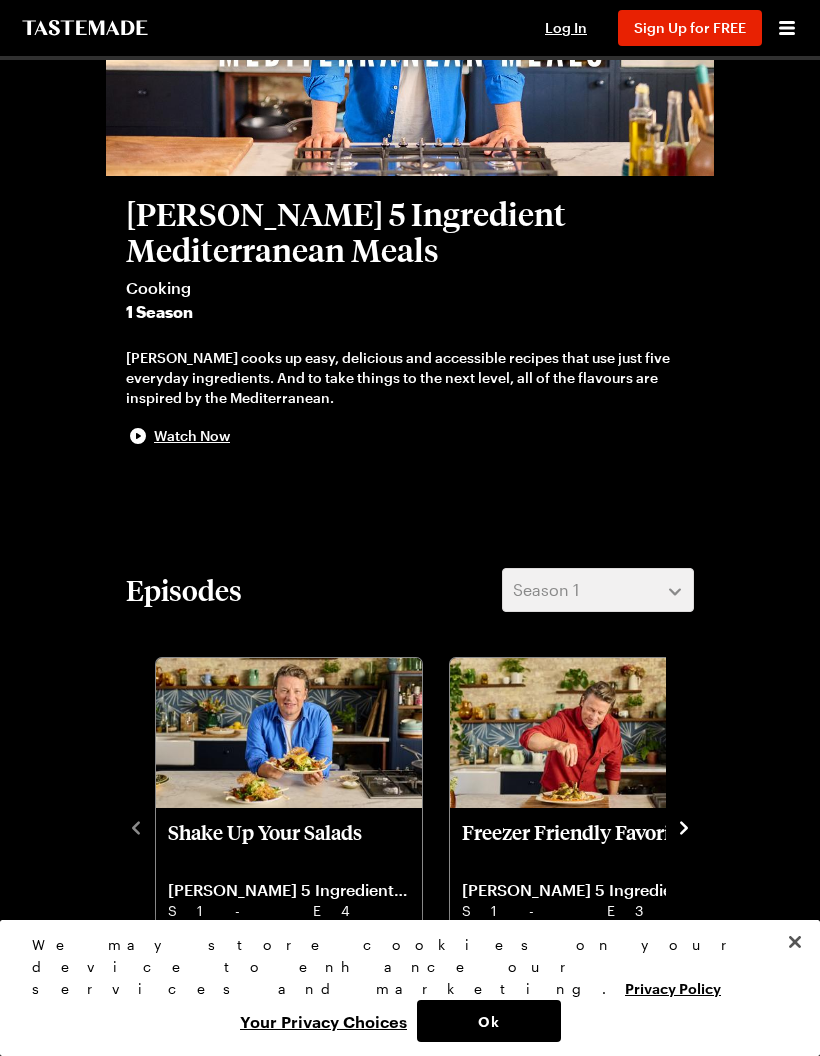 click 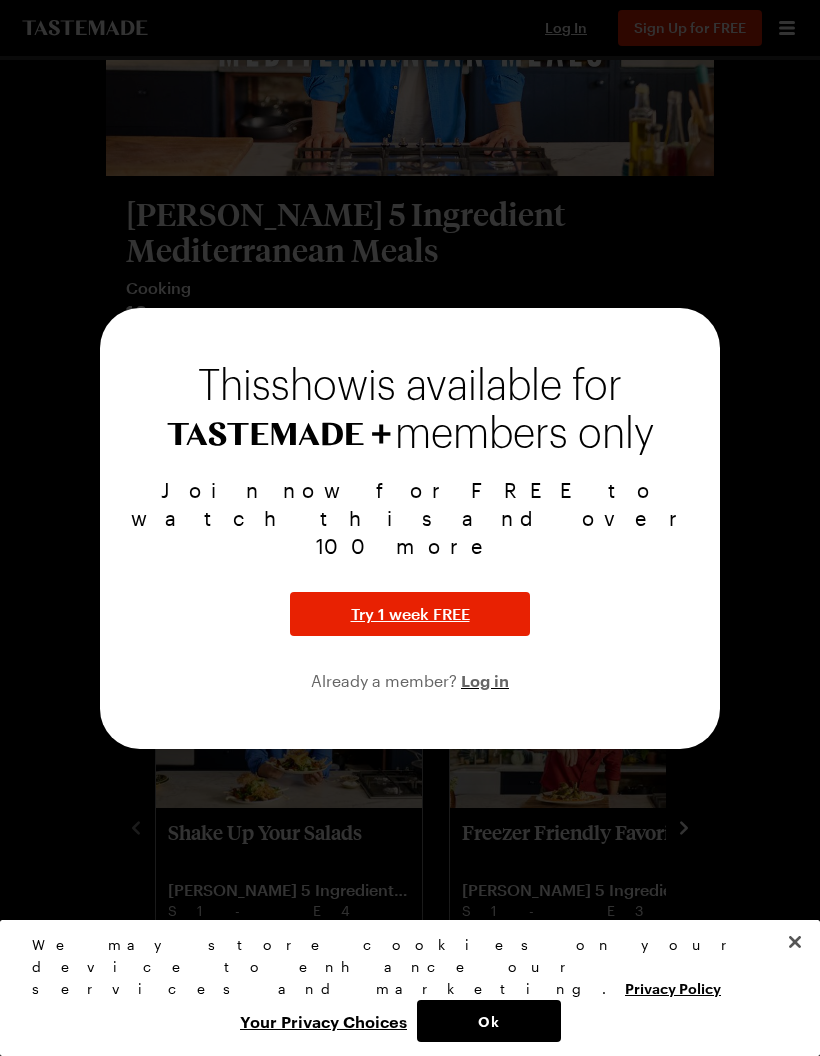 click at bounding box center (410, 528) 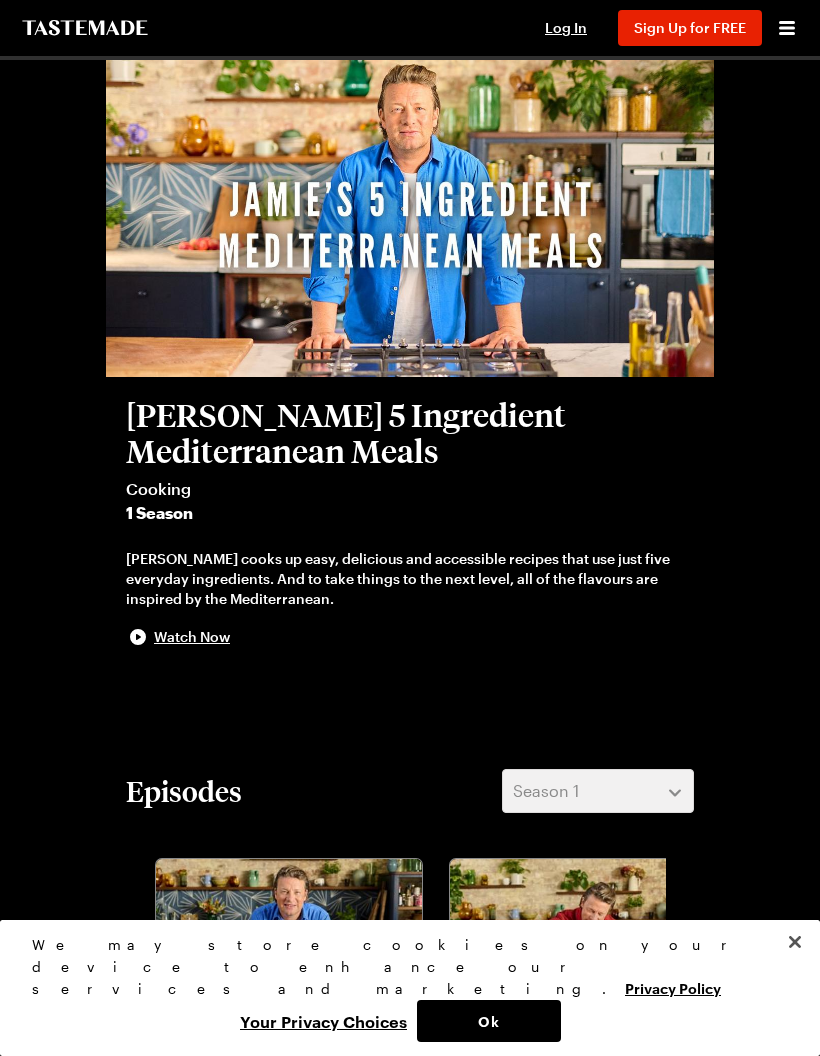 scroll, scrollTop: 0, scrollLeft: 0, axis: both 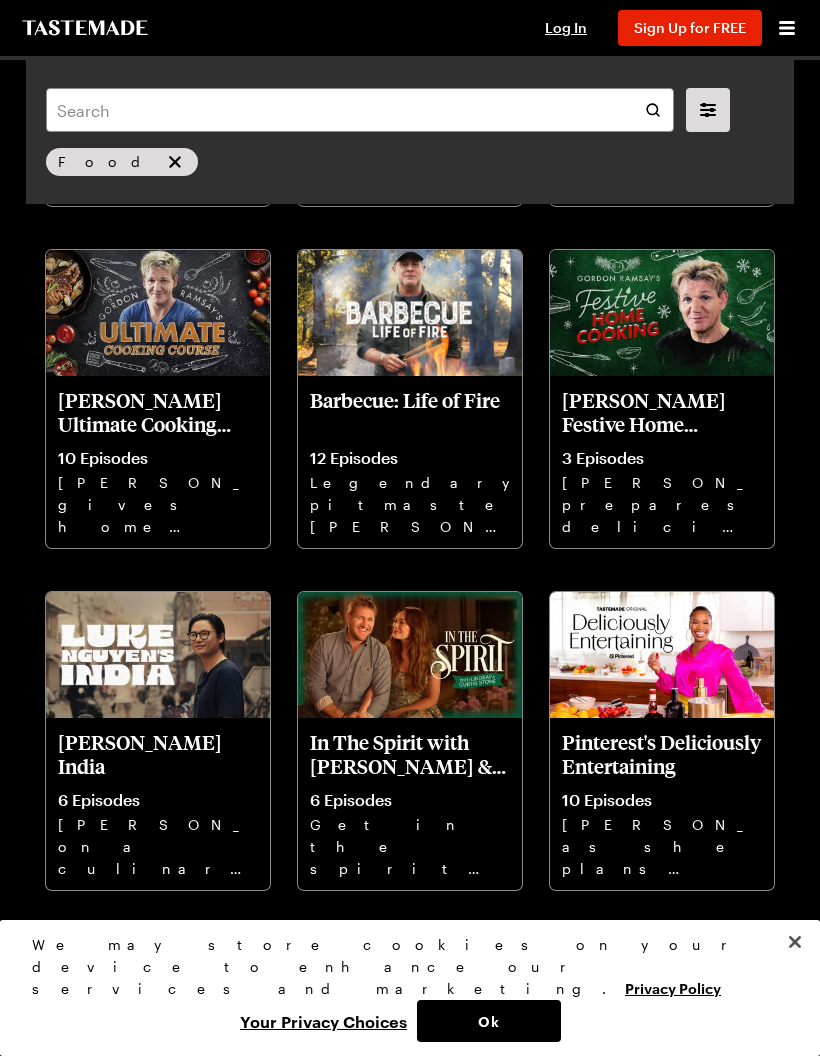click on "12 Episodes" at bounding box center [410, 458] 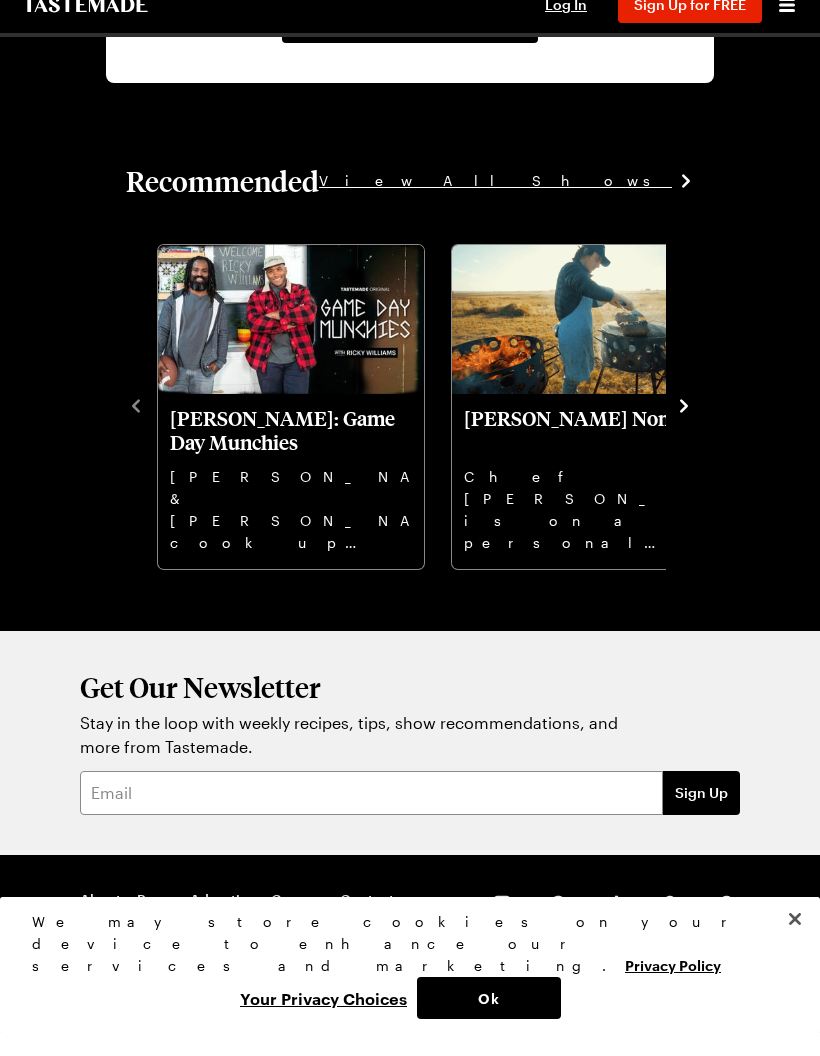 scroll, scrollTop: 2511, scrollLeft: 0, axis: vertical 